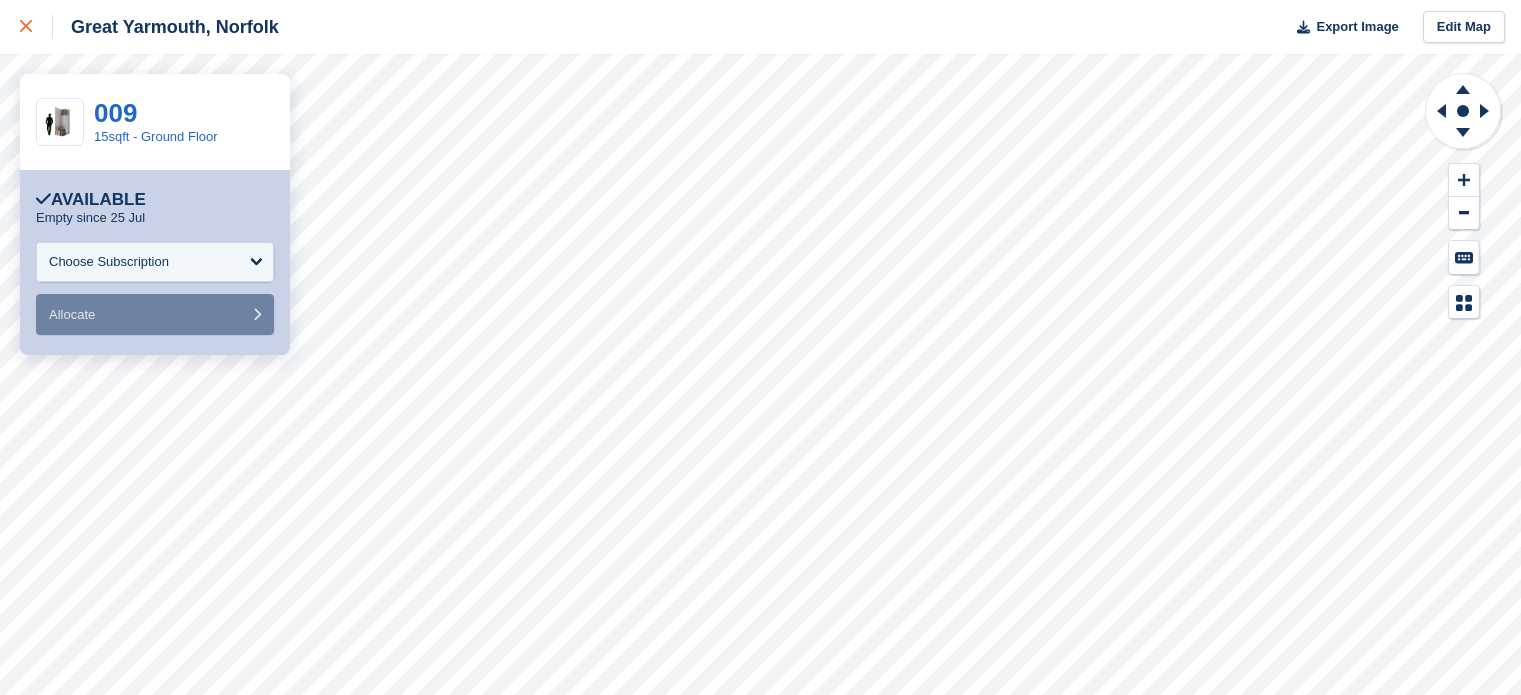 scroll, scrollTop: 0, scrollLeft: 0, axis: both 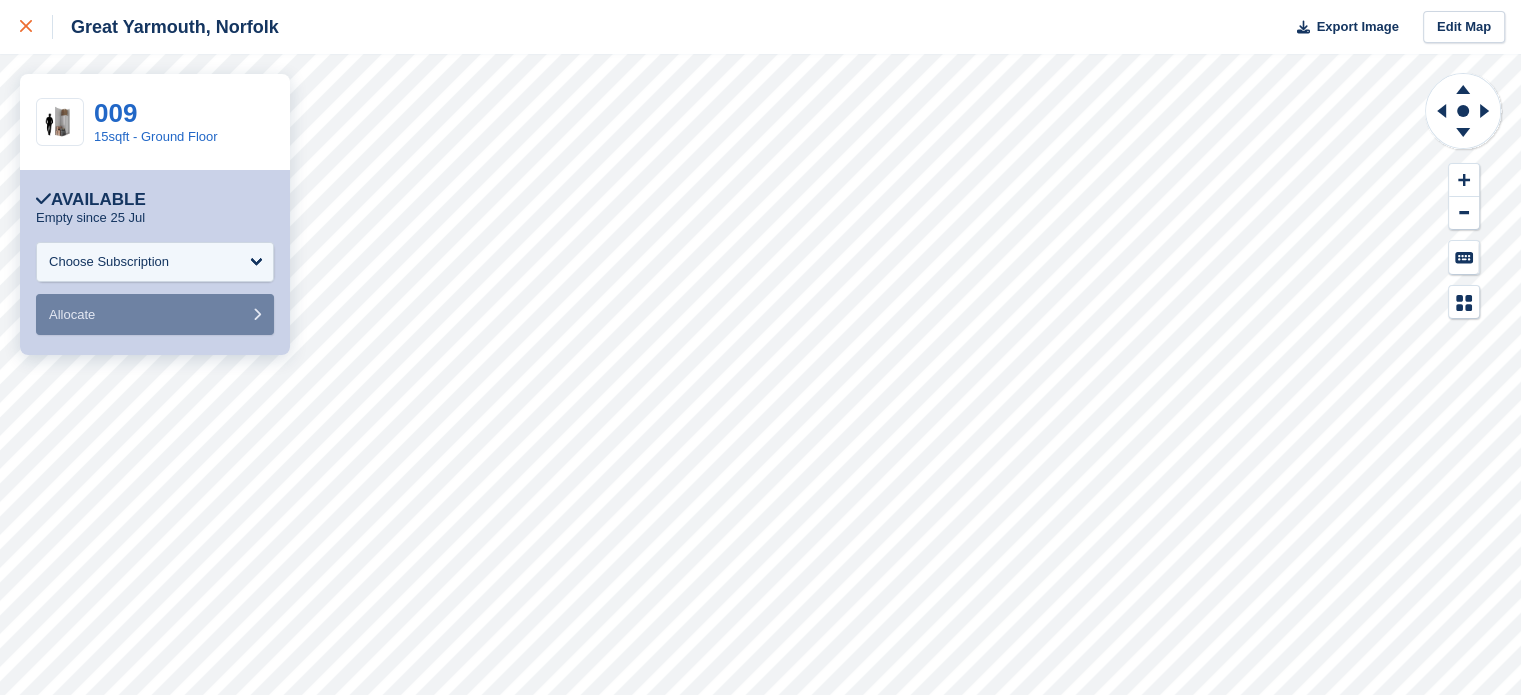 click at bounding box center [36, 27] 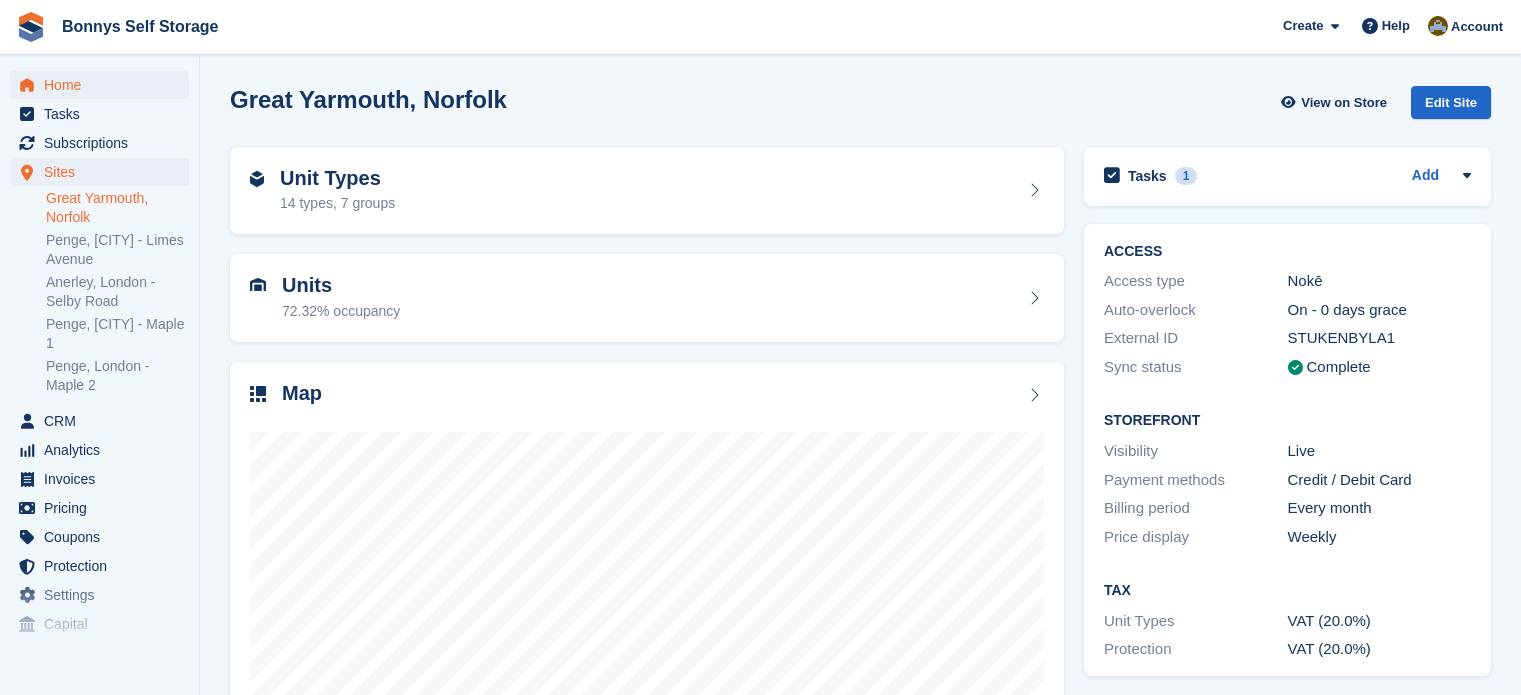 scroll, scrollTop: 0, scrollLeft: 0, axis: both 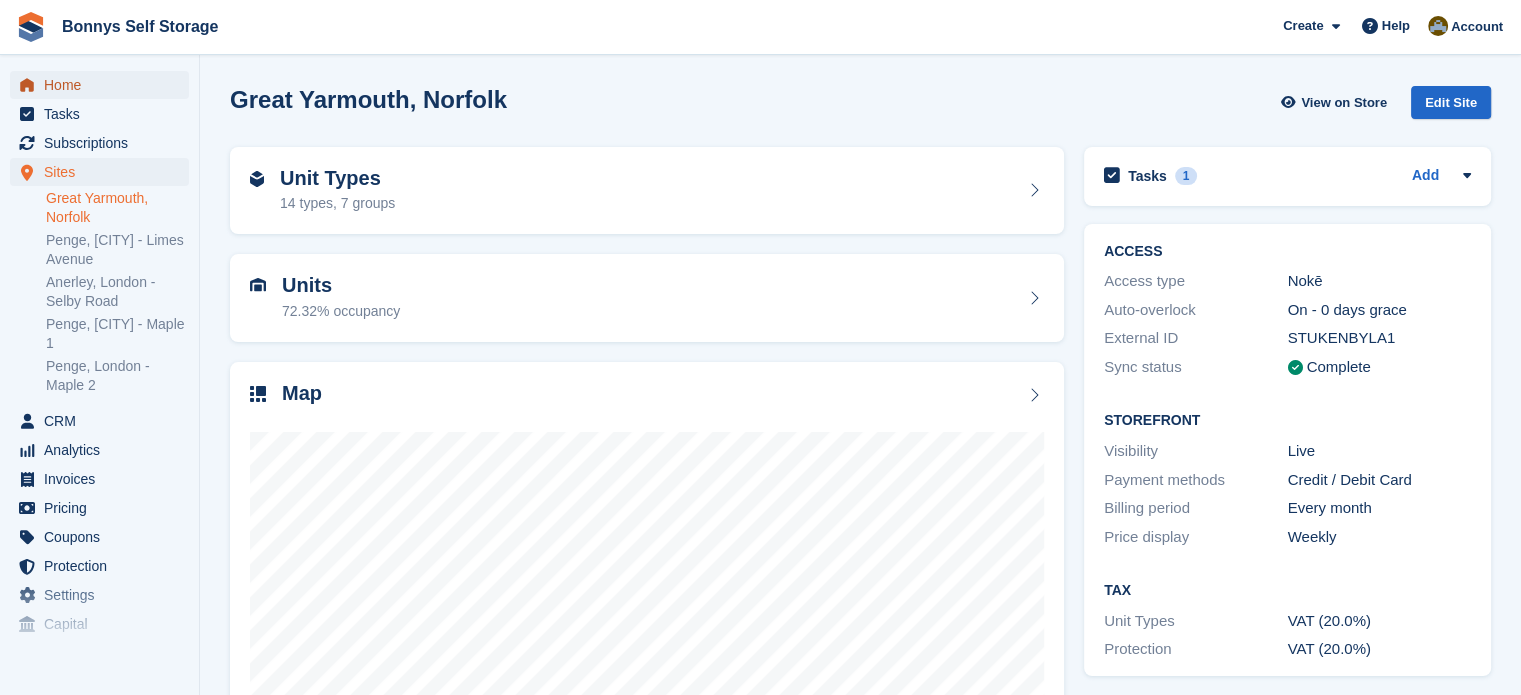 click on "Home" at bounding box center [104, 85] 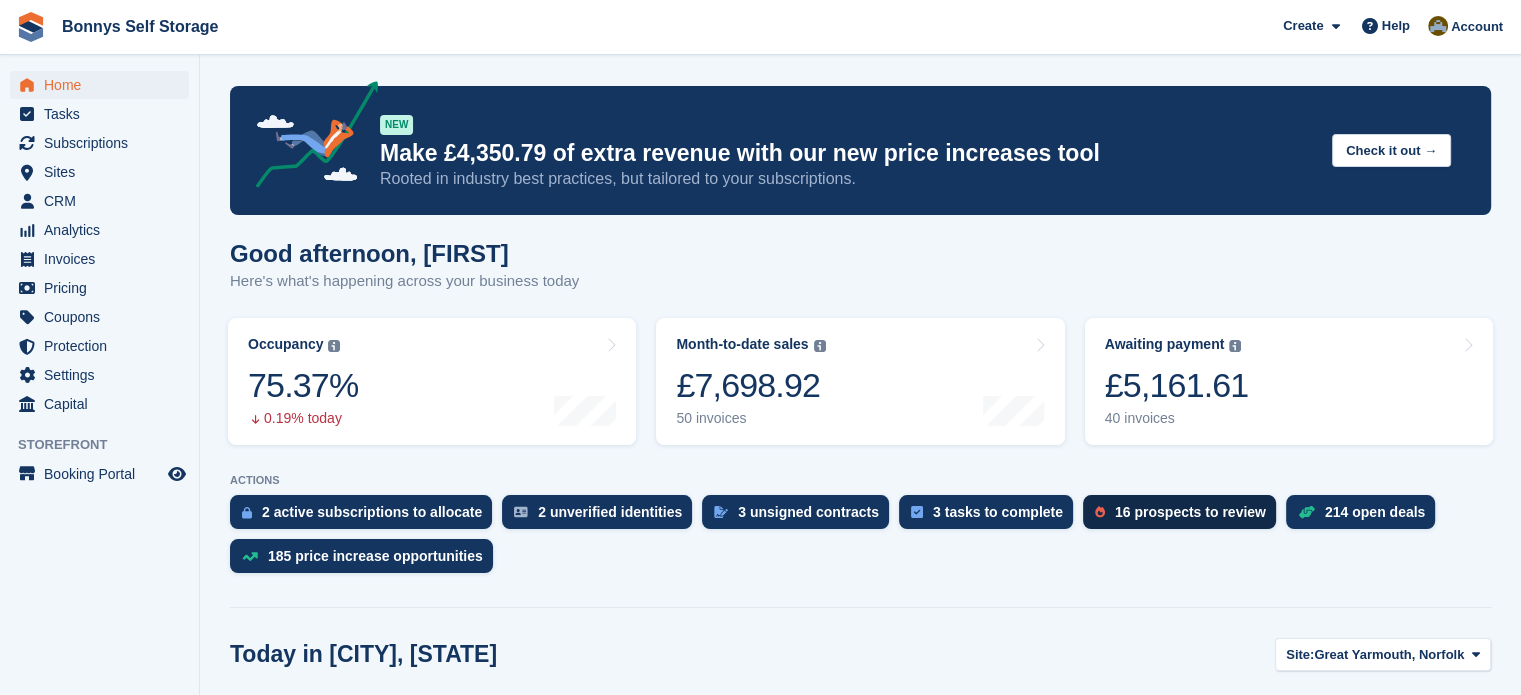 click on "16
prospects to review" at bounding box center (1179, 512) 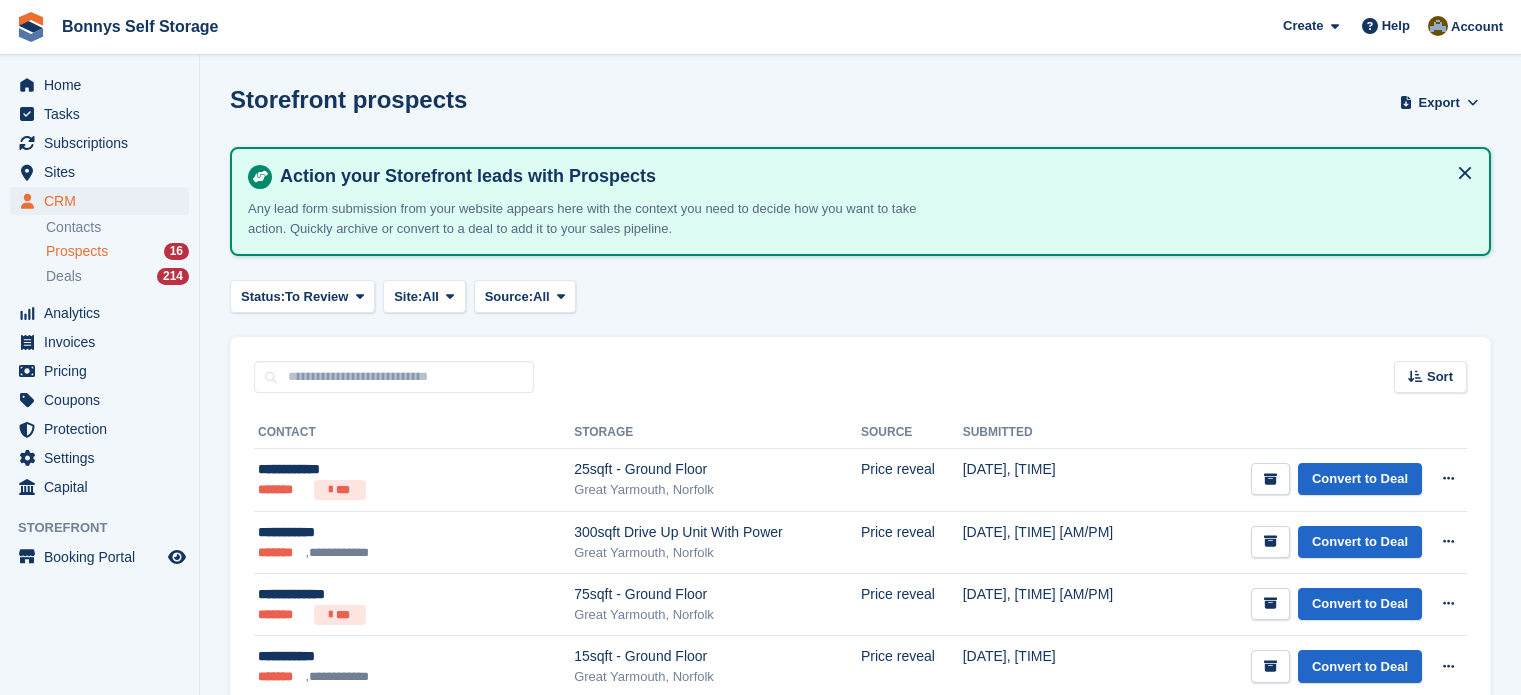 scroll, scrollTop: 0, scrollLeft: 0, axis: both 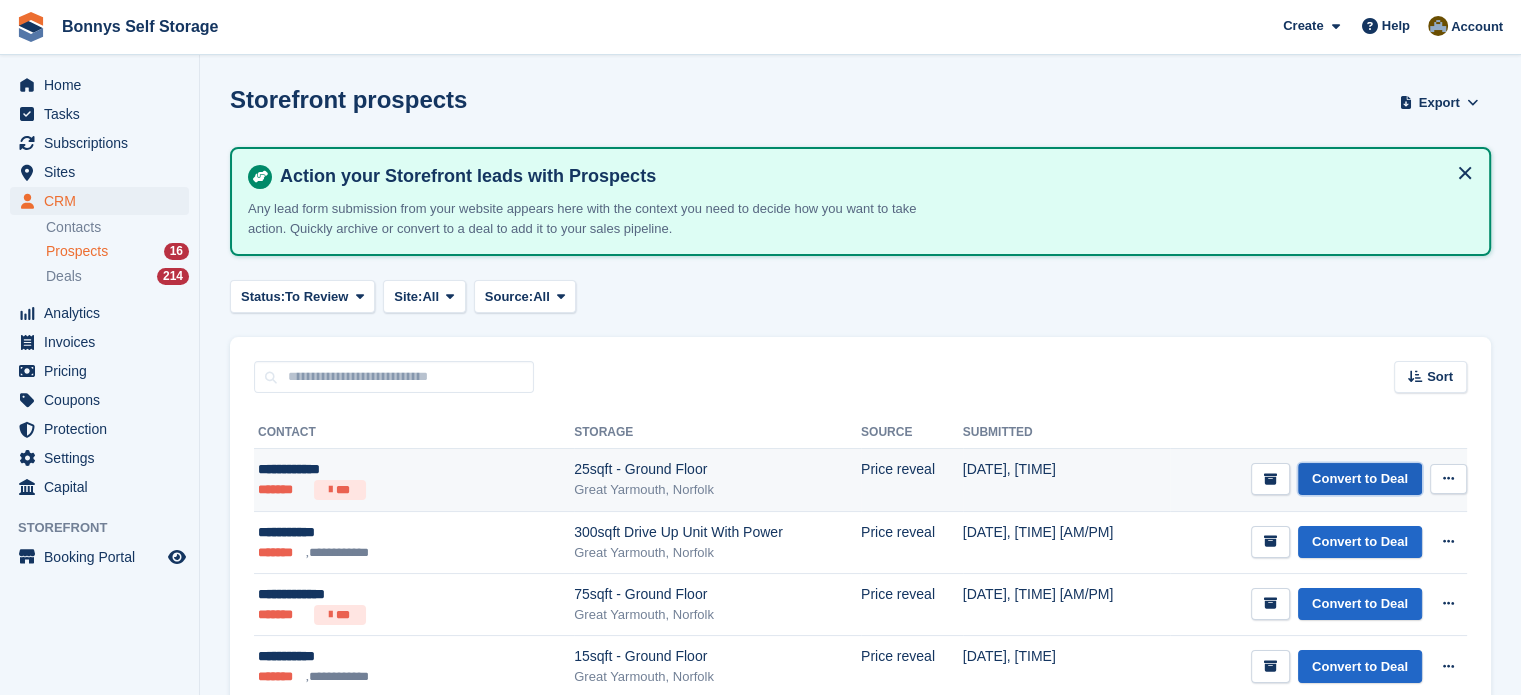 click on "Convert to Deal" at bounding box center [1360, 479] 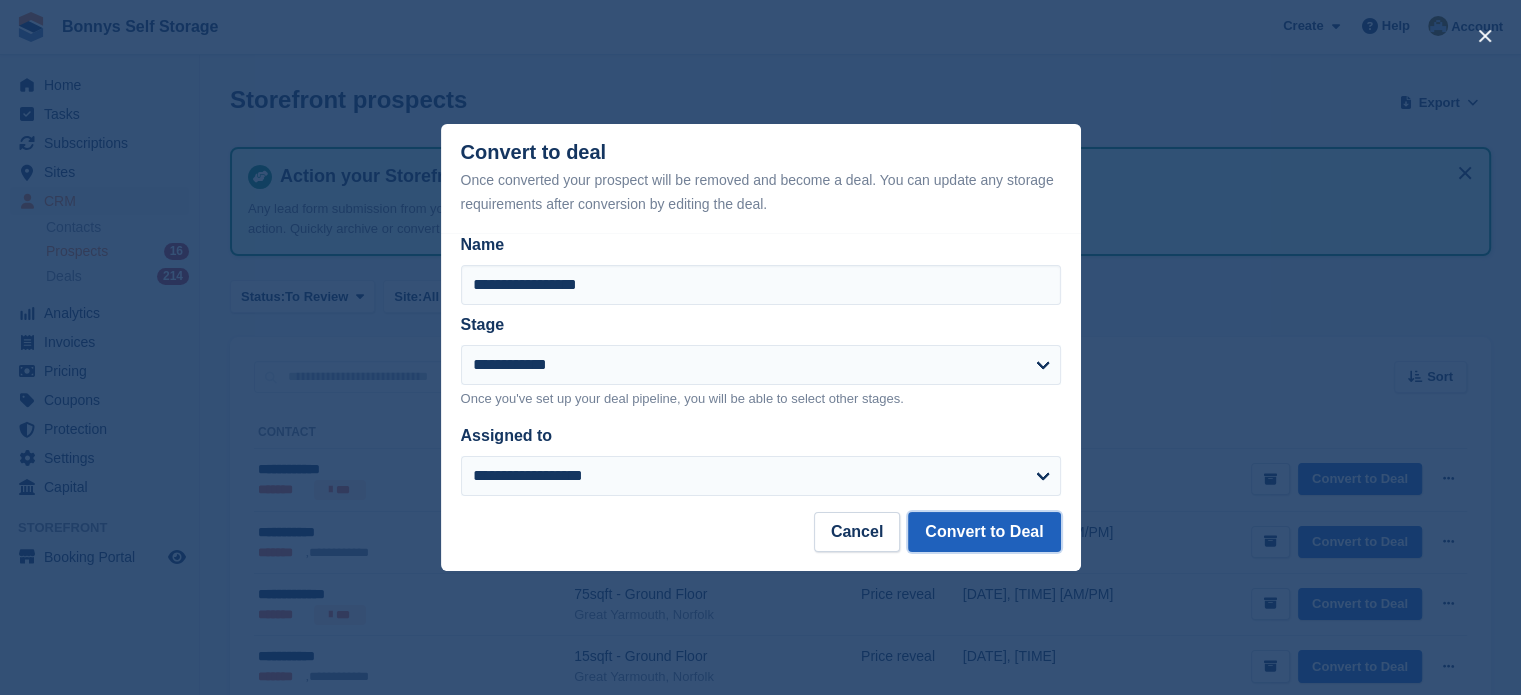 click on "Convert to Deal" at bounding box center [984, 532] 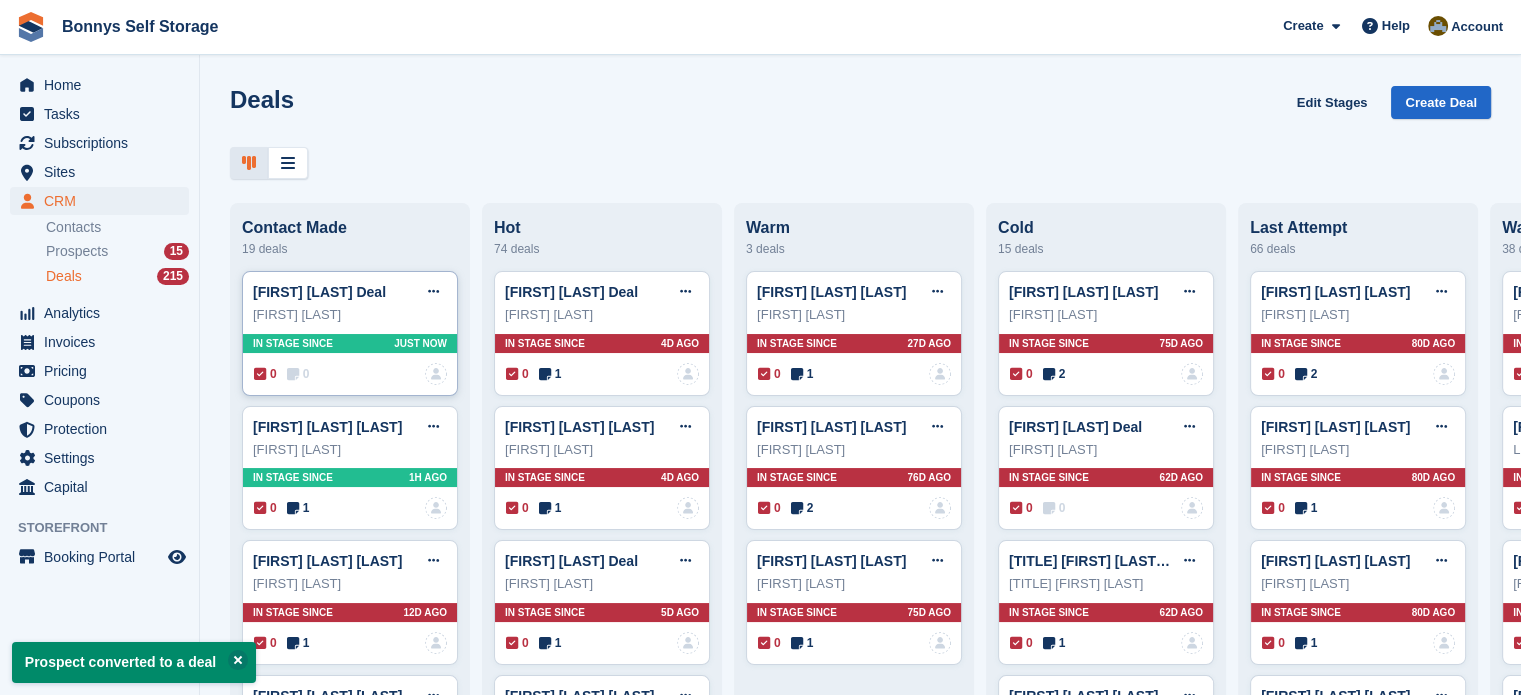 click at bounding box center (293, 374) 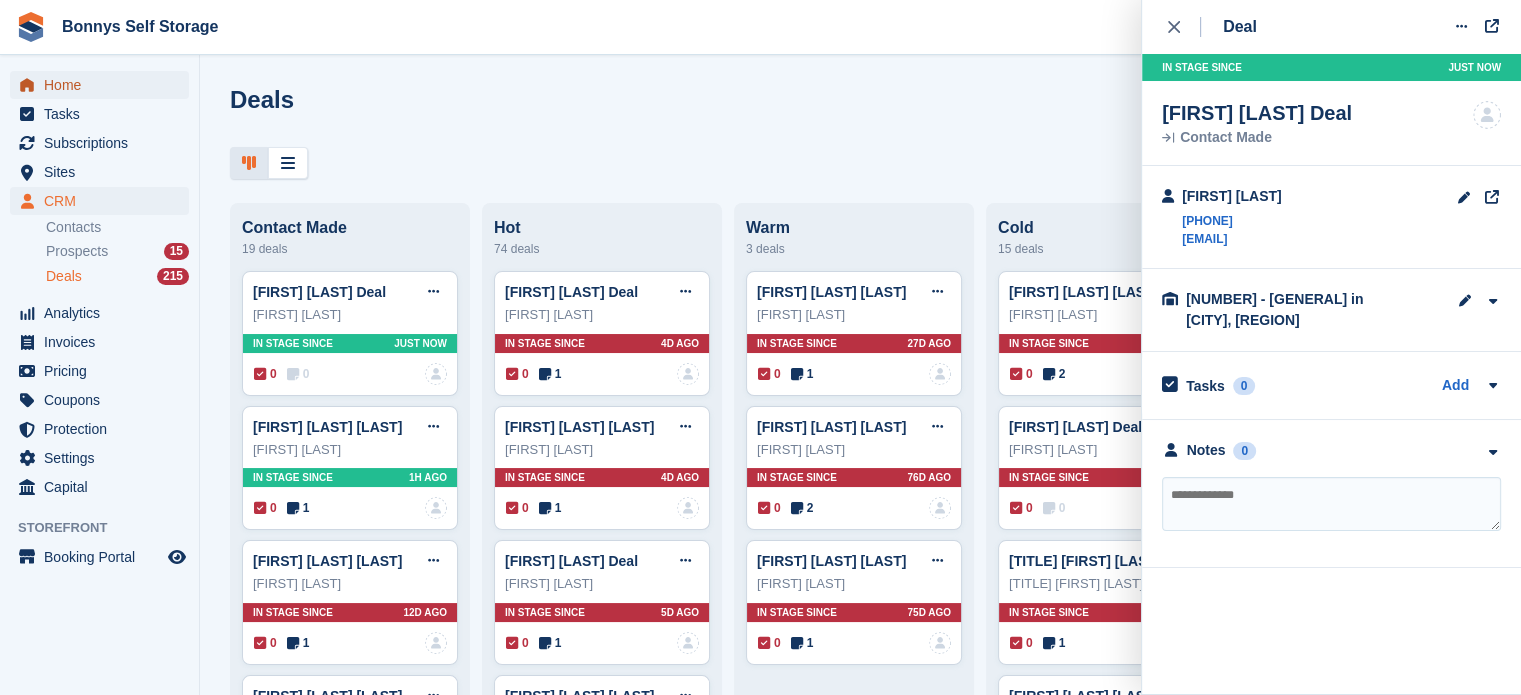 click on "Home" at bounding box center (104, 85) 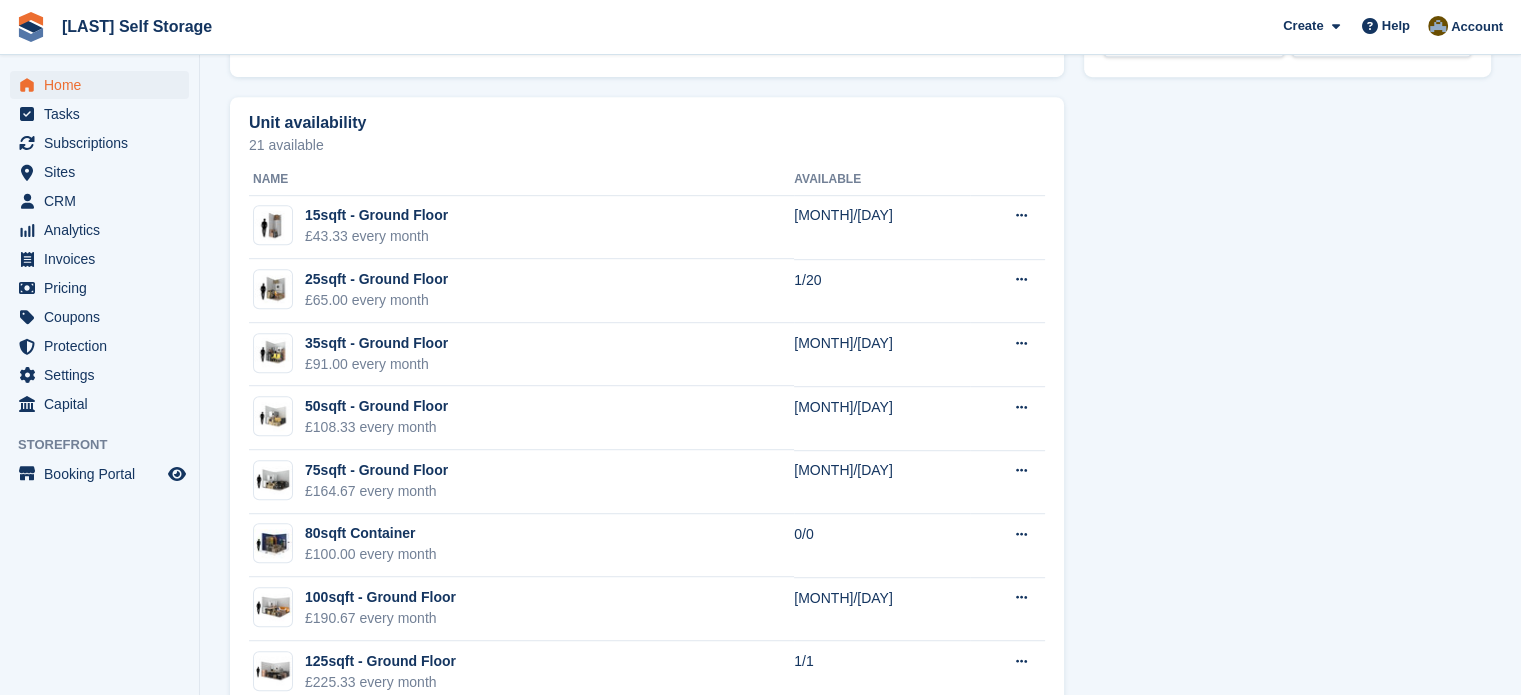 scroll, scrollTop: 1200, scrollLeft: 0, axis: vertical 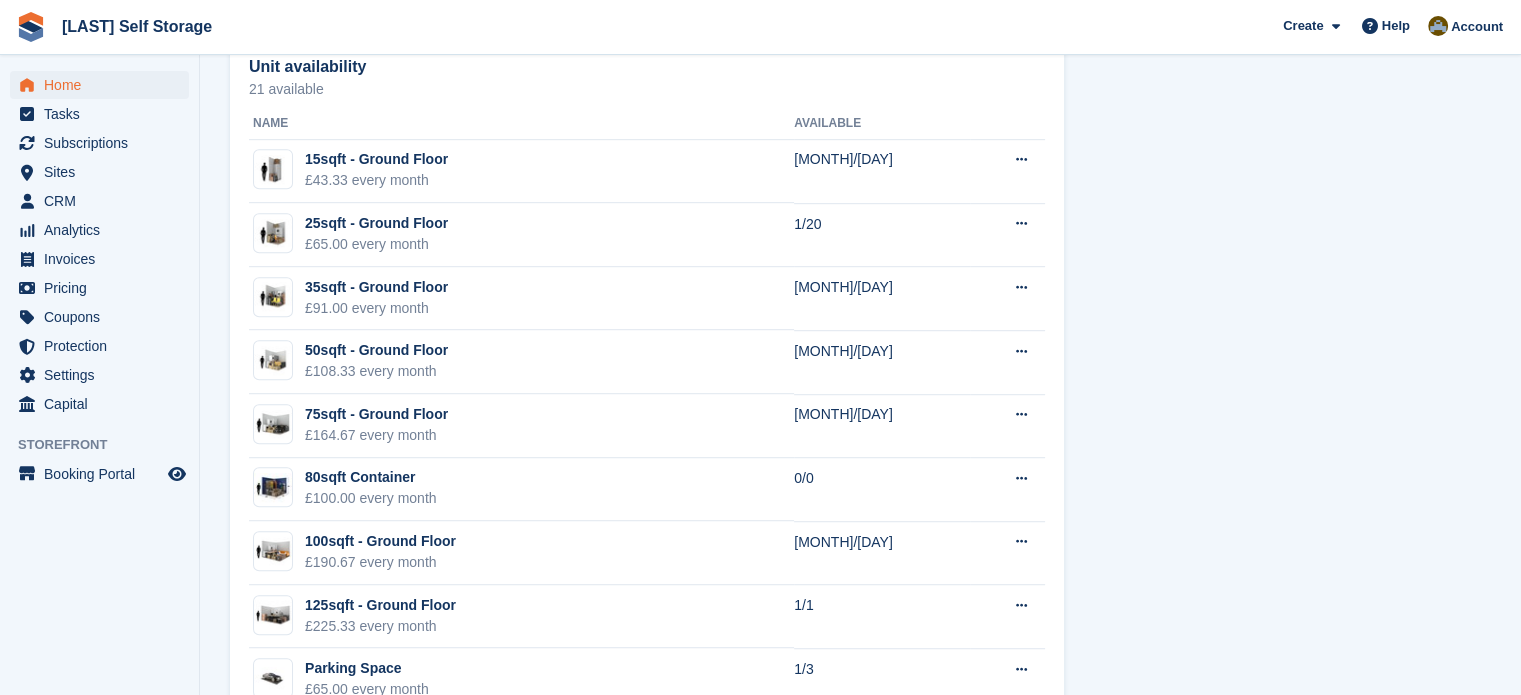 click on "21 available" at bounding box center (647, 89) 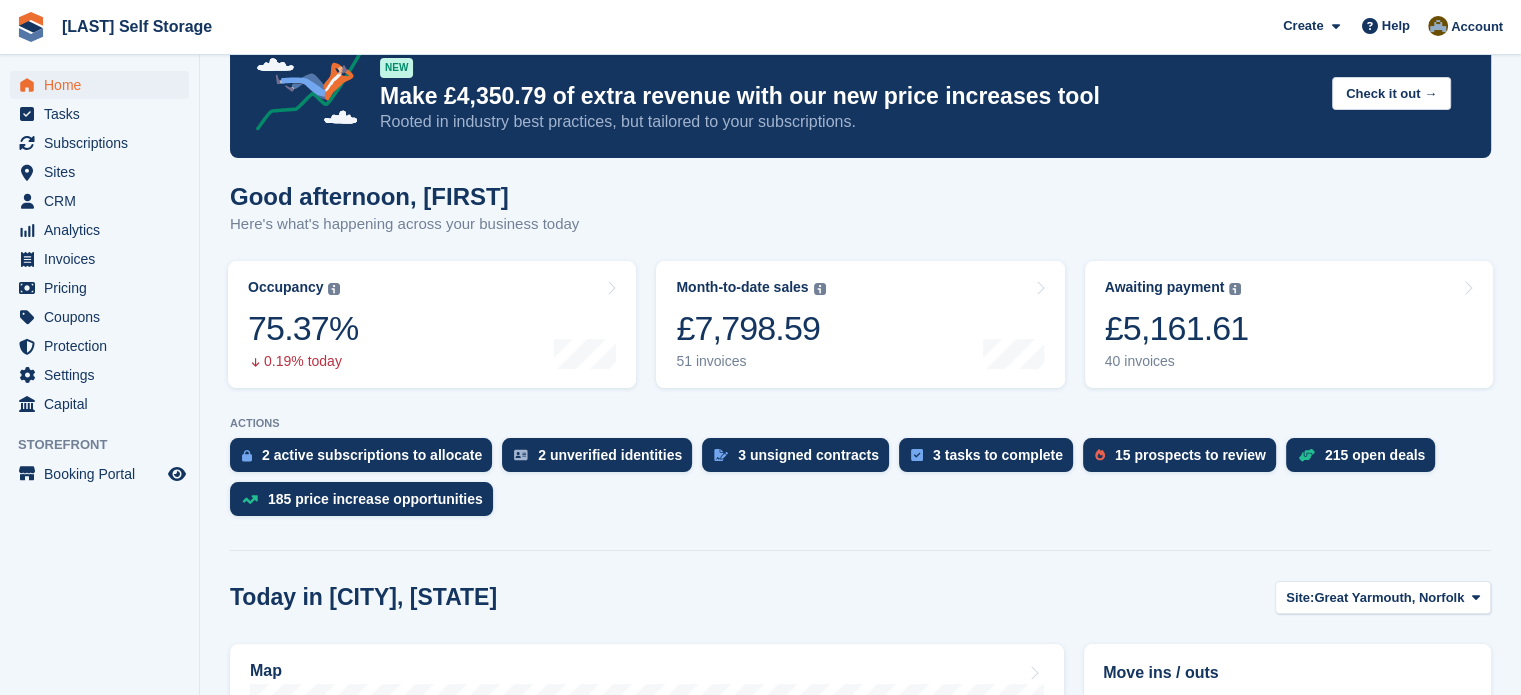 scroll, scrollTop: 0, scrollLeft: 0, axis: both 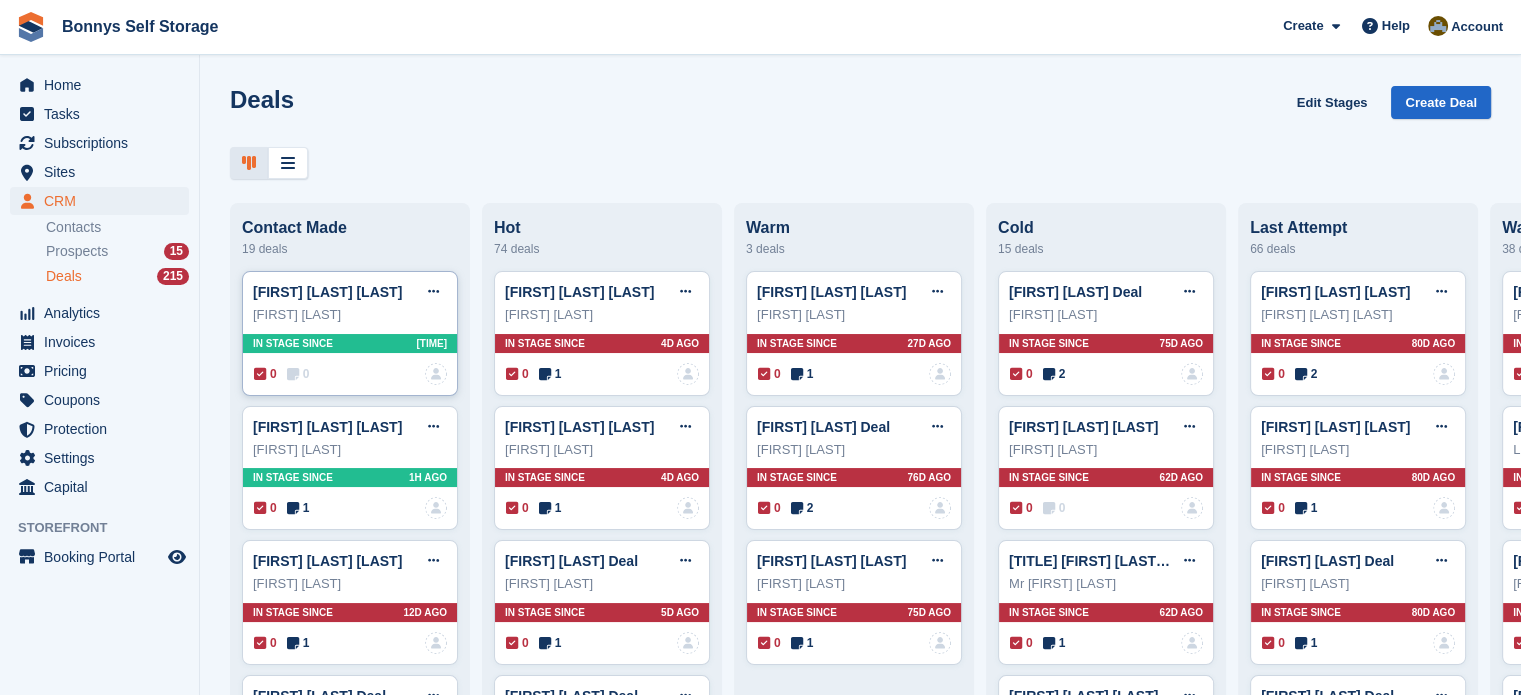 click on "Holly burton Deal
Edit deal
Mark as won
Mark as lost
Delete deal" at bounding box center (350, 292) 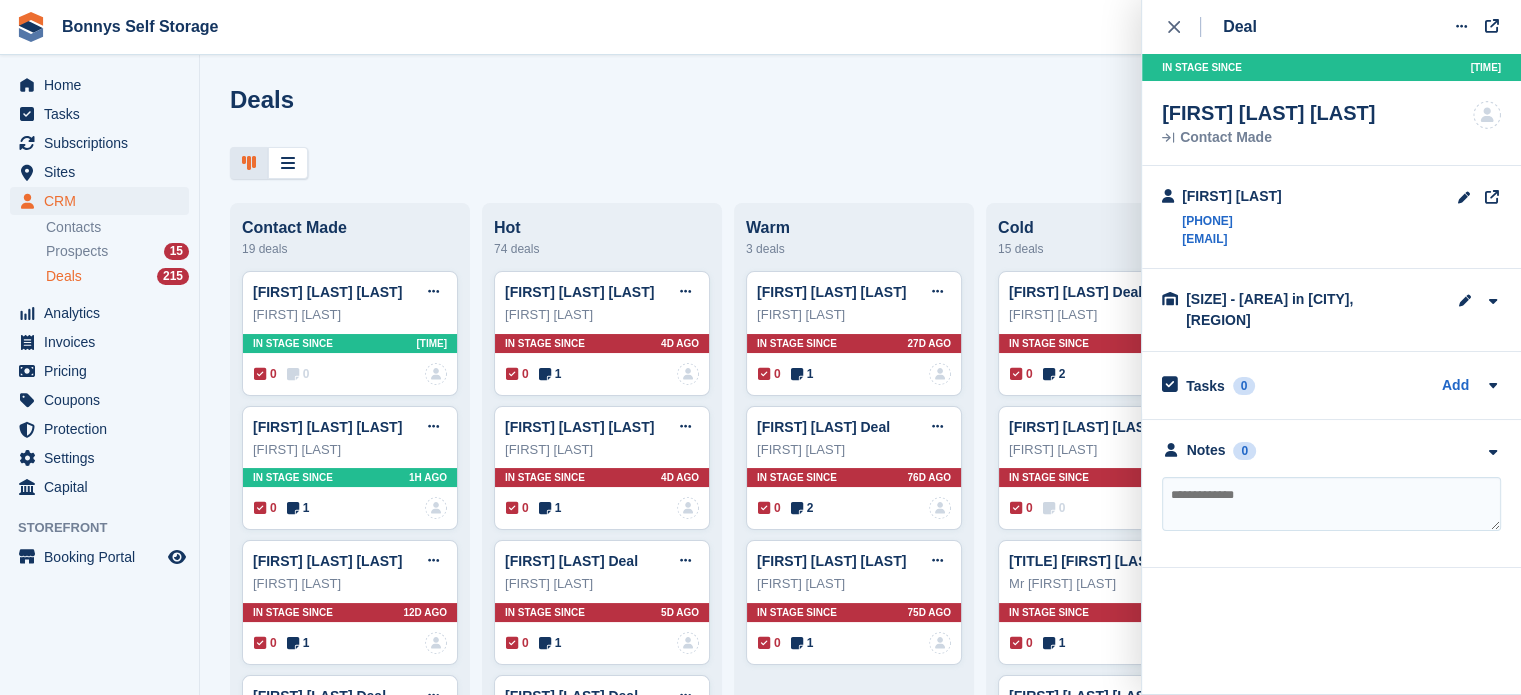 click at bounding box center [1331, 504] 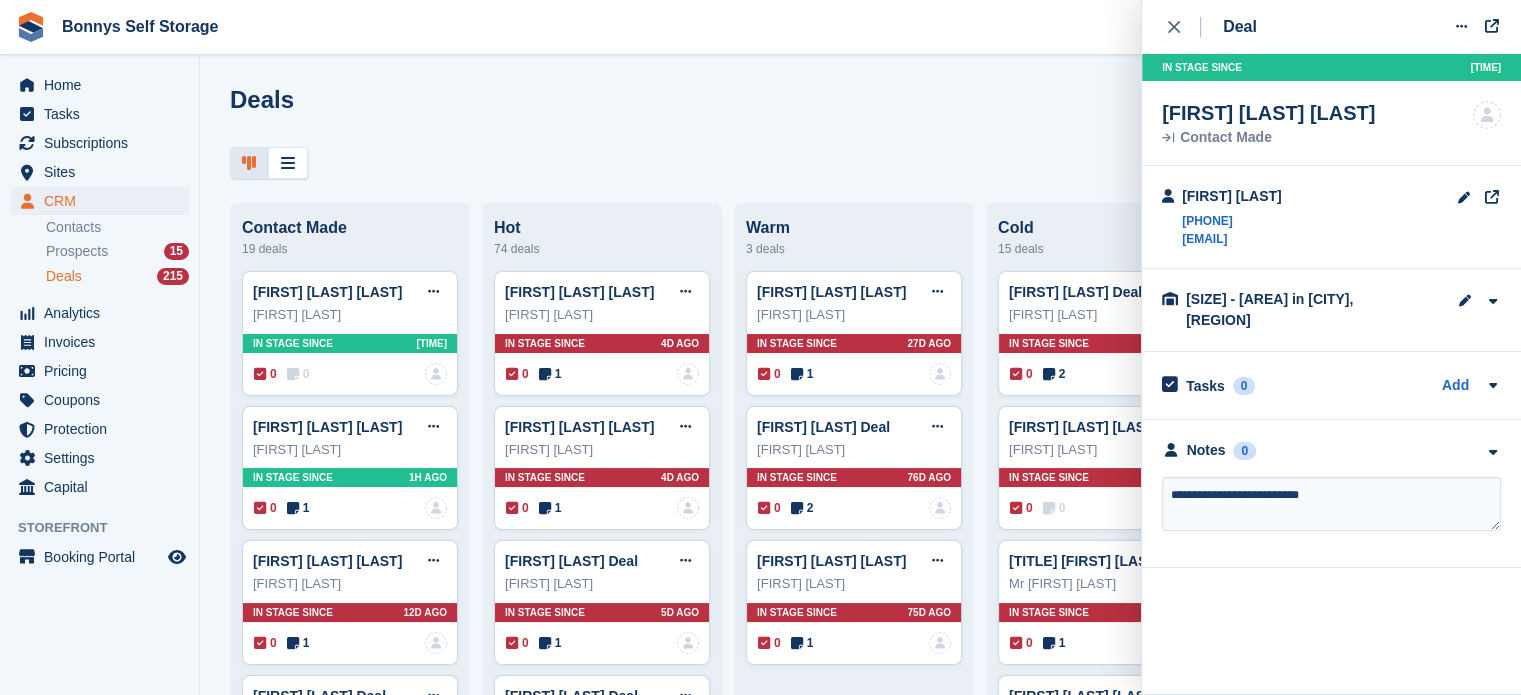 type on "**********" 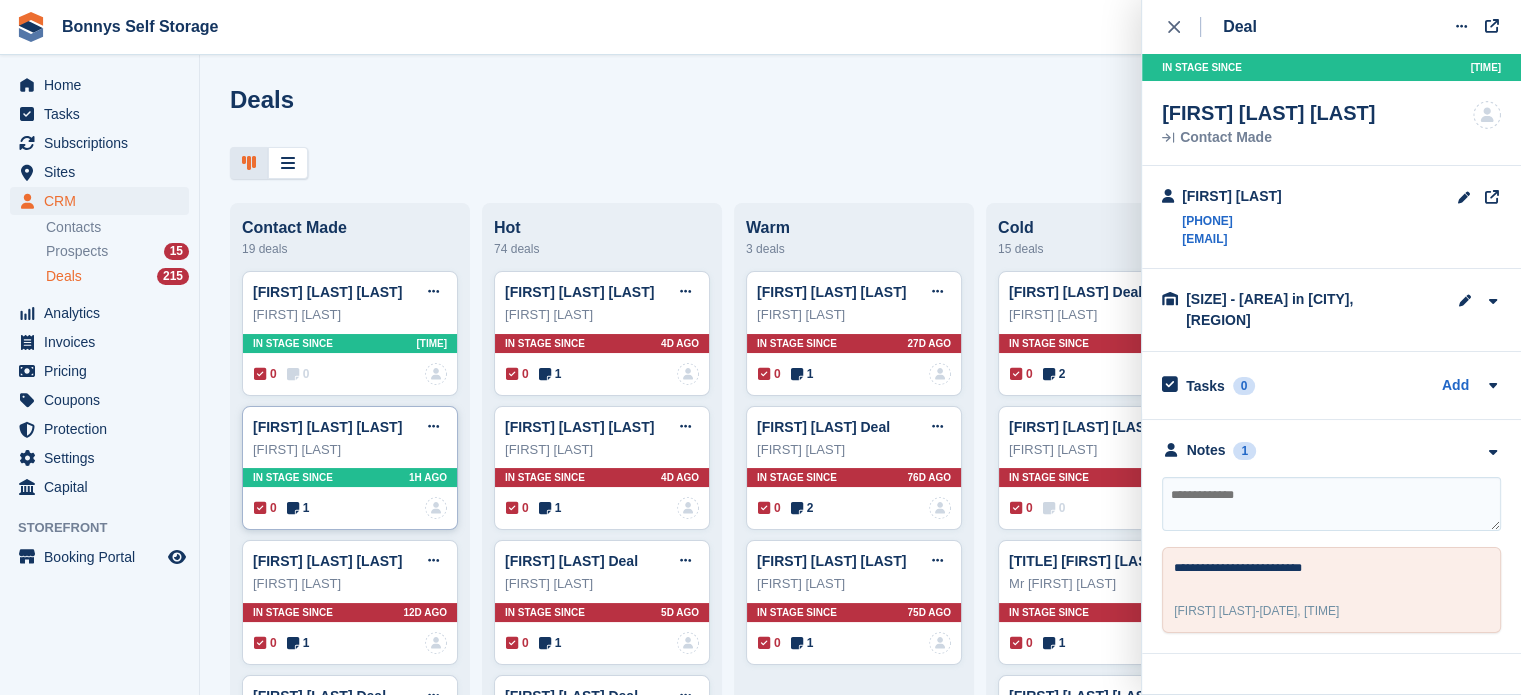 click at bounding box center [293, 508] 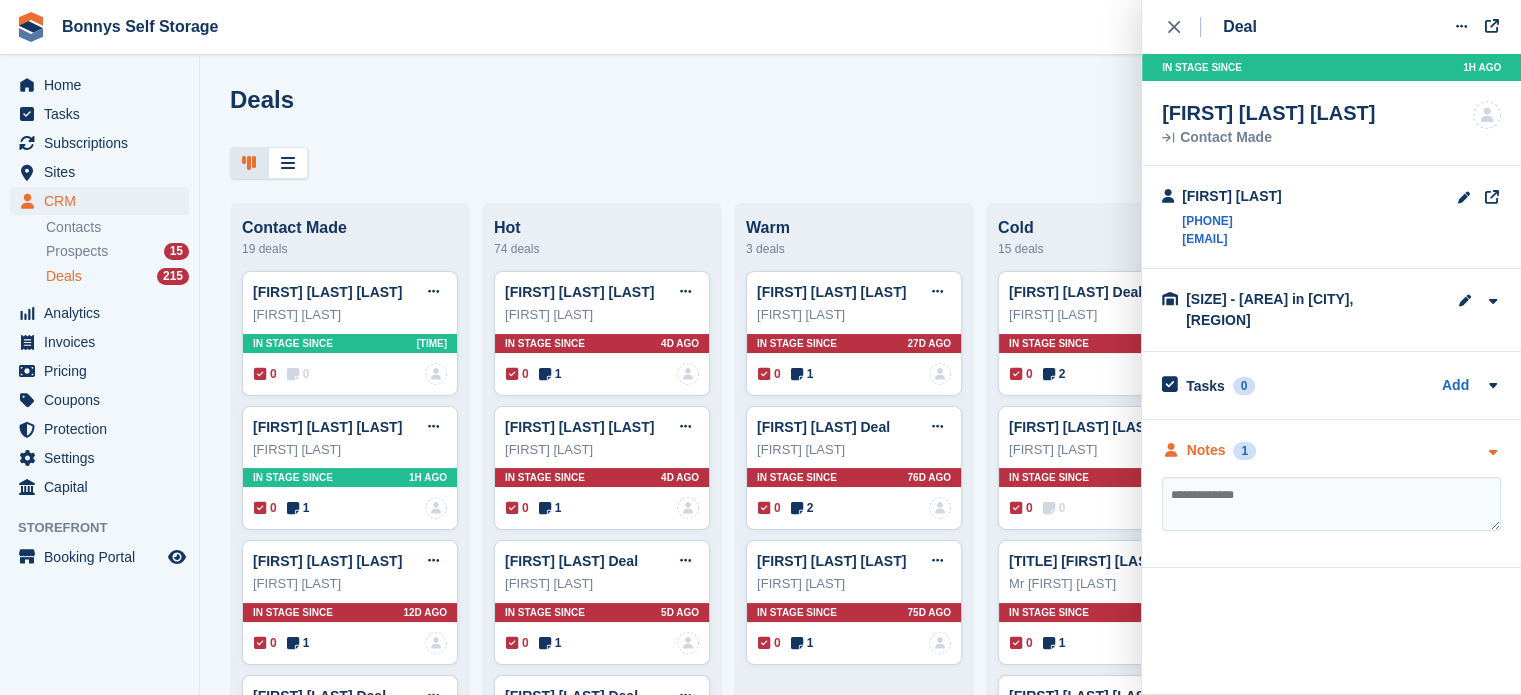 click on "Notes" at bounding box center (1206, 450) 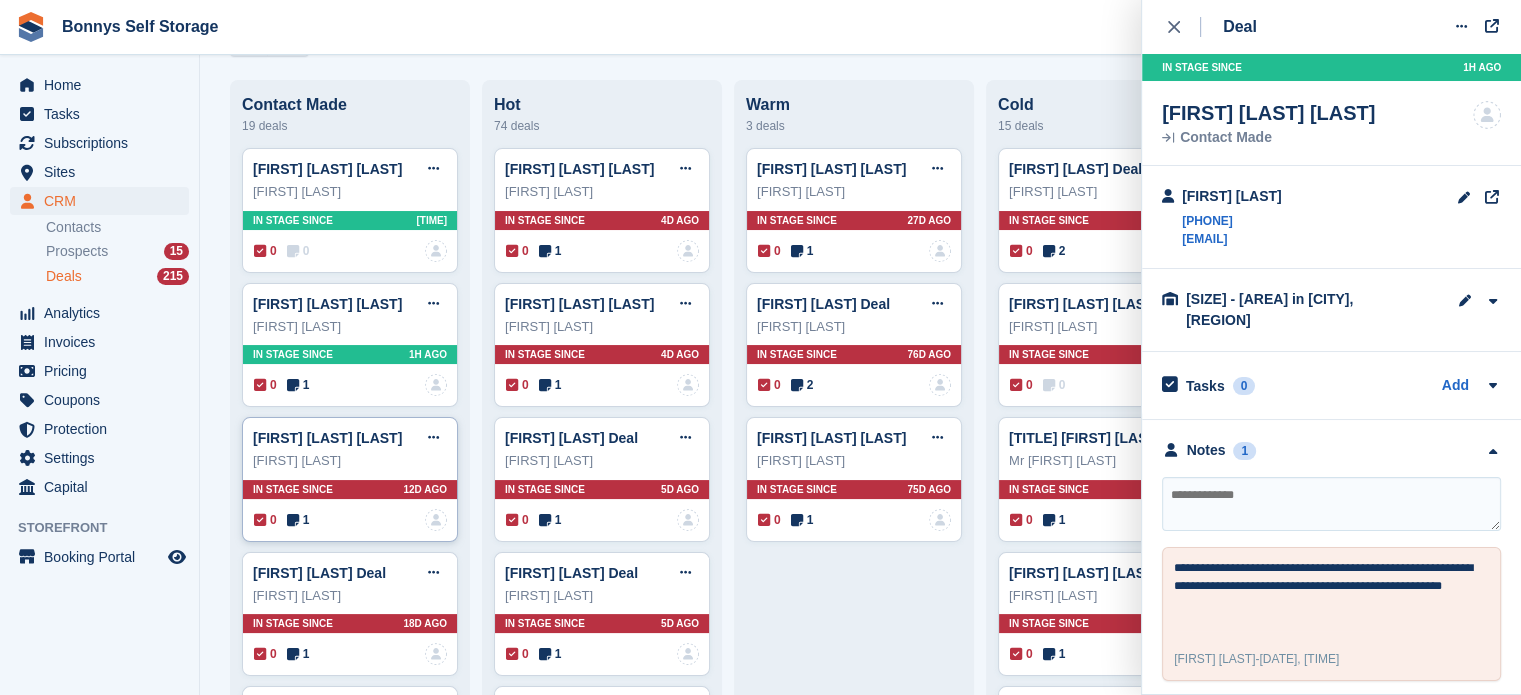 scroll, scrollTop: 300, scrollLeft: 0, axis: vertical 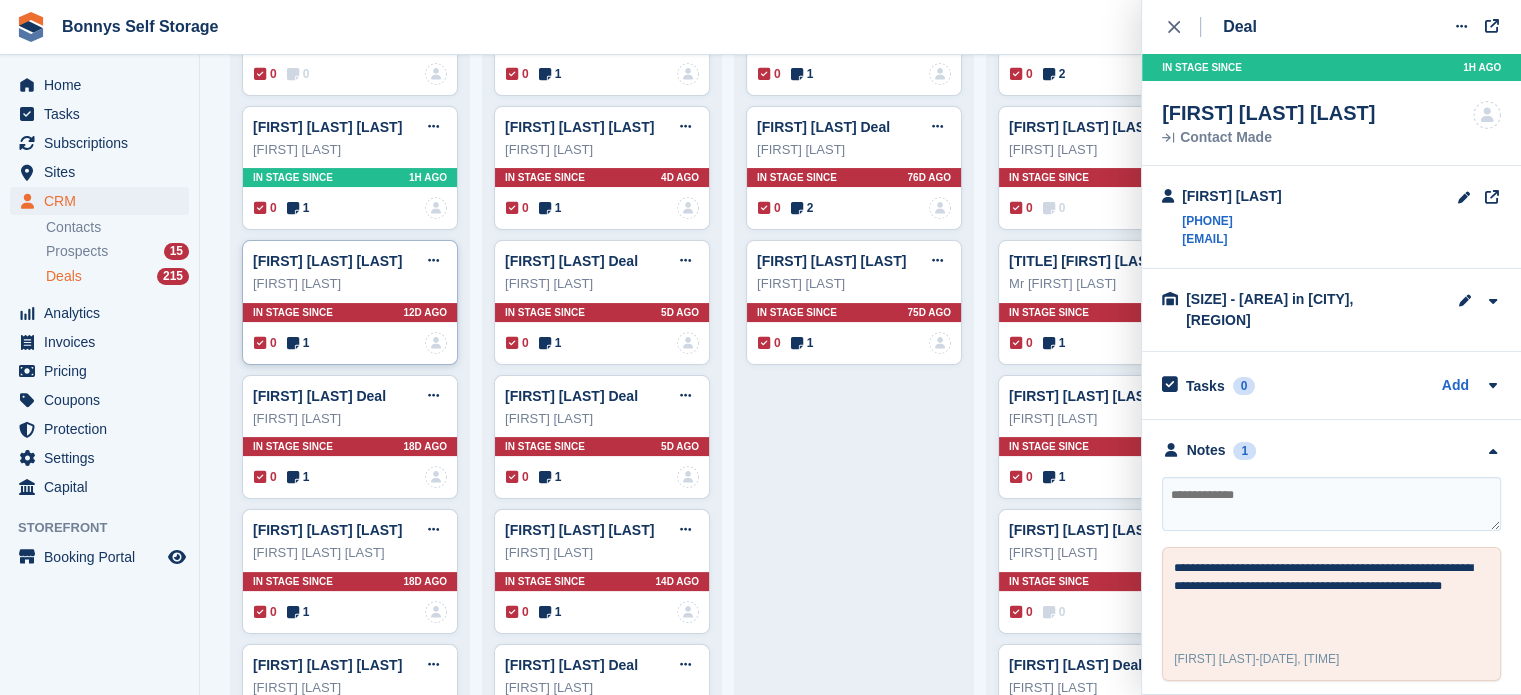 click on "1" at bounding box center (298, 343) 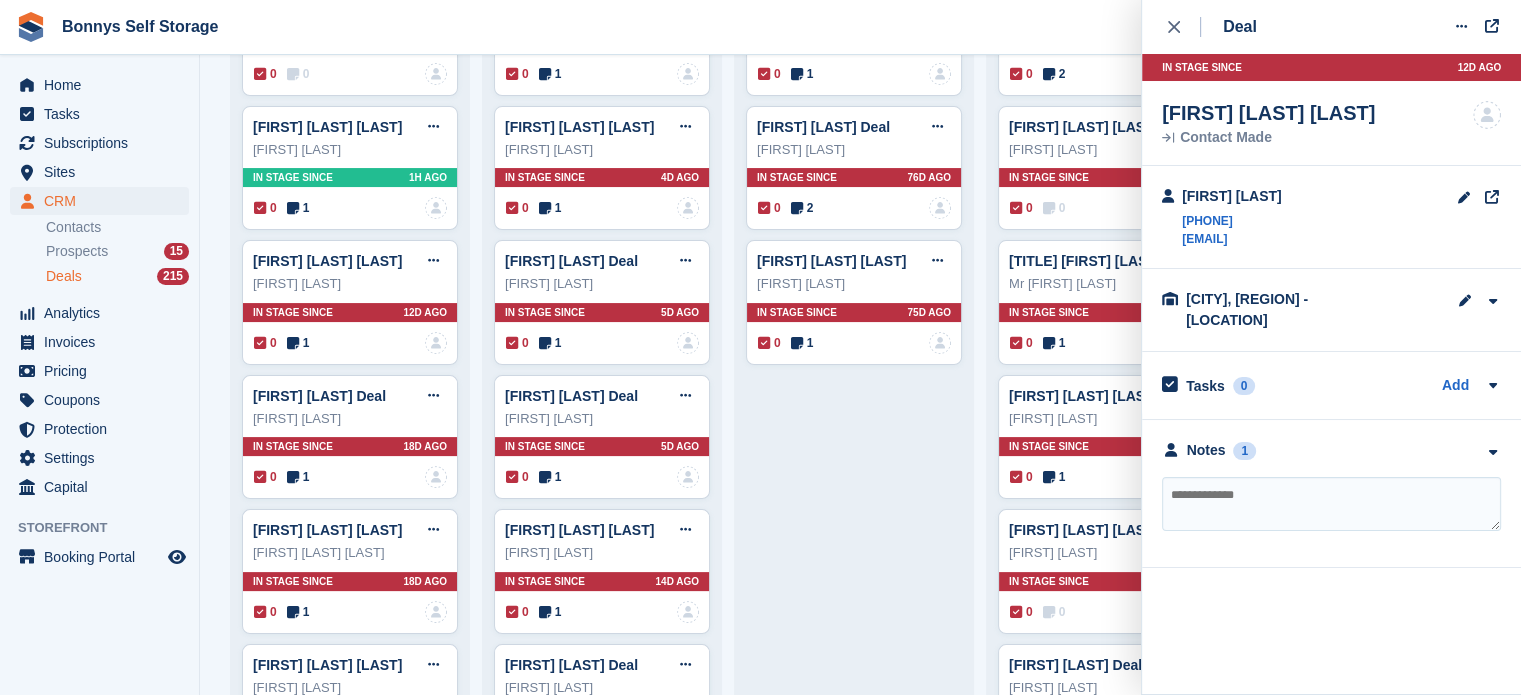 click on "**********" at bounding box center (1331, 494) 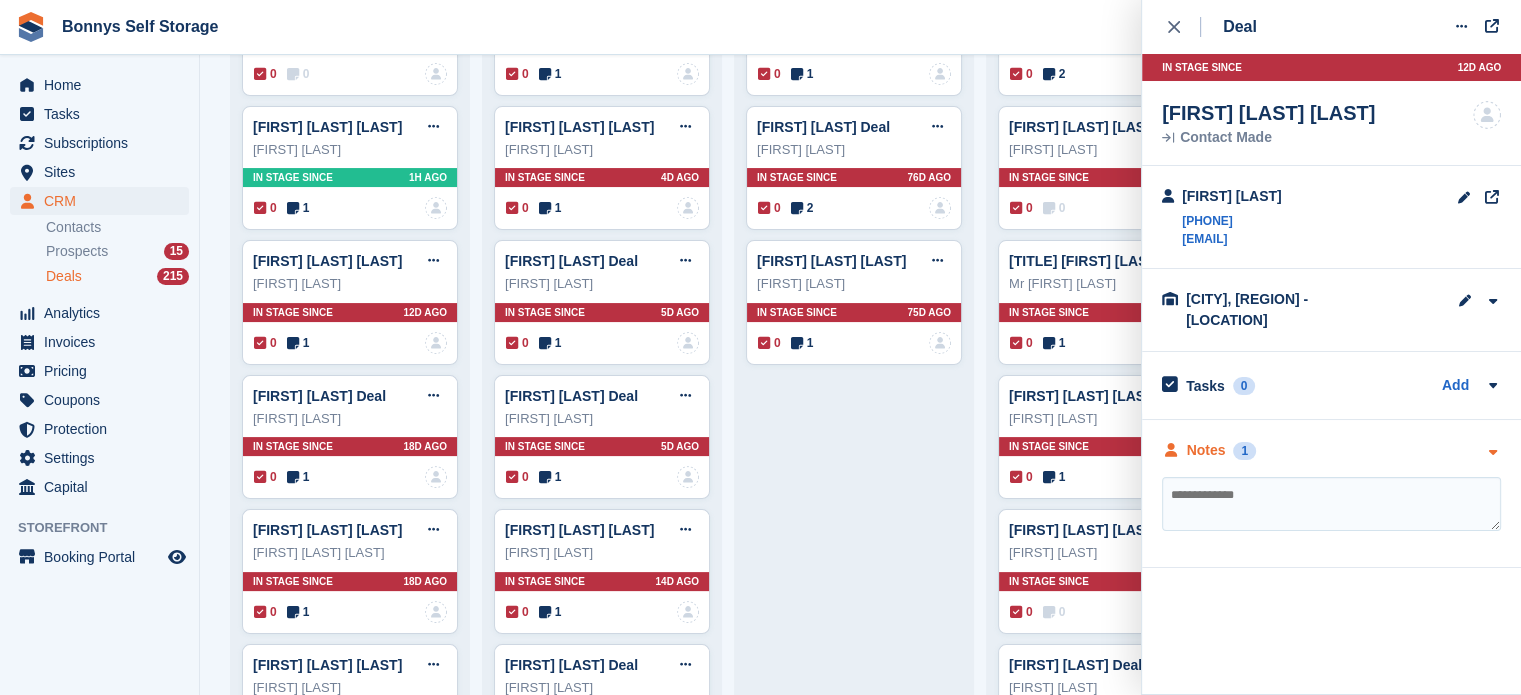 click on "Notes" at bounding box center (1206, 450) 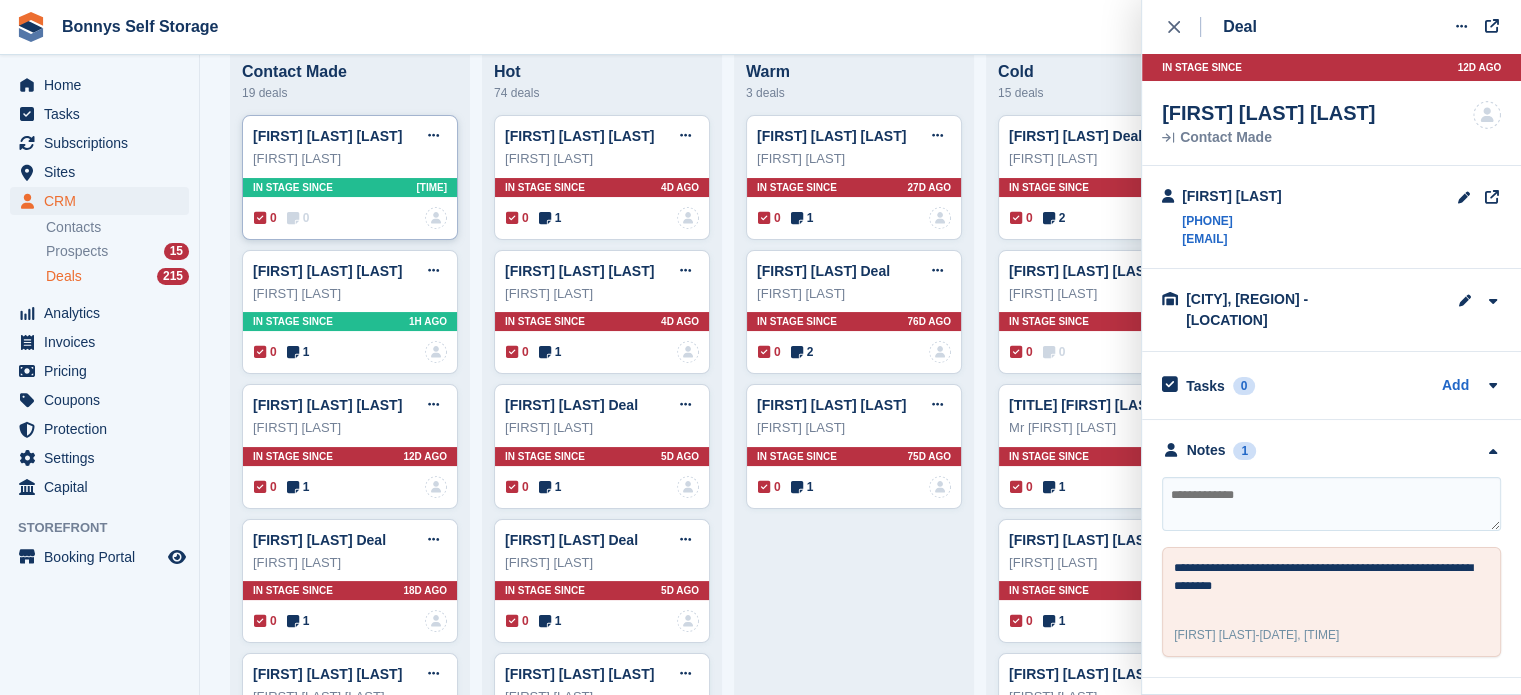 scroll, scrollTop: 0, scrollLeft: 0, axis: both 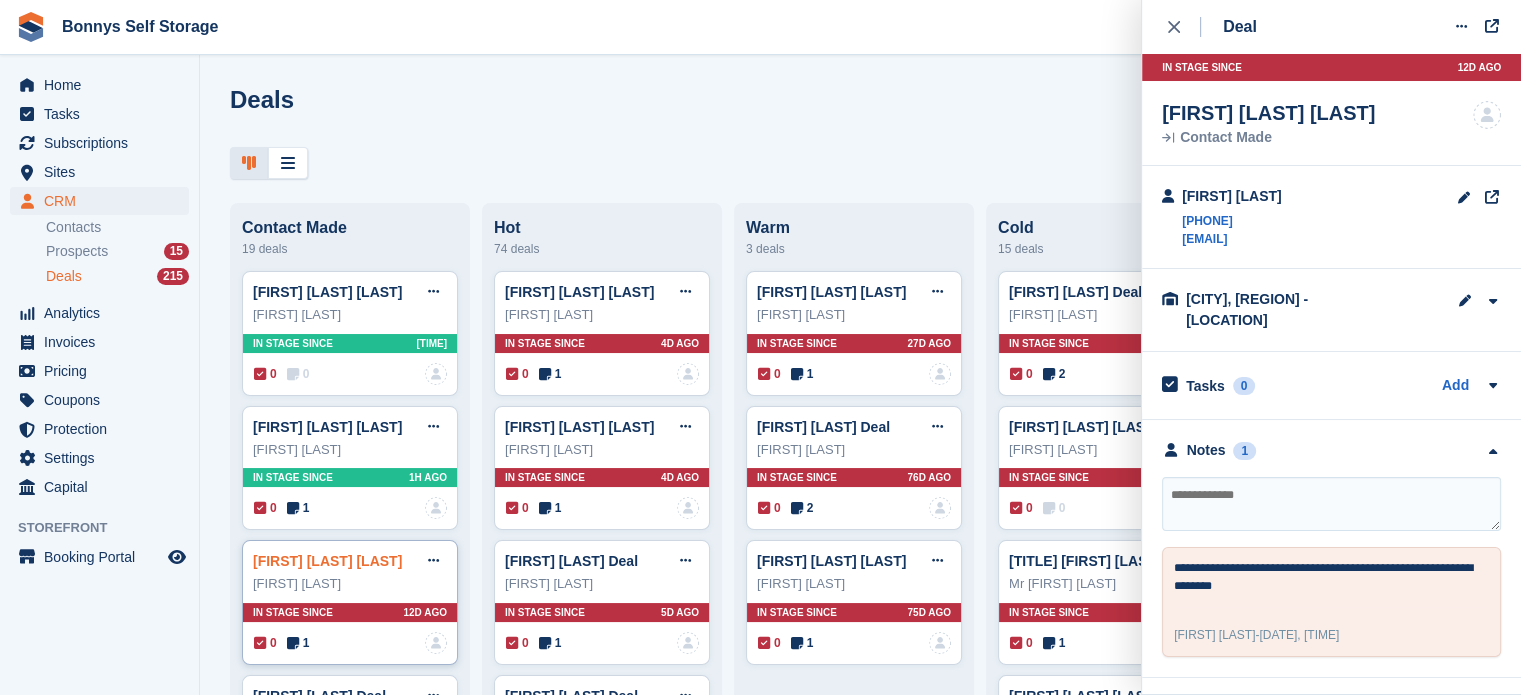 type 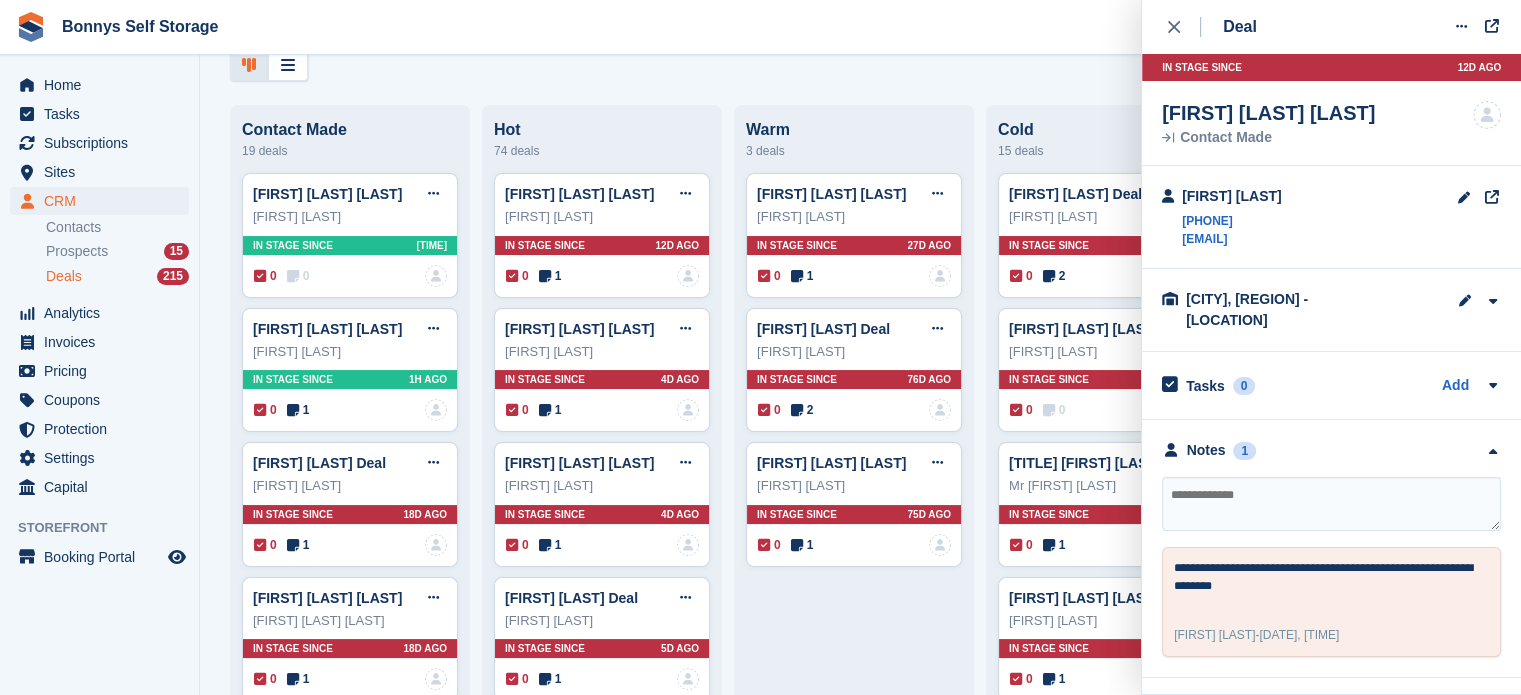 scroll, scrollTop: 200, scrollLeft: 0, axis: vertical 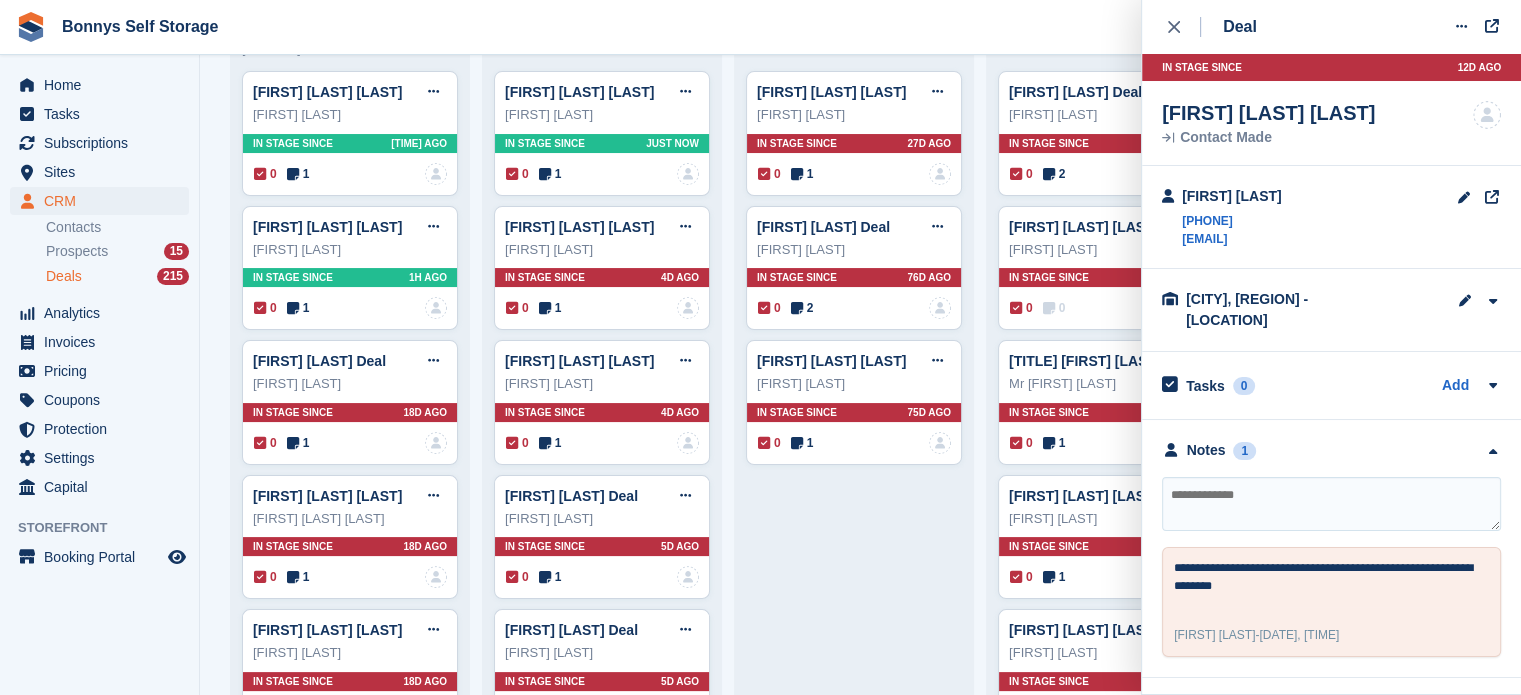click on "1" at bounding box center [298, 443] 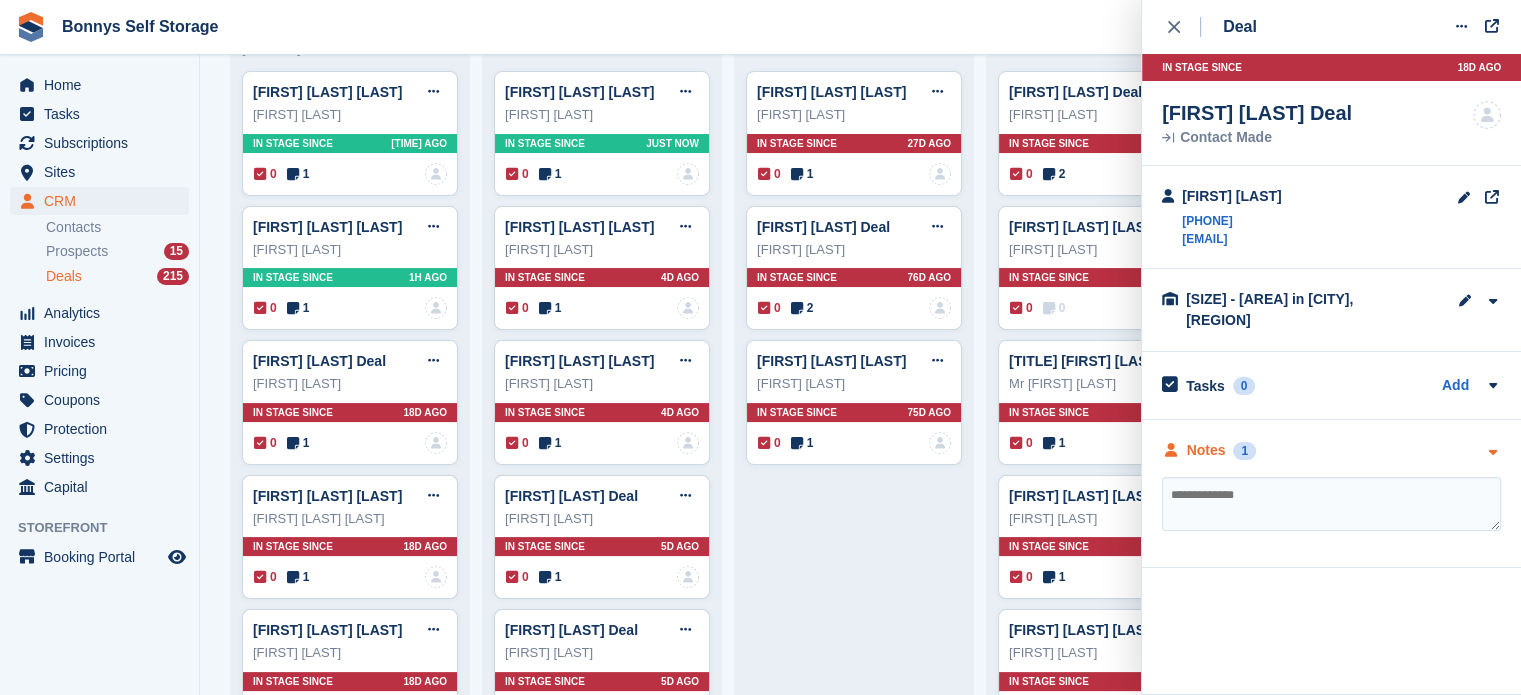 click on "Notes
1" at bounding box center [1209, 450] 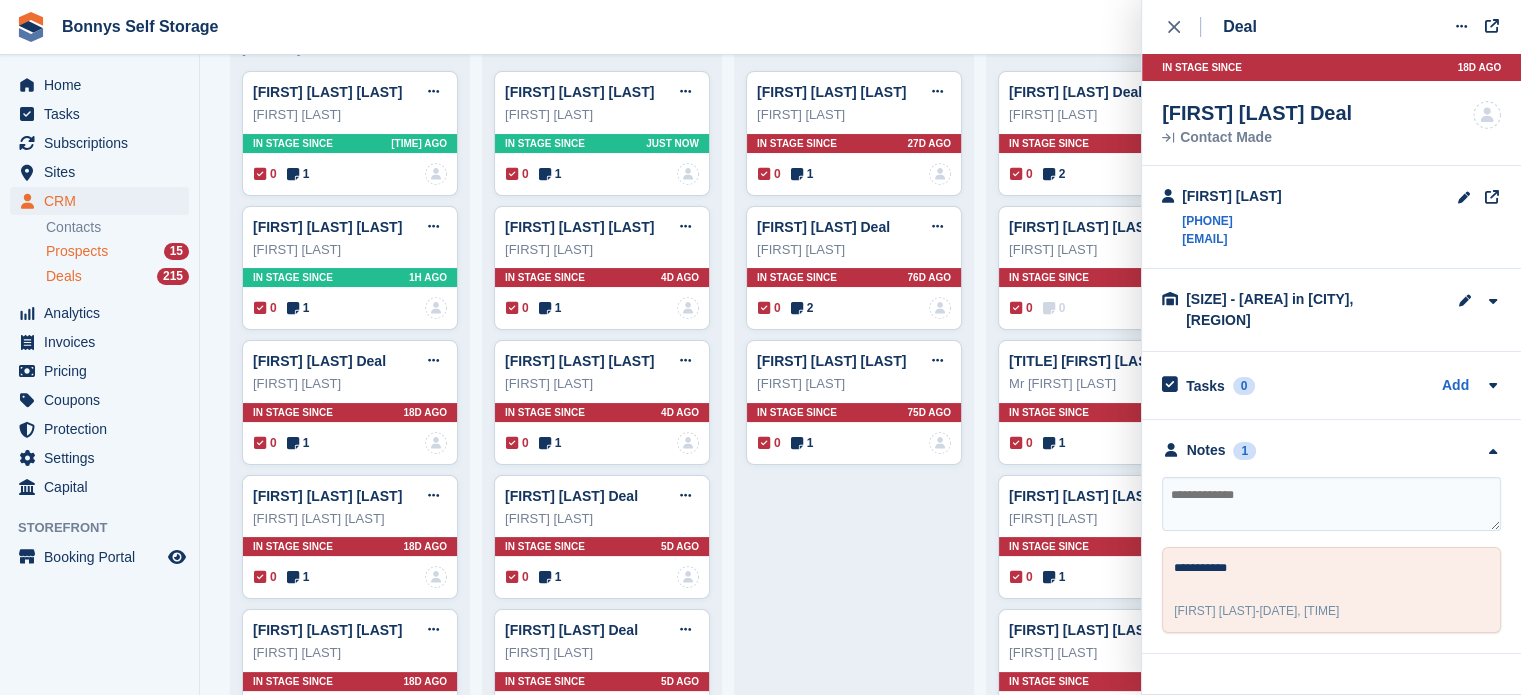 click on "Prospects" at bounding box center [77, 251] 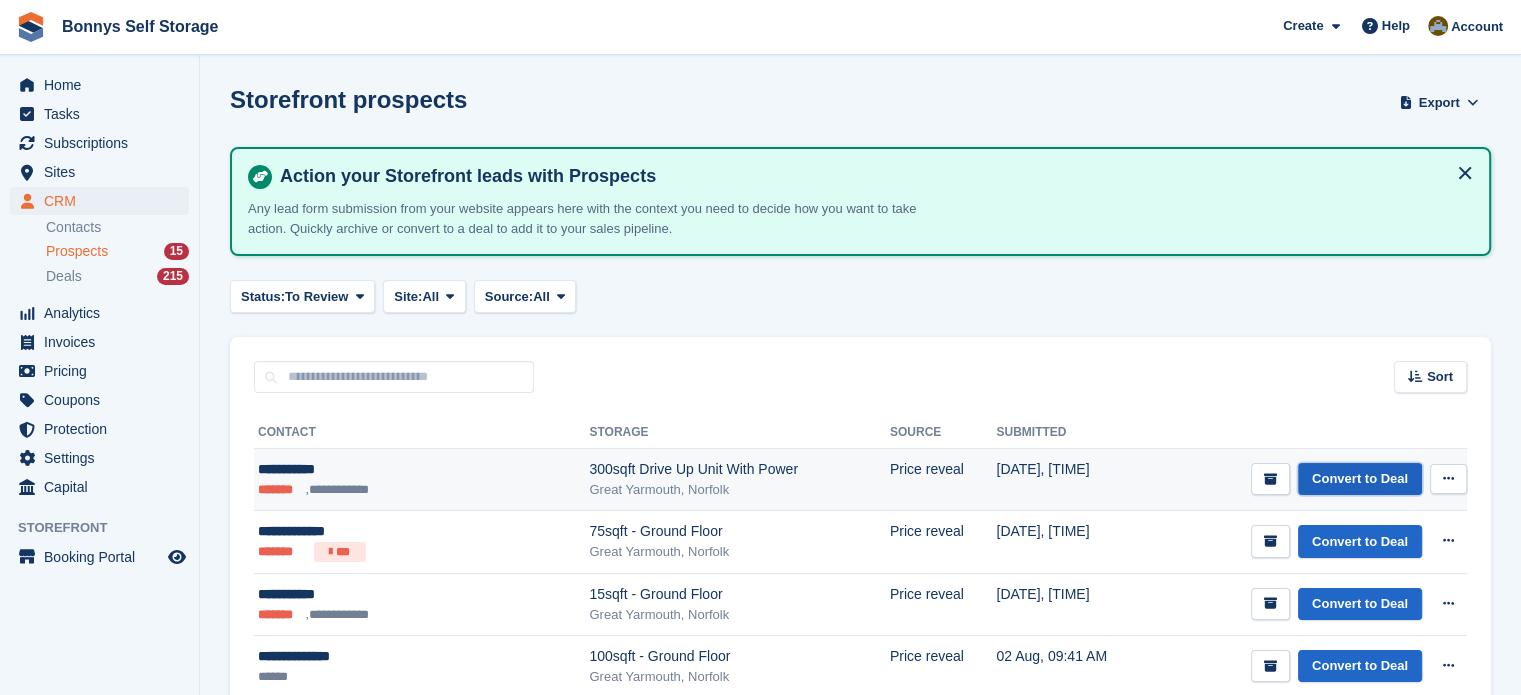 click on "Convert to Deal" at bounding box center [1360, 479] 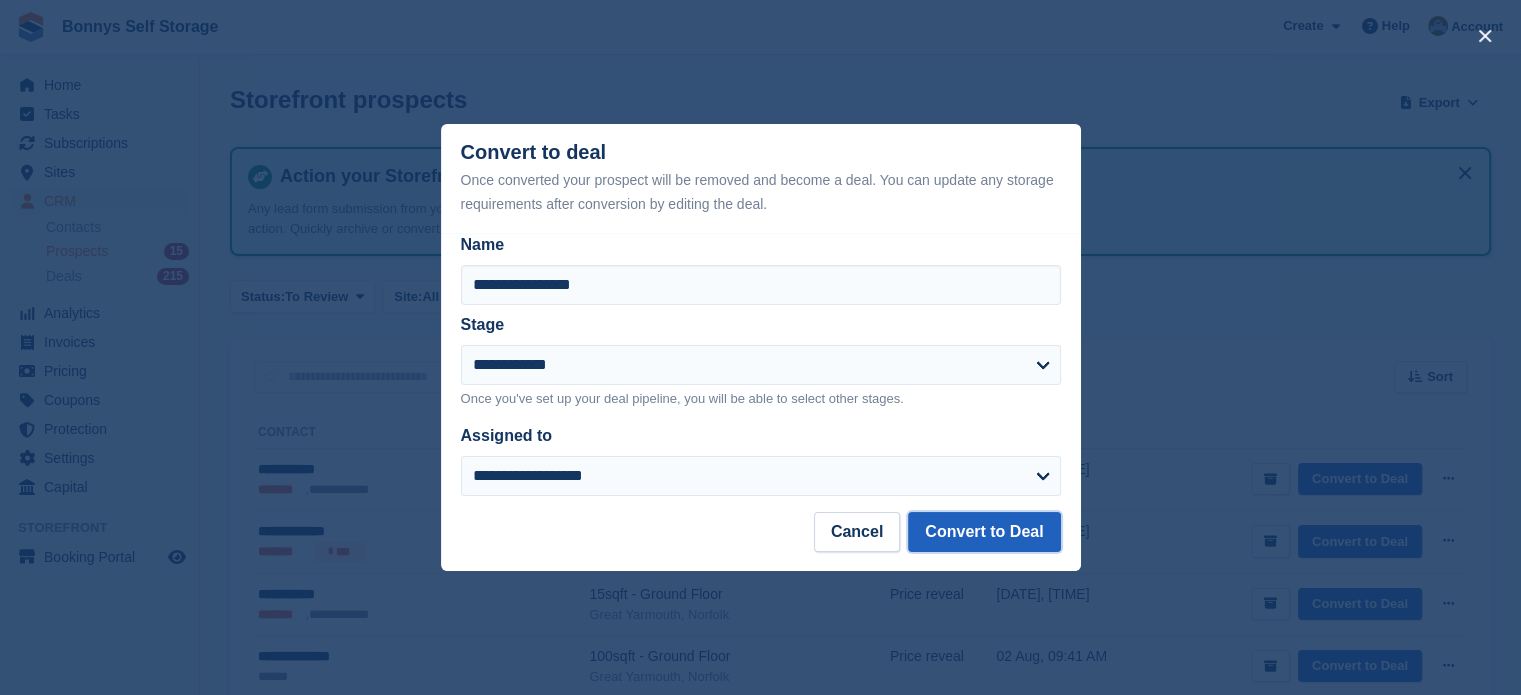 click on "Convert to Deal" at bounding box center (984, 532) 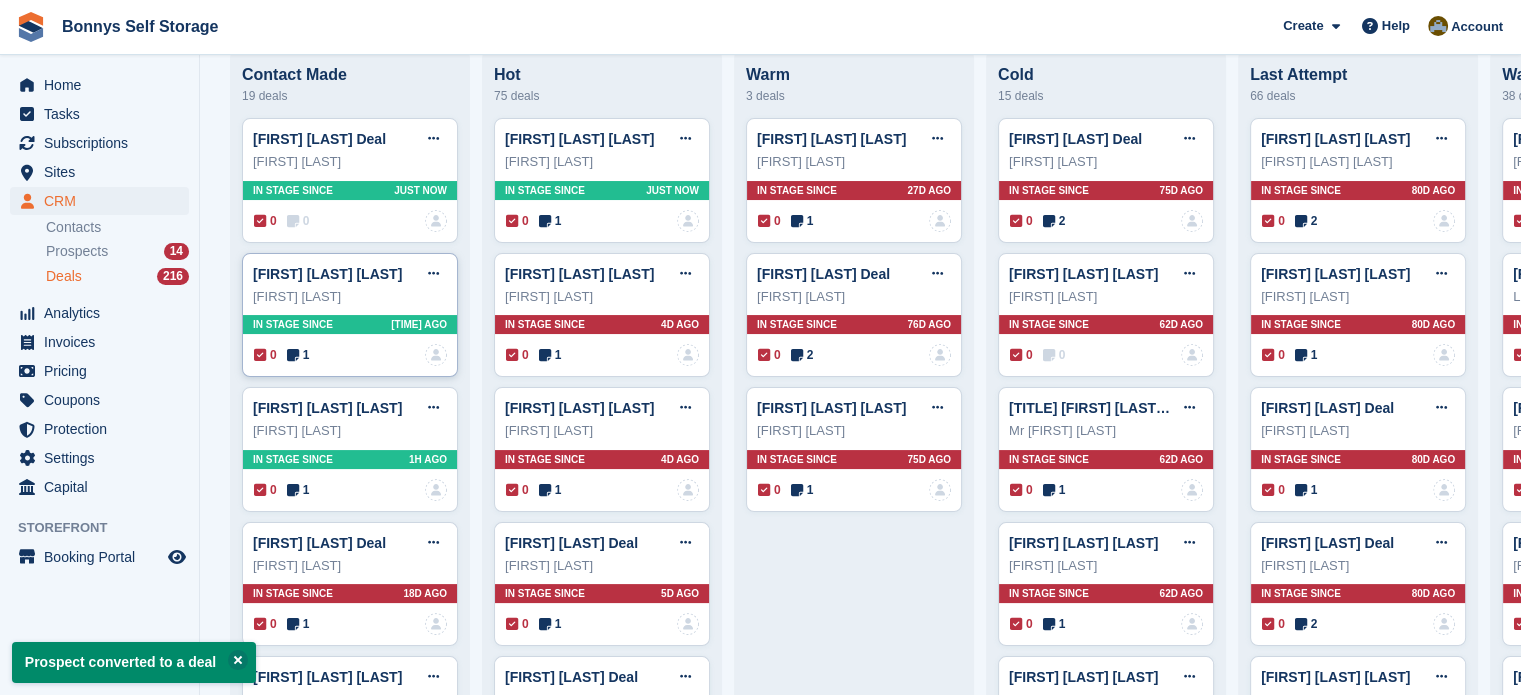 scroll, scrollTop: 0, scrollLeft: 0, axis: both 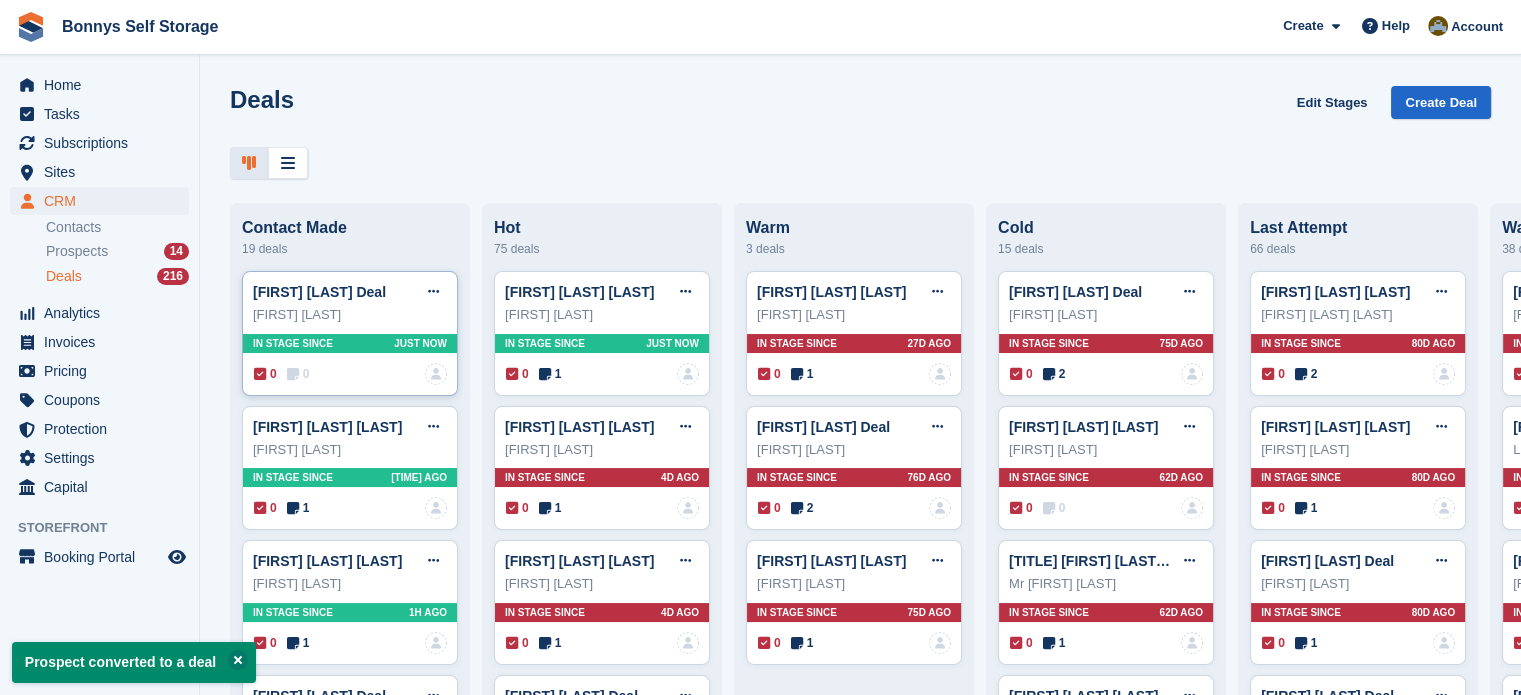 click at bounding box center (293, 374) 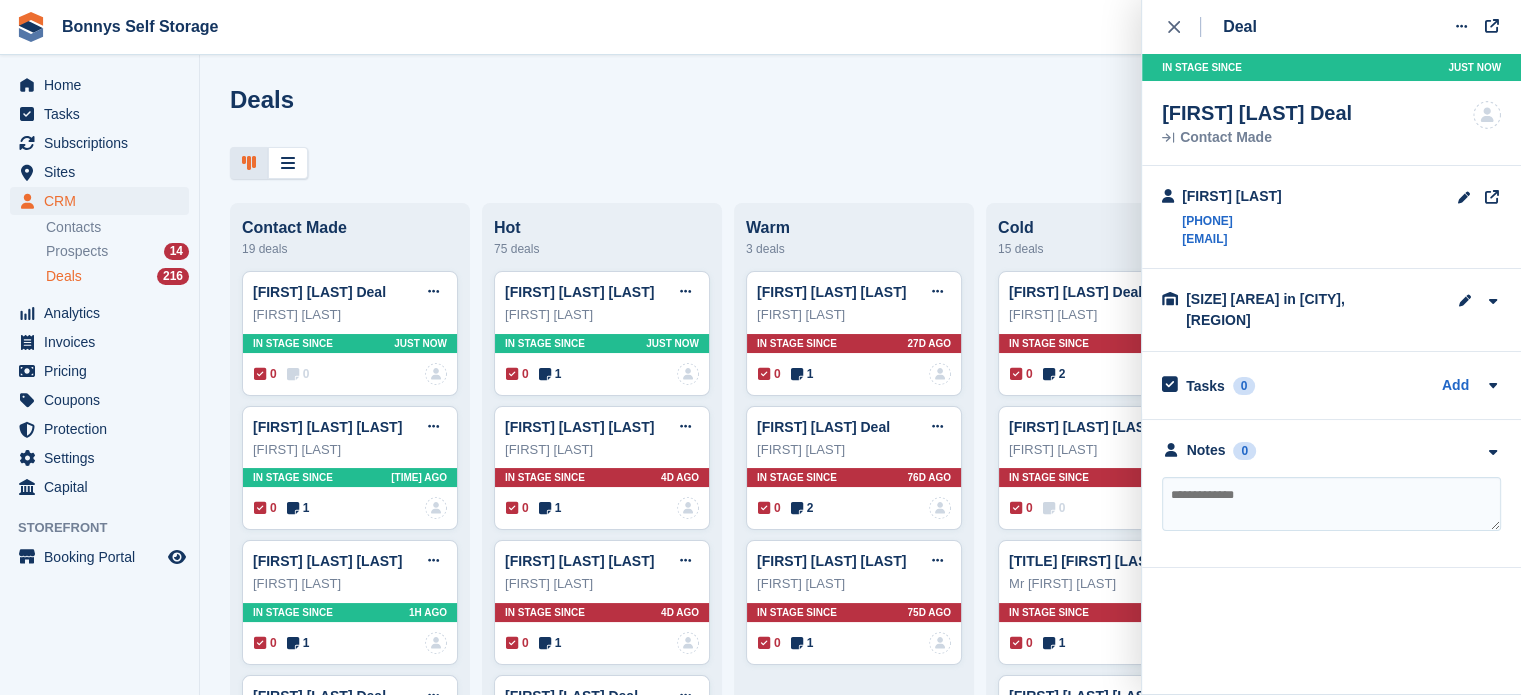 click at bounding box center [1331, 504] 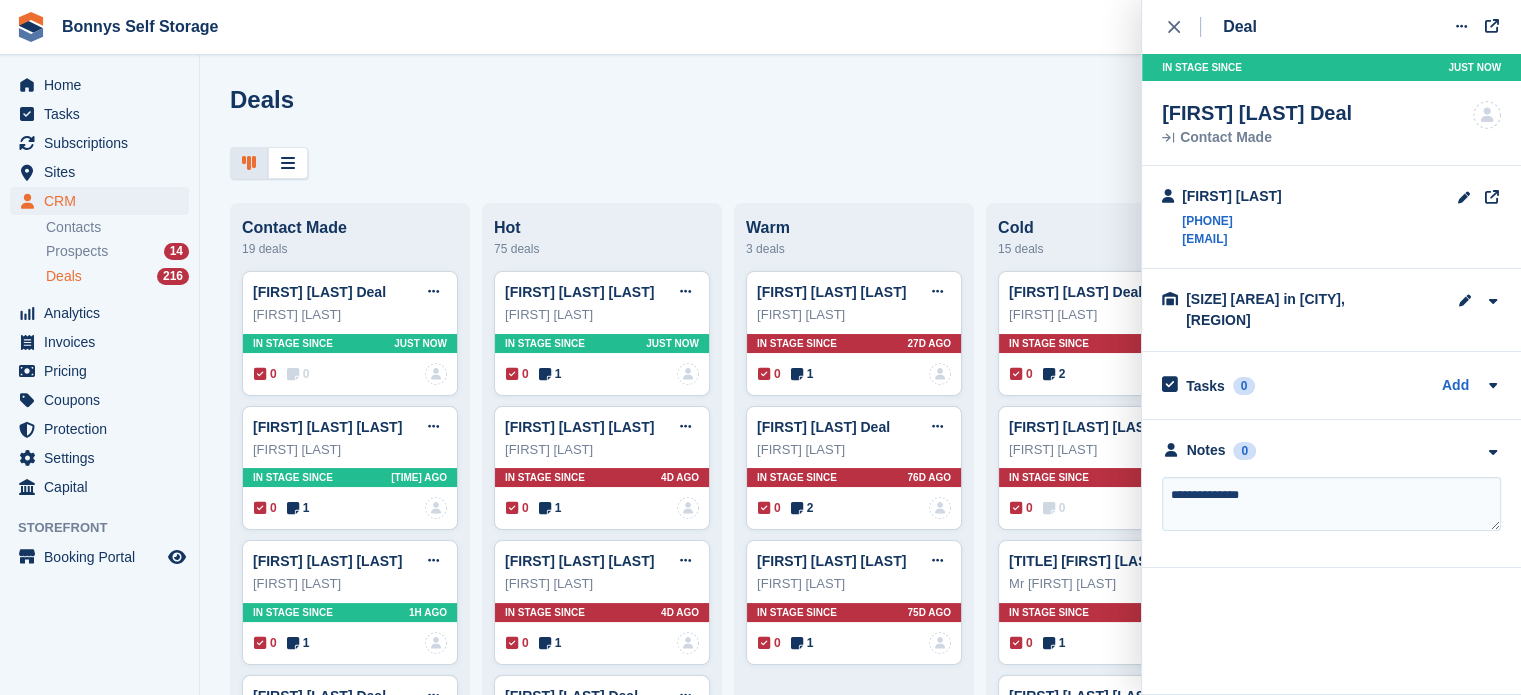 type on "**********" 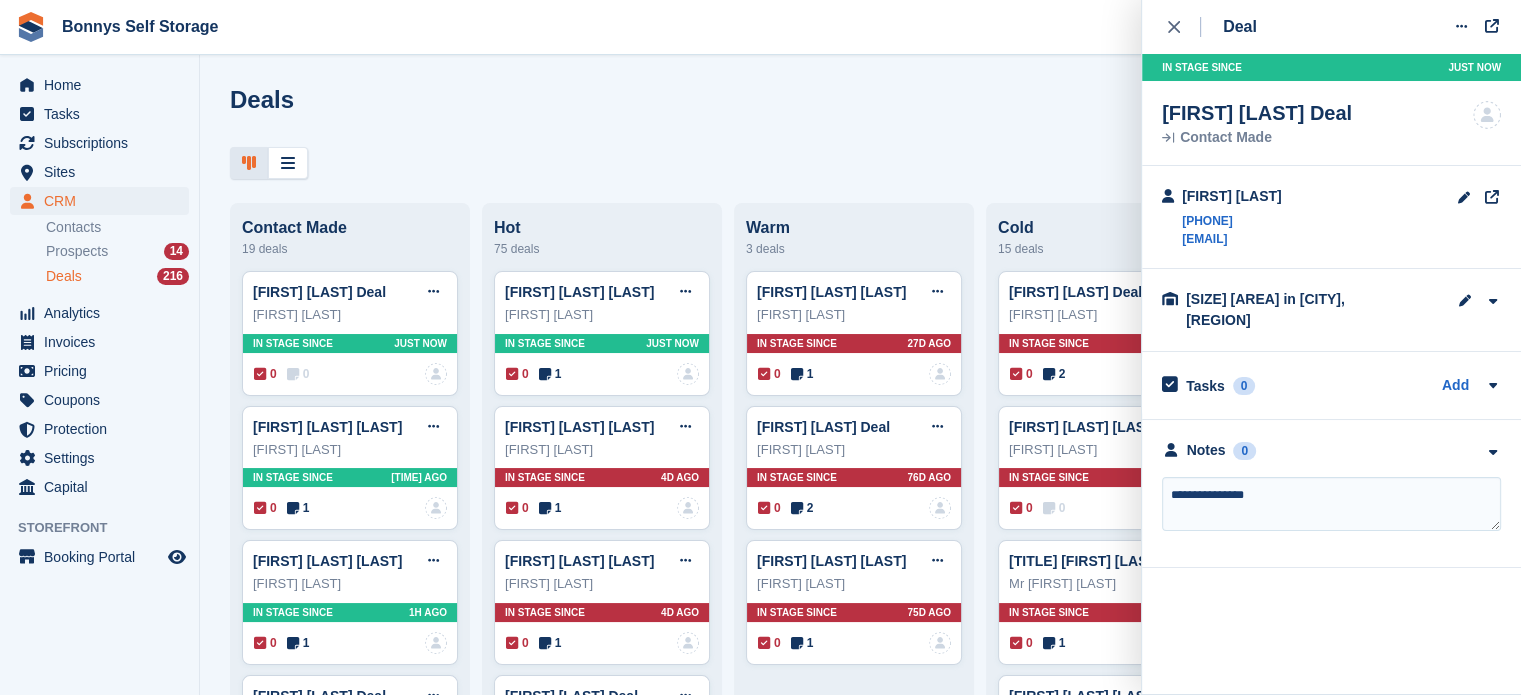 type 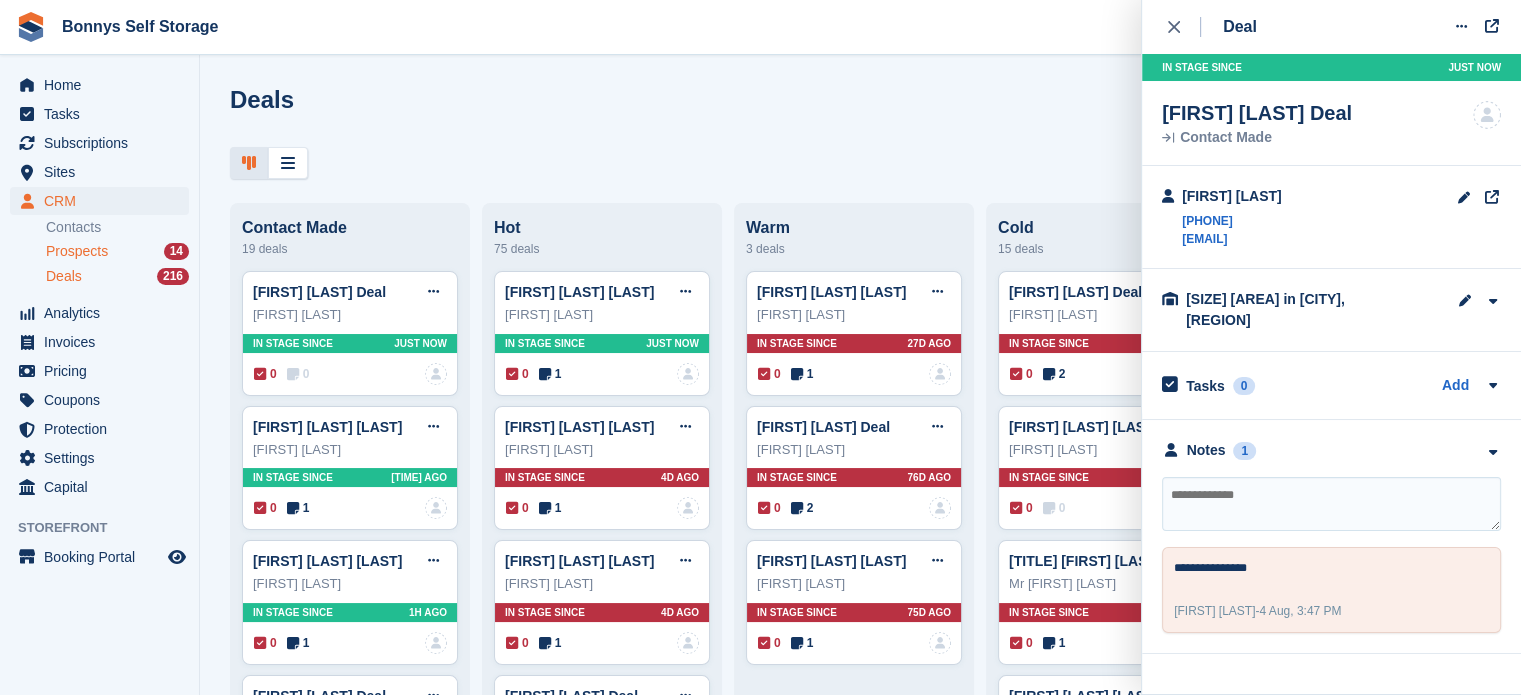 click on "Prospects" at bounding box center (77, 251) 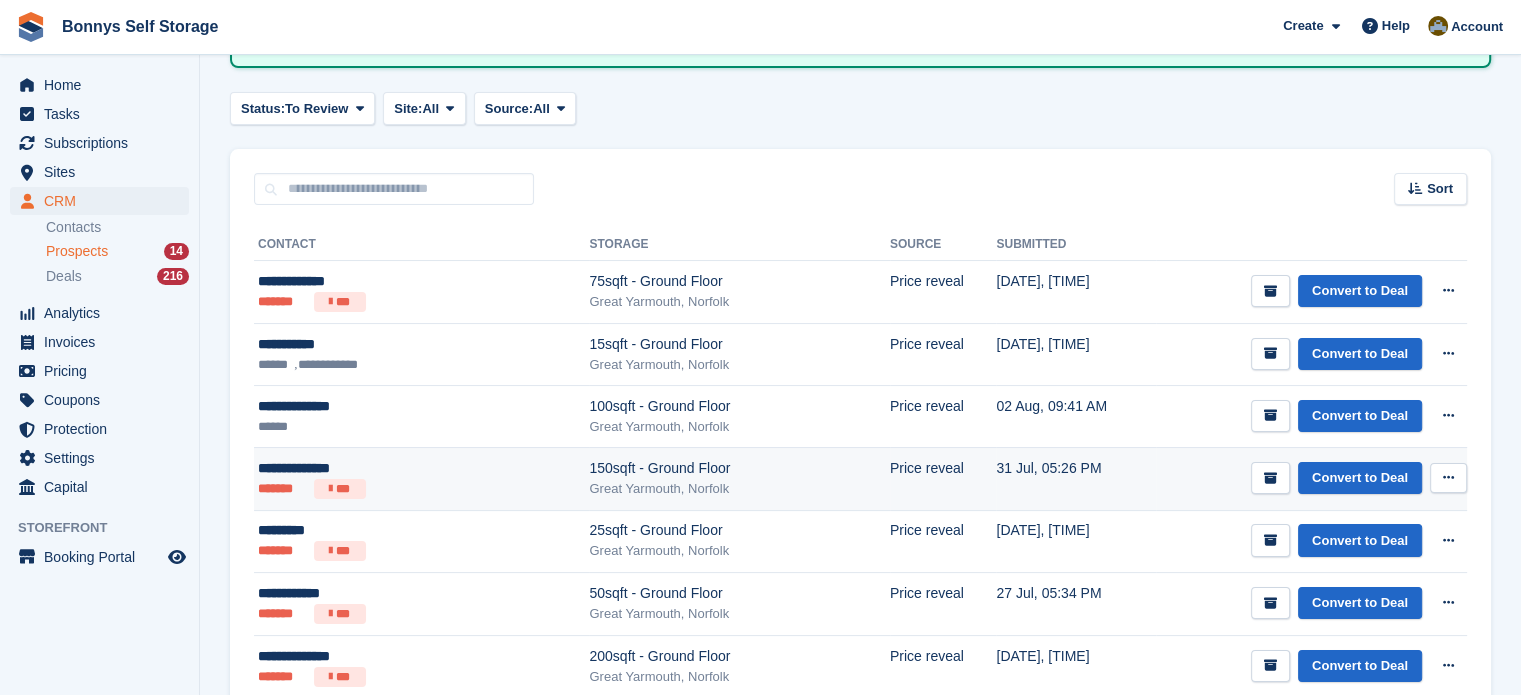 scroll, scrollTop: 200, scrollLeft: 0, axis: vertical 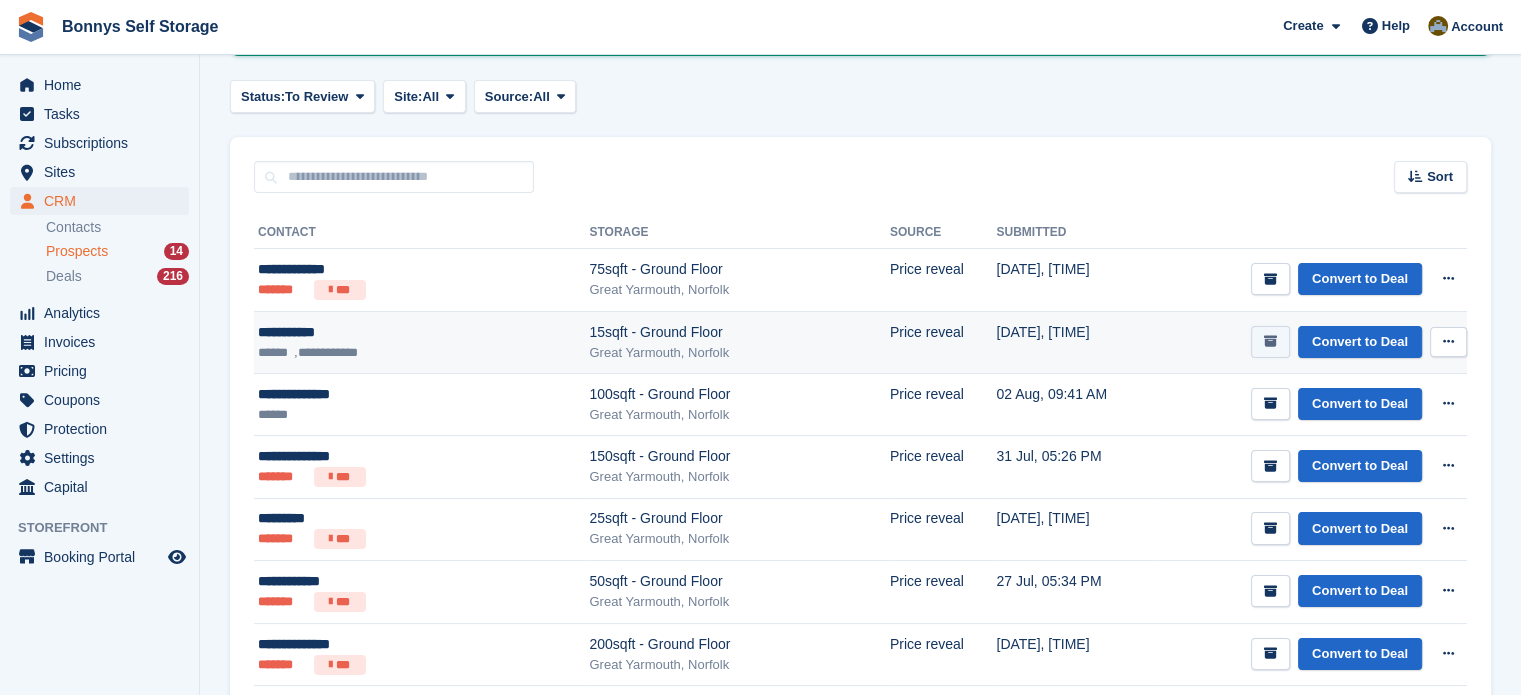 click at bounding box center [1270, 341] 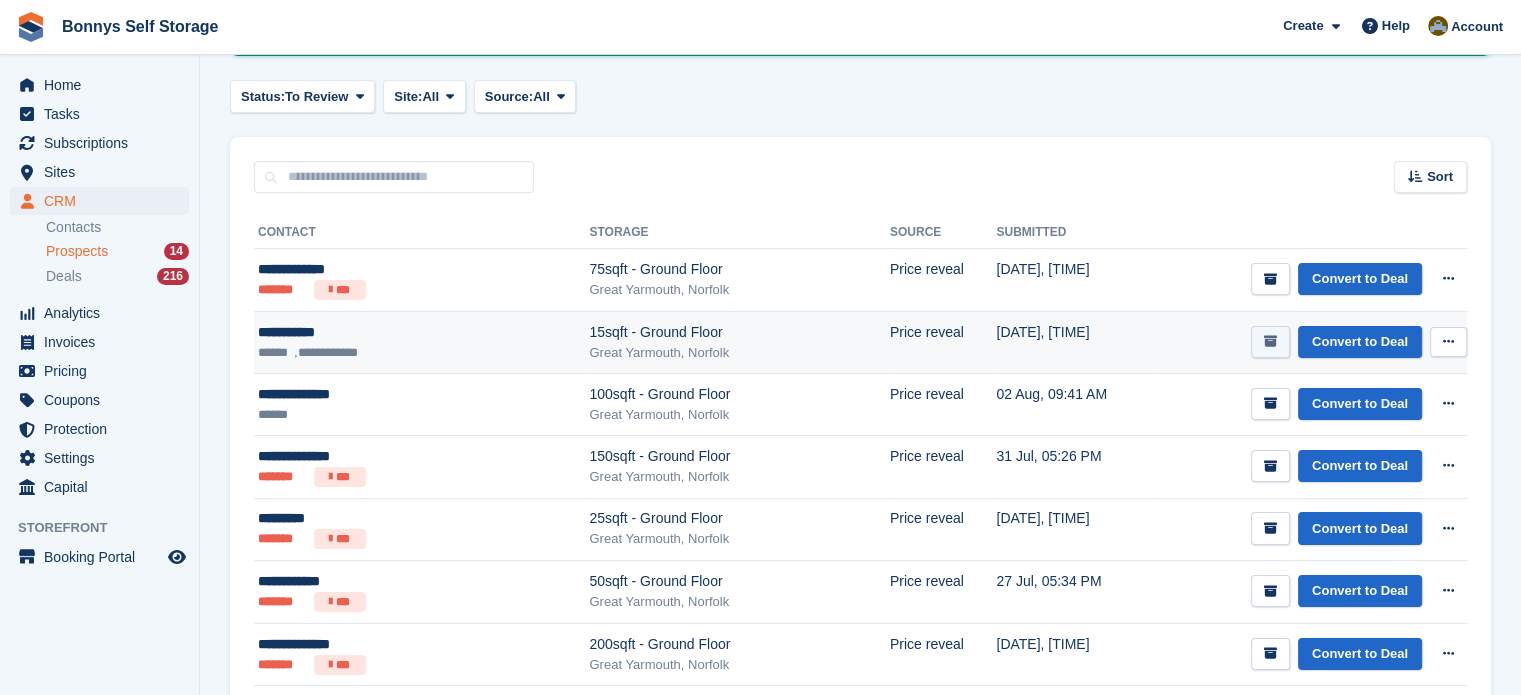 scroll, scrollTop: 0, scrollLeft: 0, axis: both 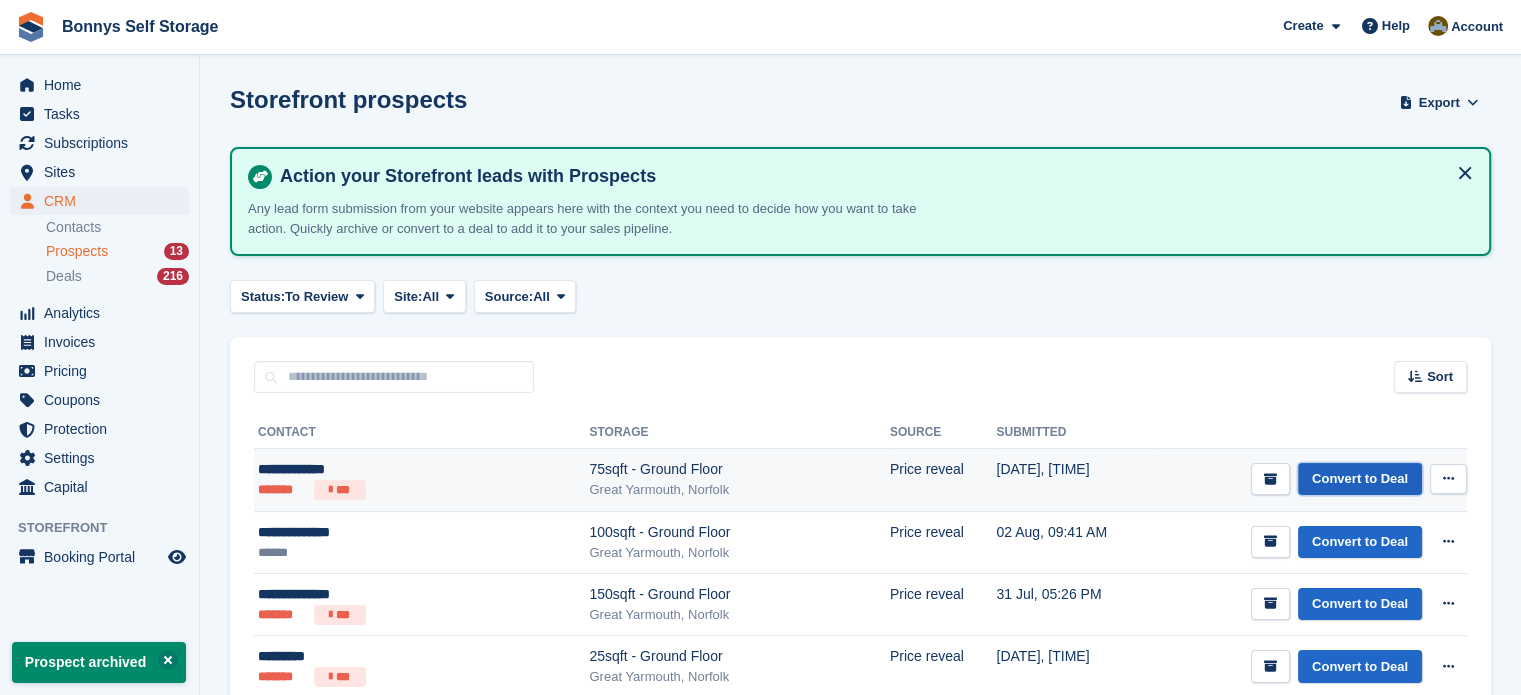 click on "Convert to Deal" at bounding box center (1360, 479) 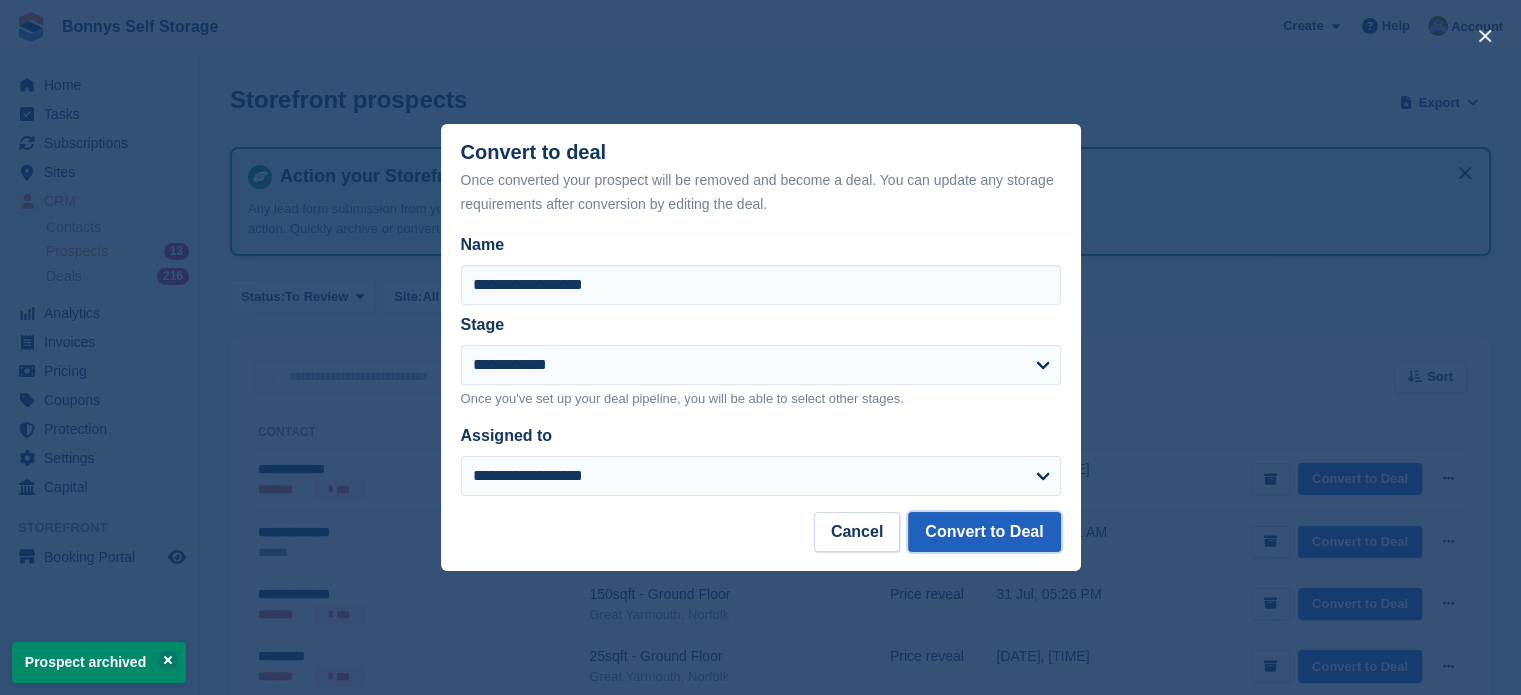 click on "Convert to Deal" at bounding box center (984, 532) 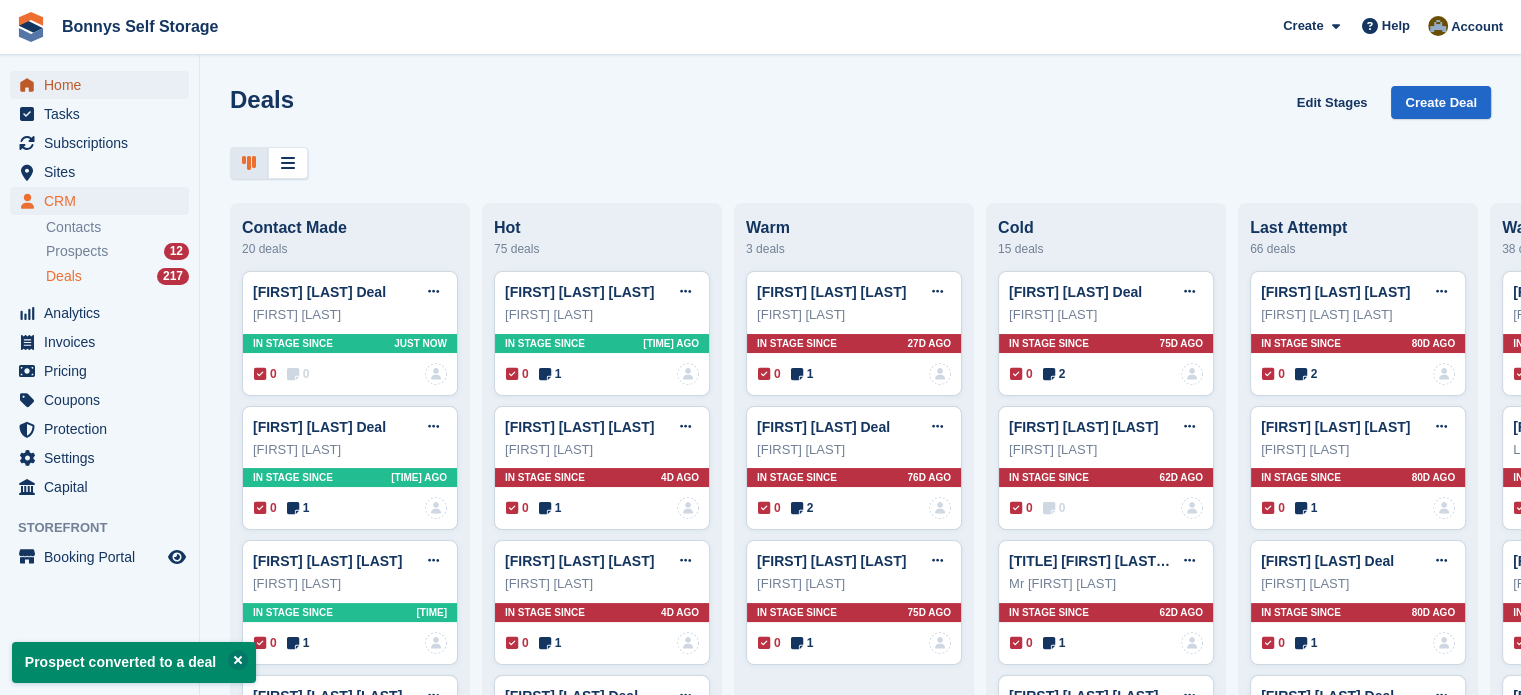 click on "Home" at bounding box center [104, 85] 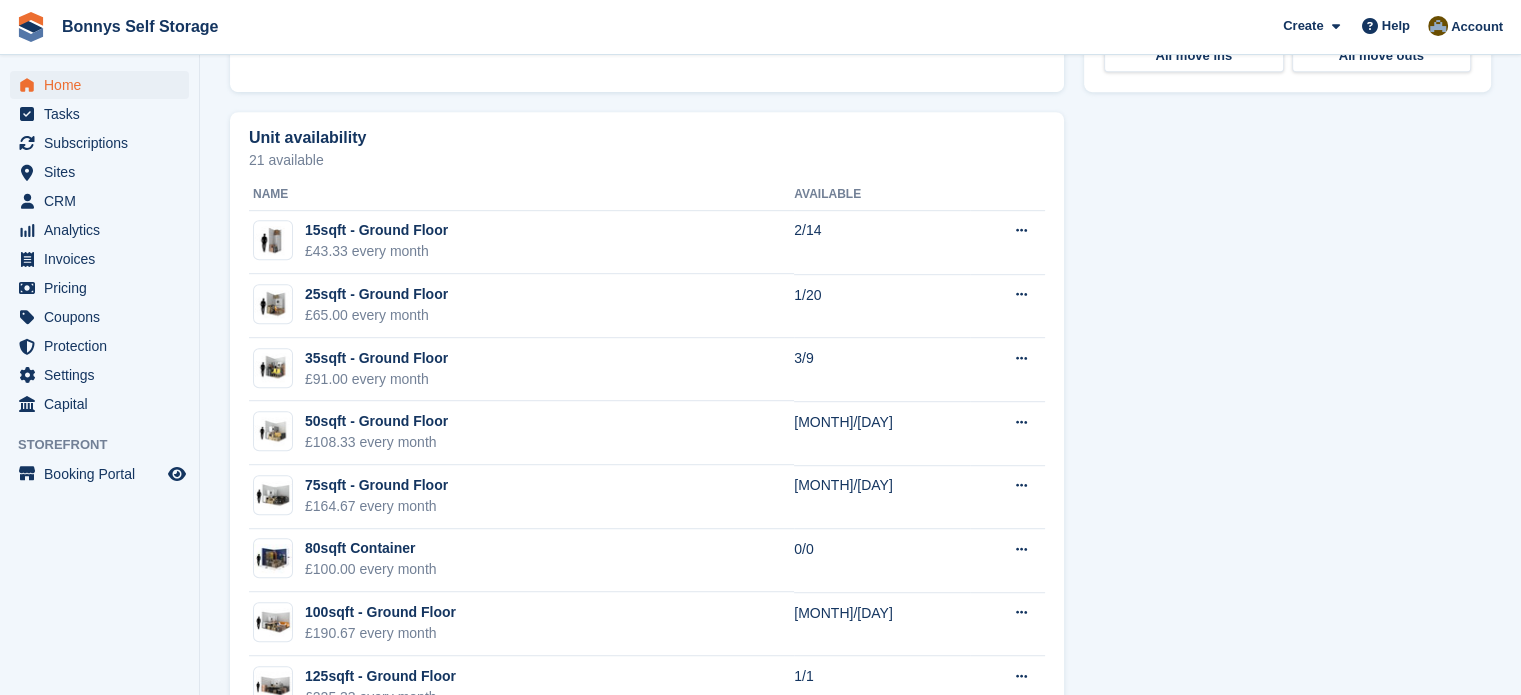 scroll, scrollTop: 1200, scrollLeft: 0, axis: vertical 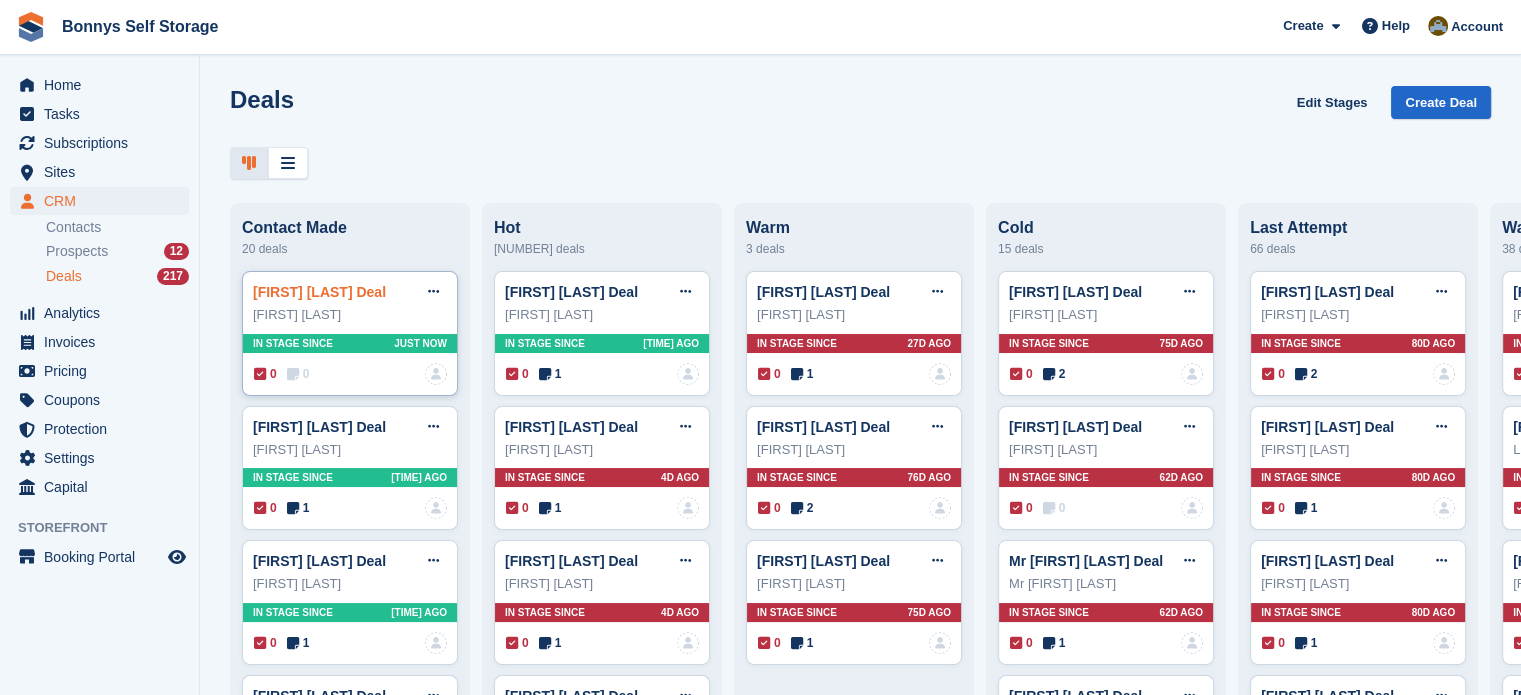 click on "Margaret Hurr Deal" at bounding box center [319, 292] 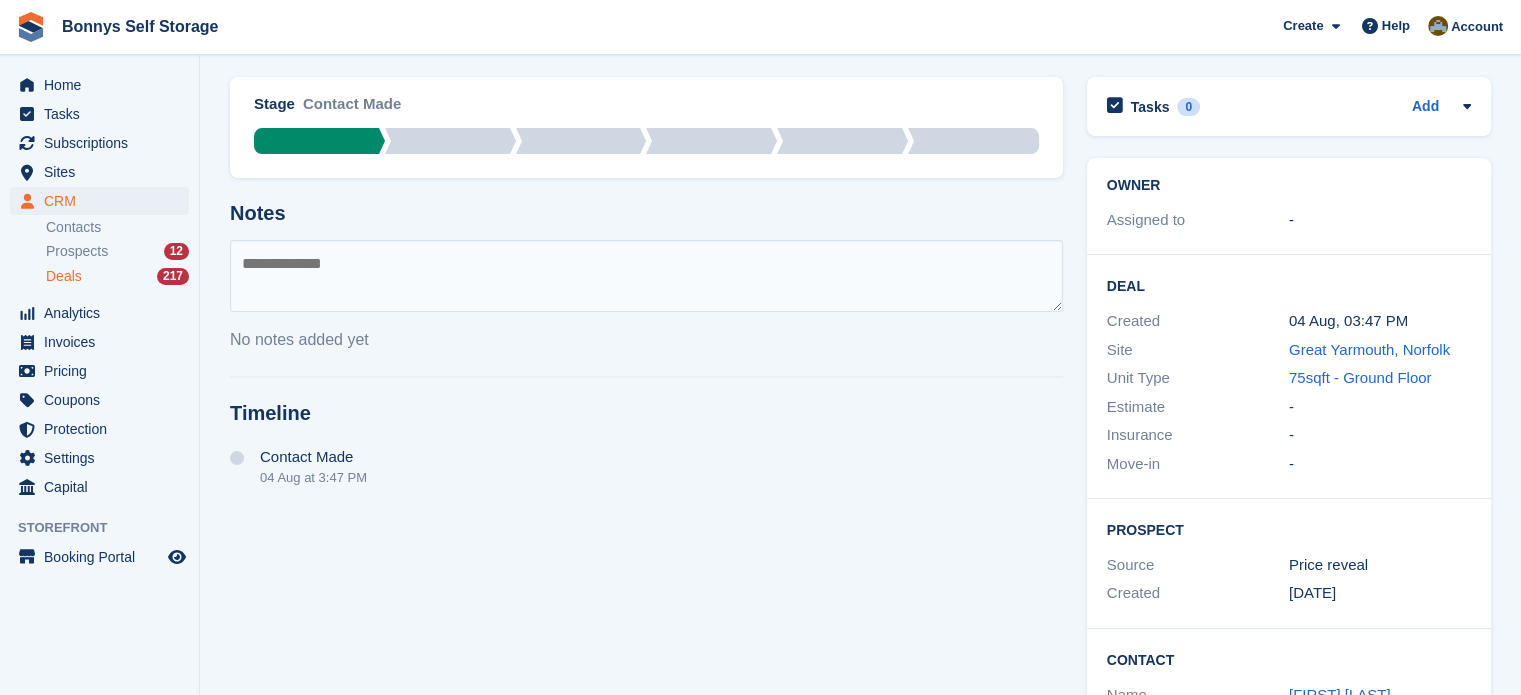 scroll, scrollTop: 265, scrollLeft: 0, axis: vertical 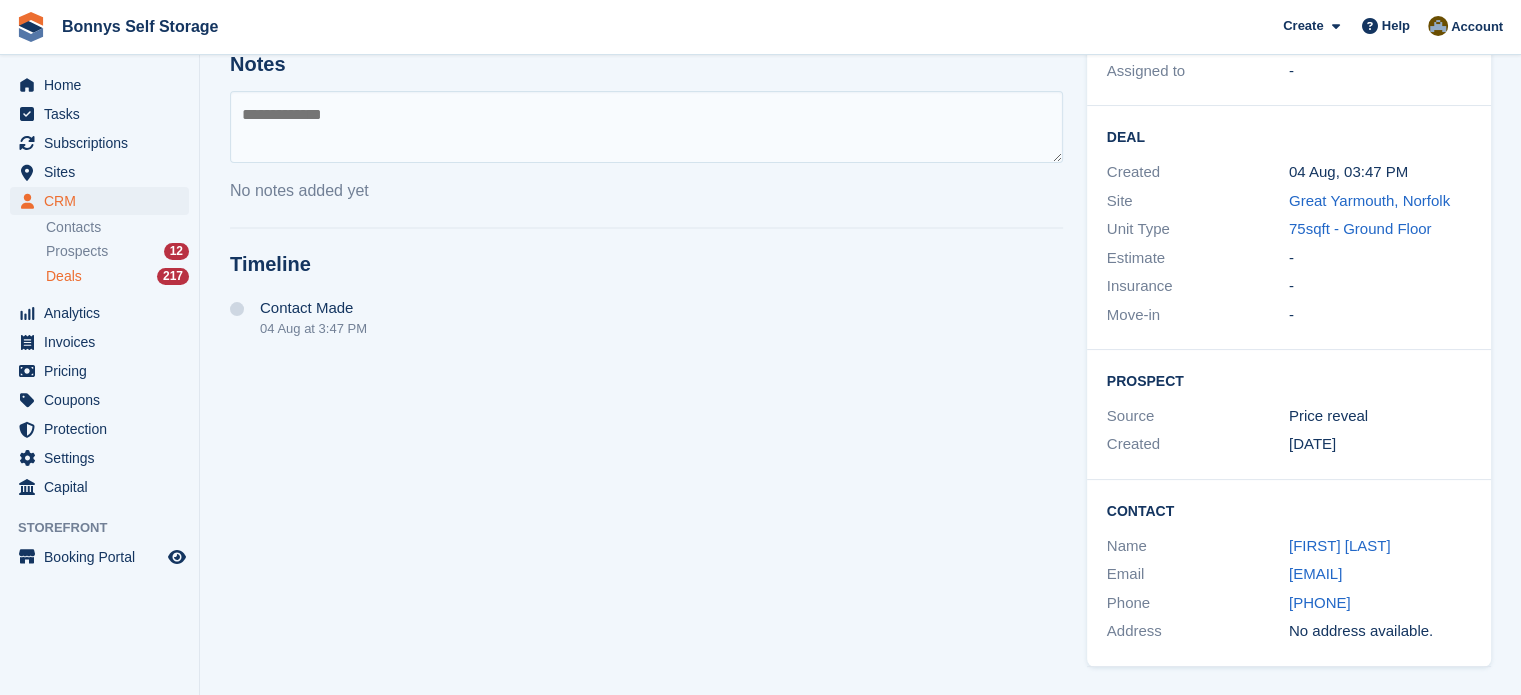 click on "Stage
Contact Made
Contact Made
Hot
Warm
Cold
Last Attempt
Waiting List
Notes
No notes added yet
Timeline
Contact Made
04 Aug at  3:47 PM" at bounding box center [646, 297] 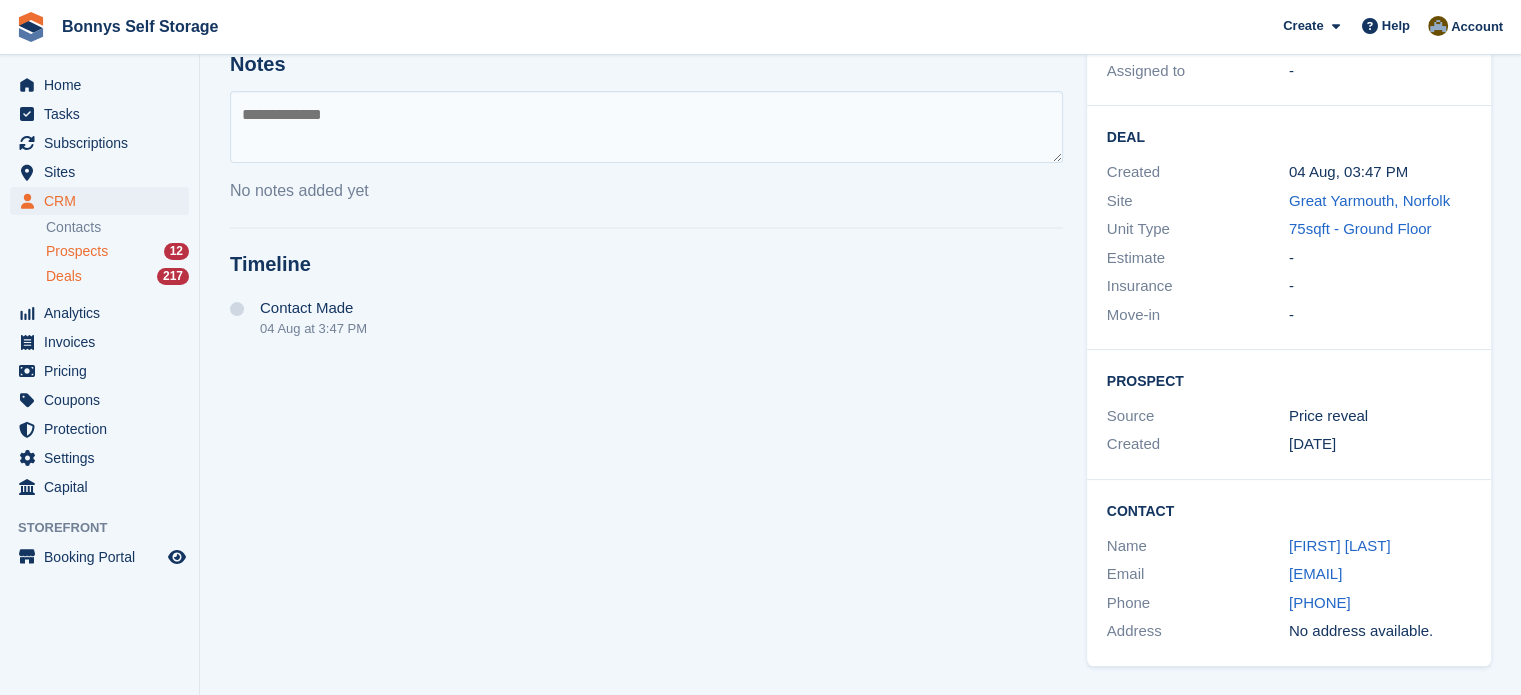 click on "Prospects" at bounding box center (77, 251) 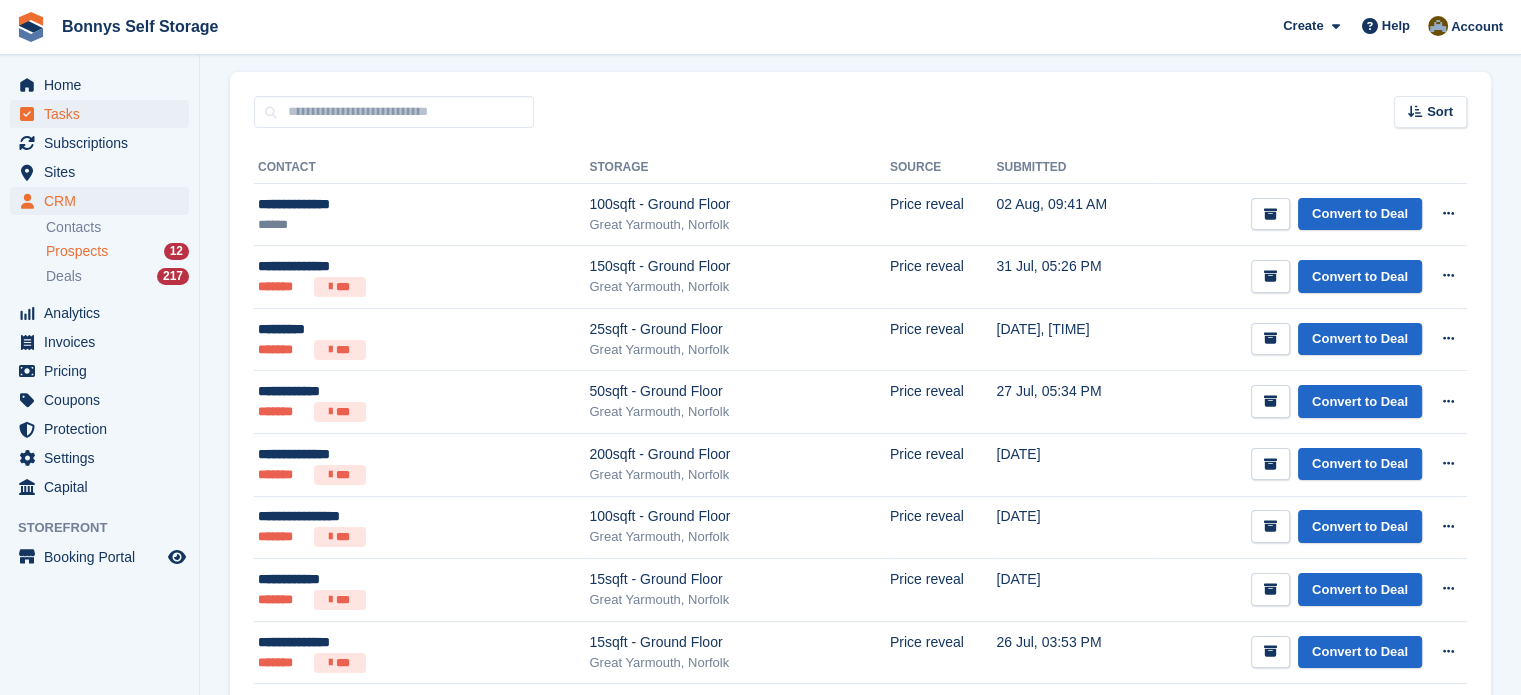 scroll, scrollTop: 0, scrollLeft: 0, axis: both 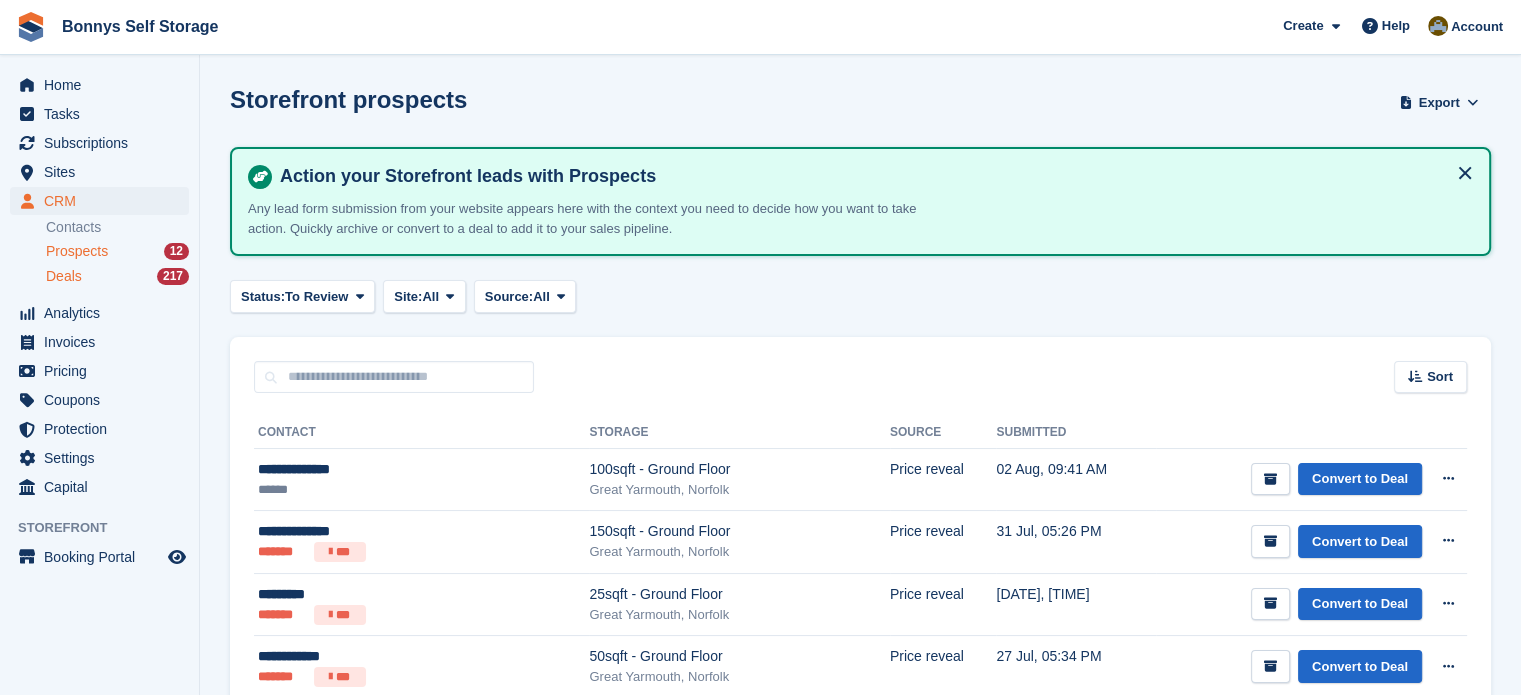 click on "Deals" at bounding box center [64, 276] 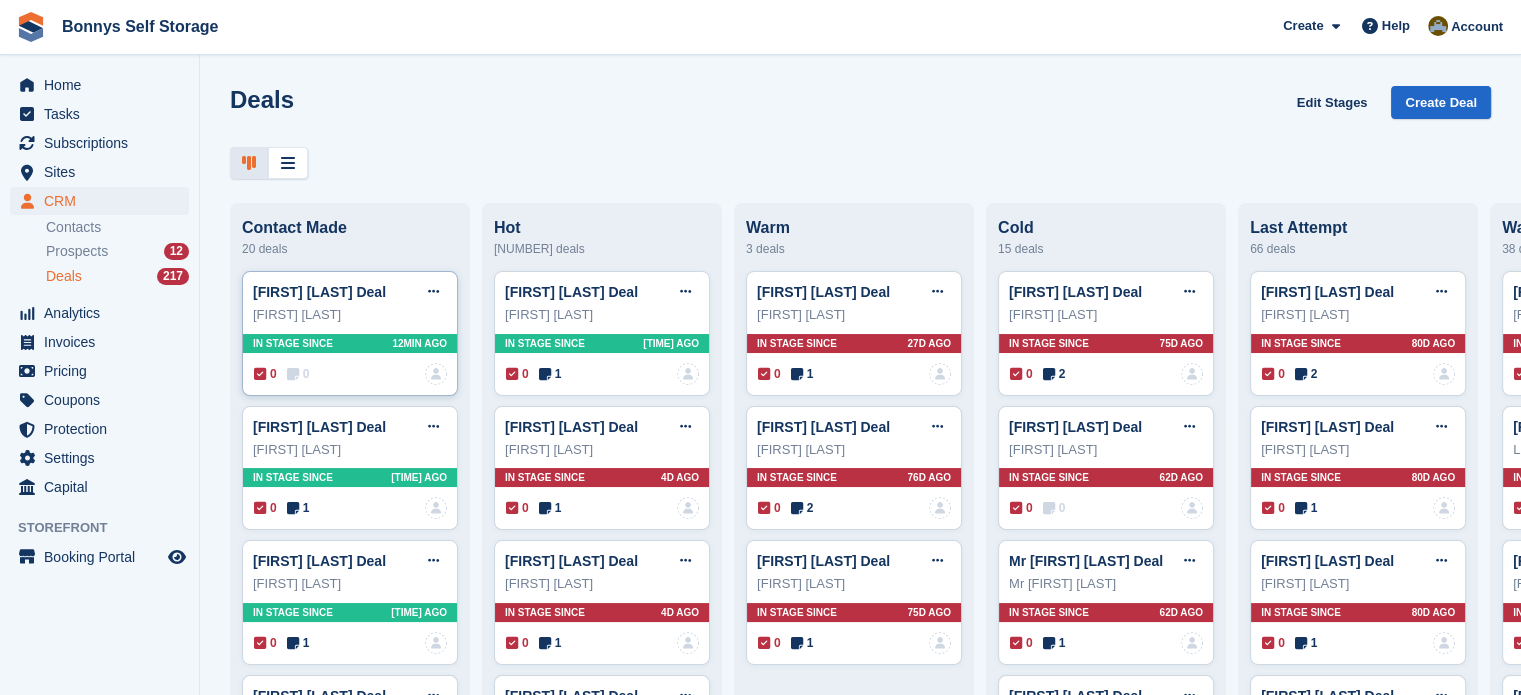 click on "Margaret Hurr Deal
Edit deal
Mark as won
Mark as lost
Delete deal
Margaret Hurr
In stage since 12MIN AGO
0
0
No one is assigned to this deal" at bounding box center (350, 333) 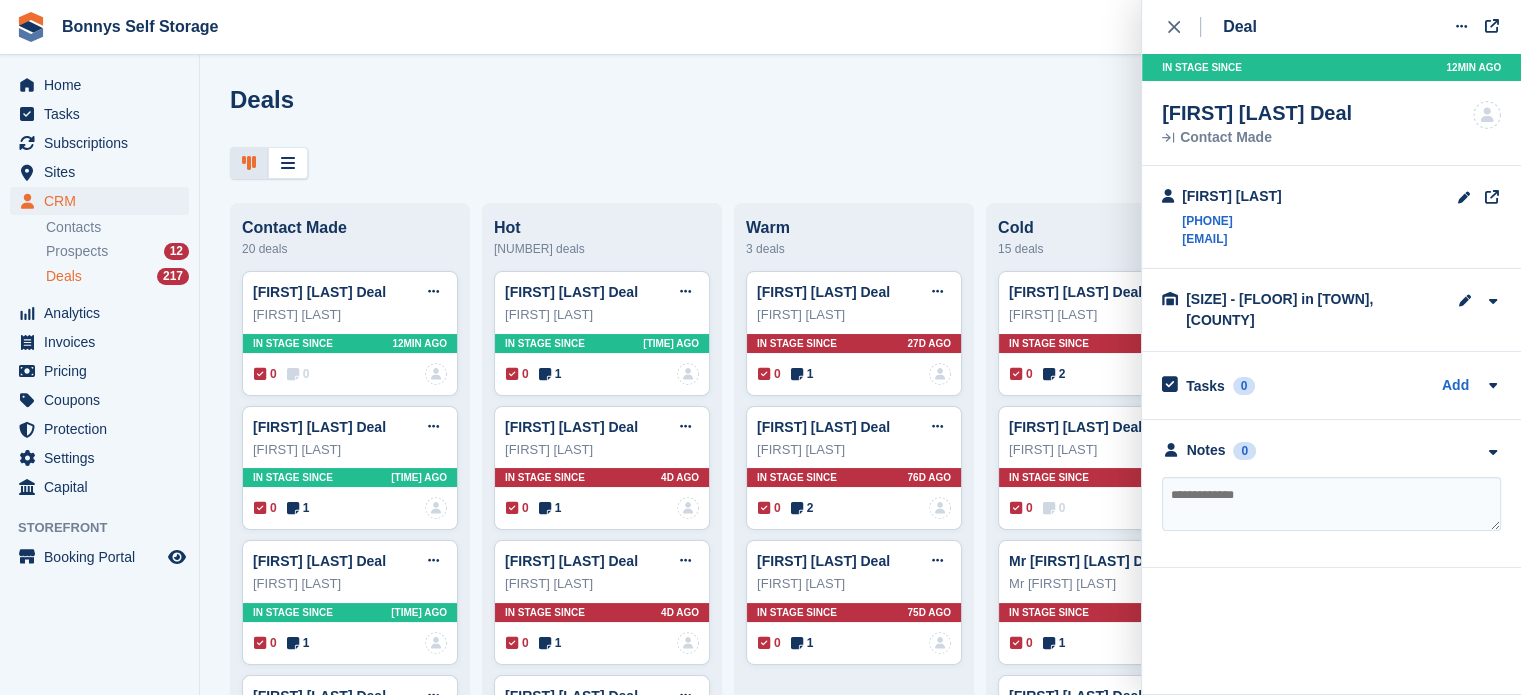 click at bounding box center [1331, 504] 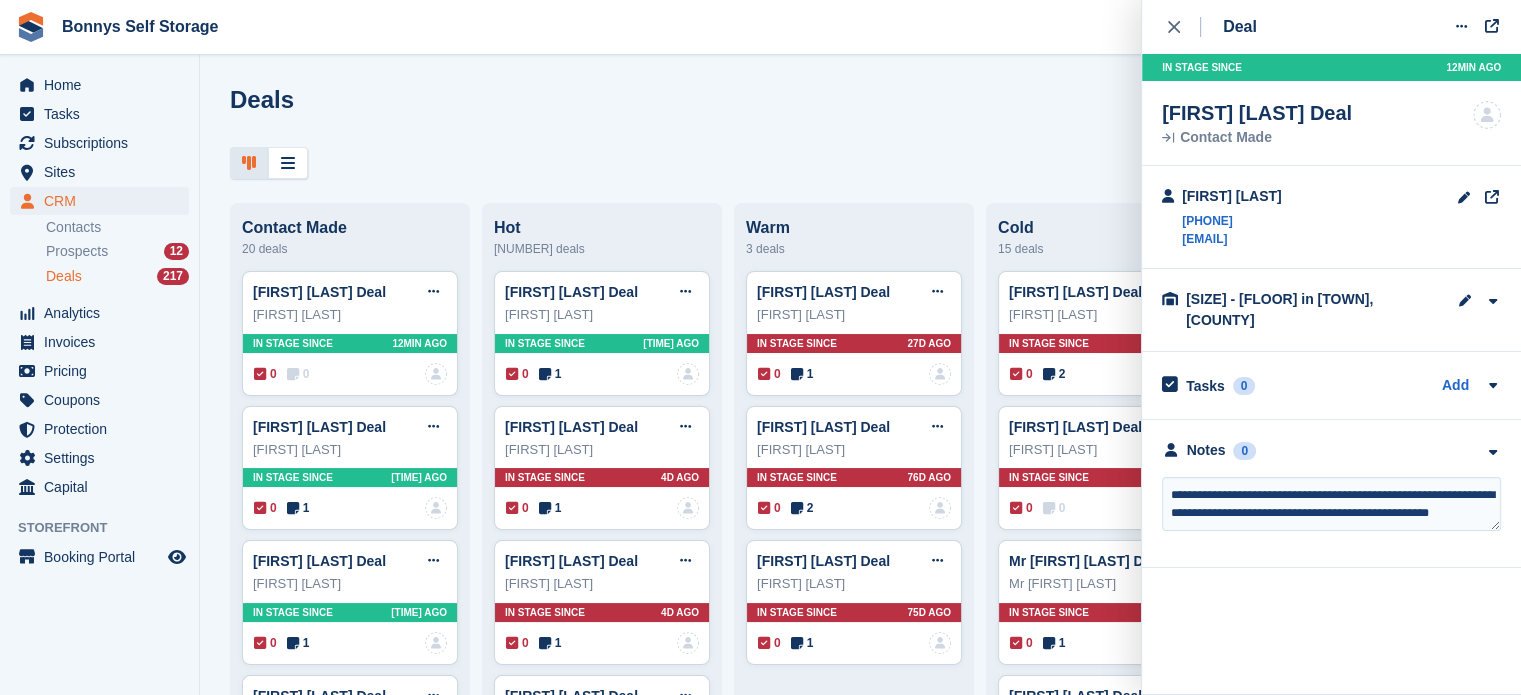 scroll, scrollTop: 9, scrollLeft: 0, axis: vertical 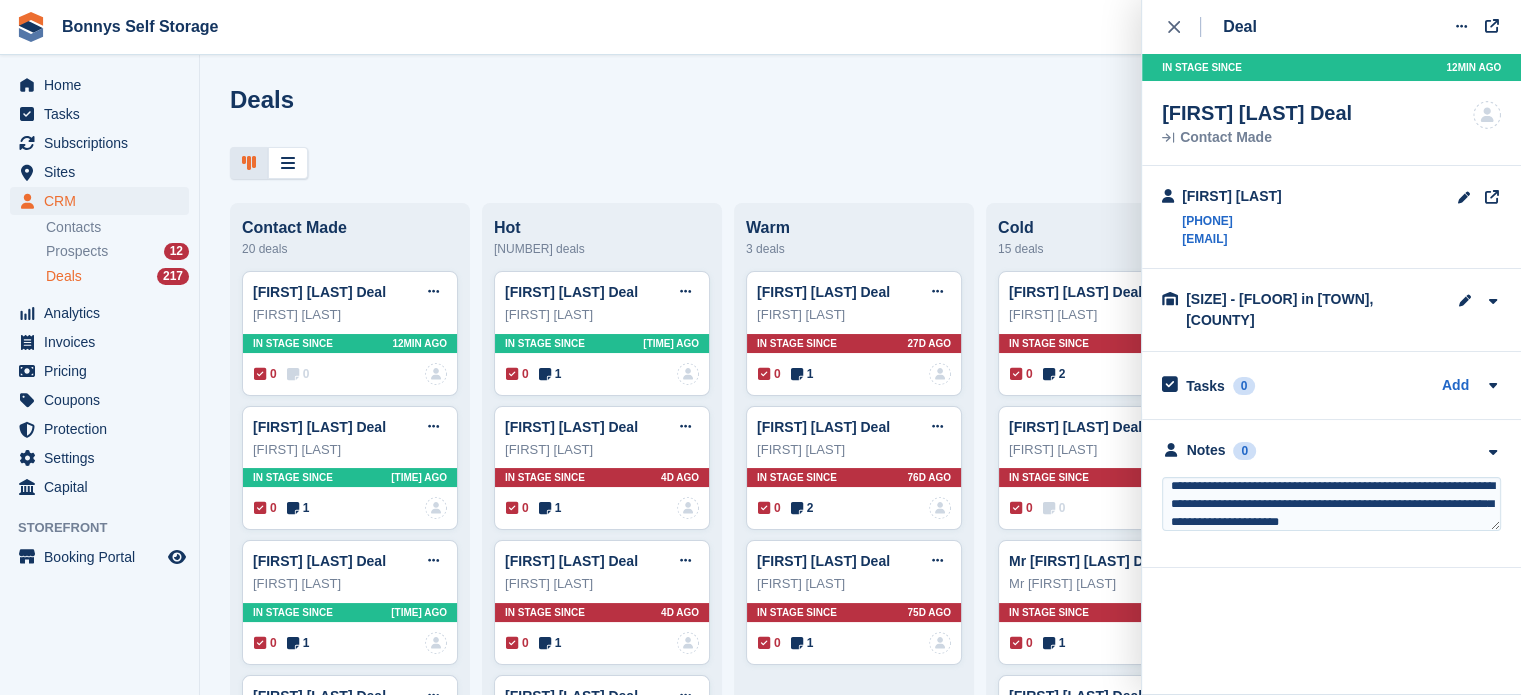 type on "**********" 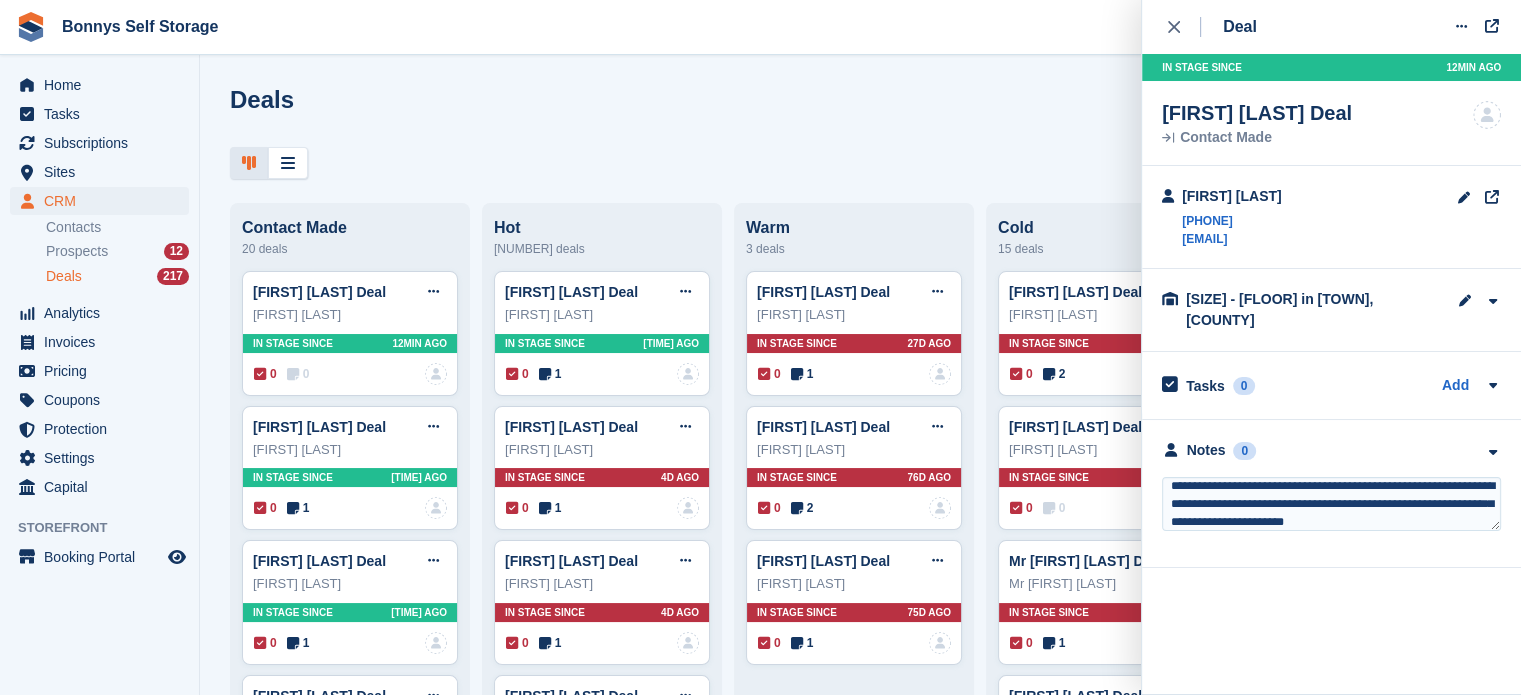 scroll, scrollTop: 0, scrollLeft: 0, axis: both 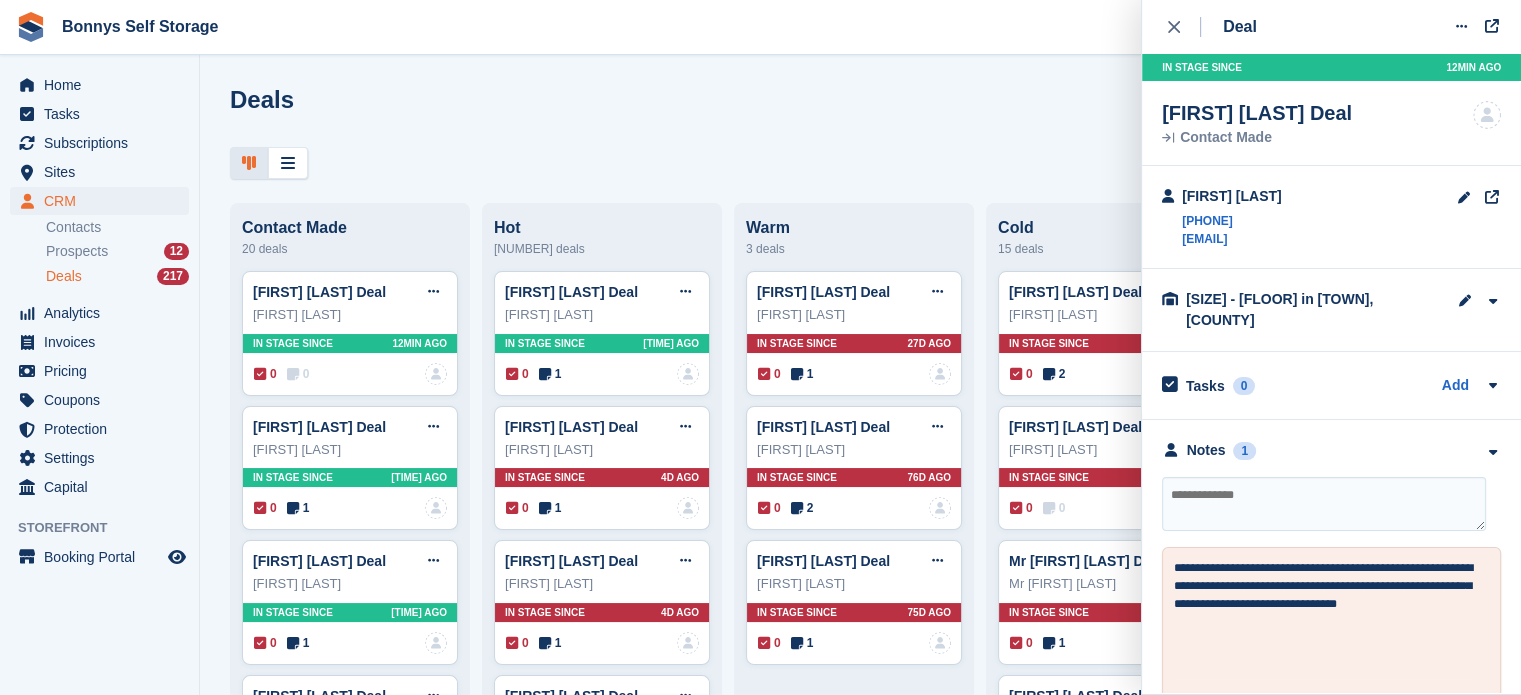click at bounding box center [1324, 504] 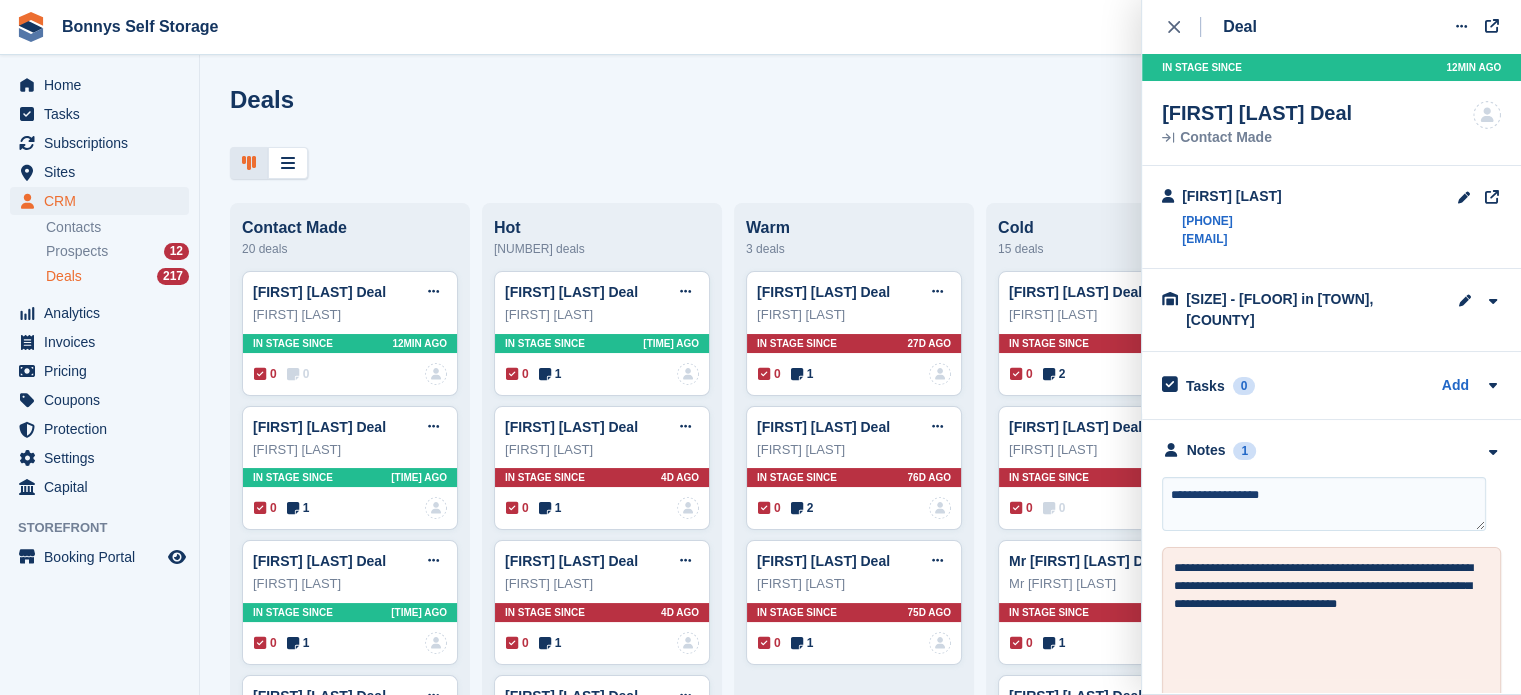 type on "**********" 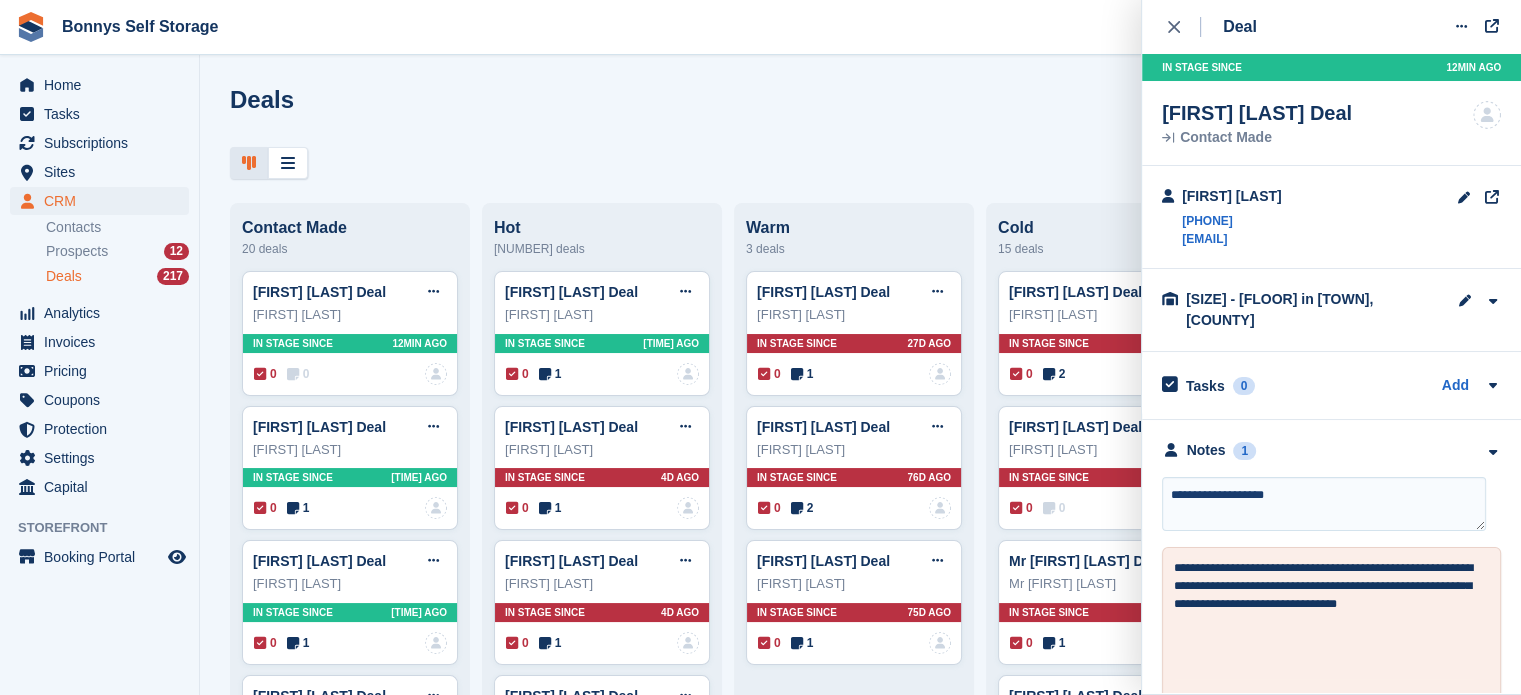 type 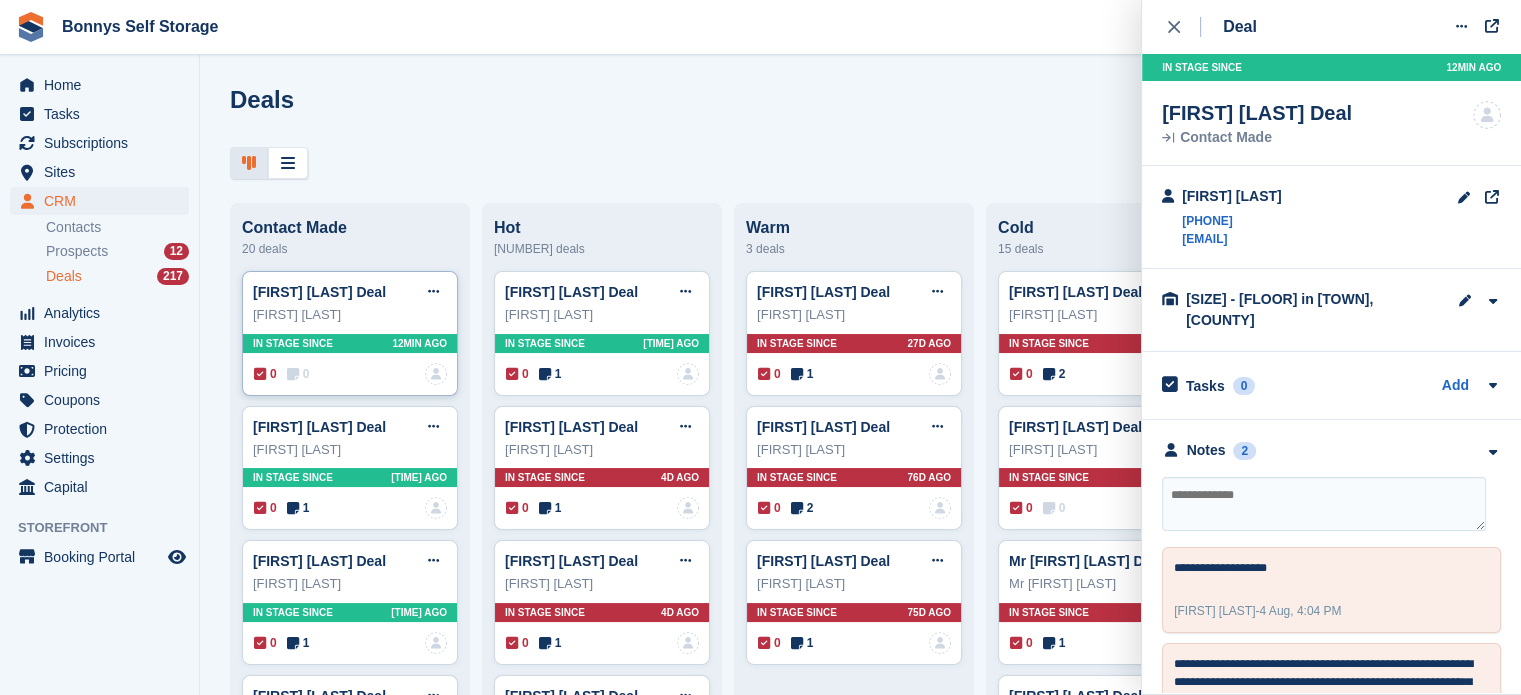 type 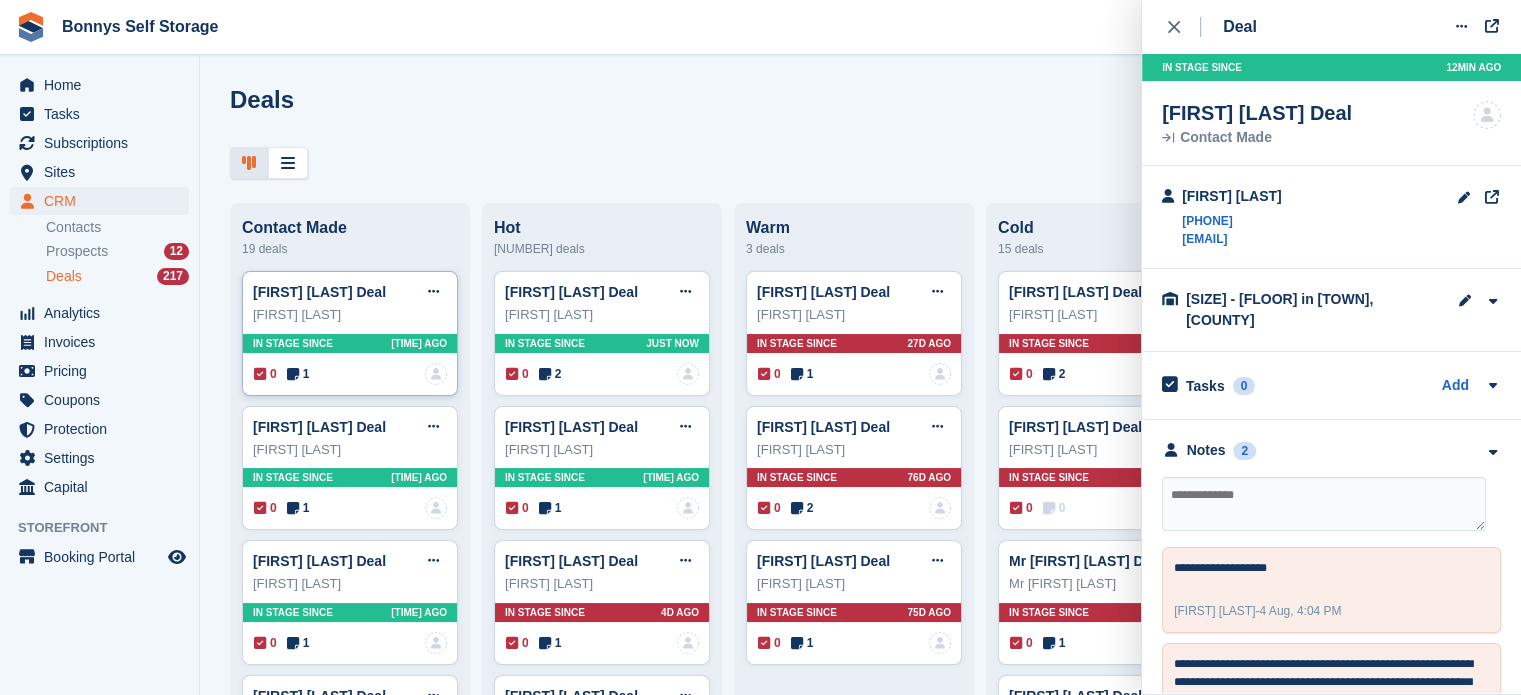 click on "1" at bounding box center [298, 374] 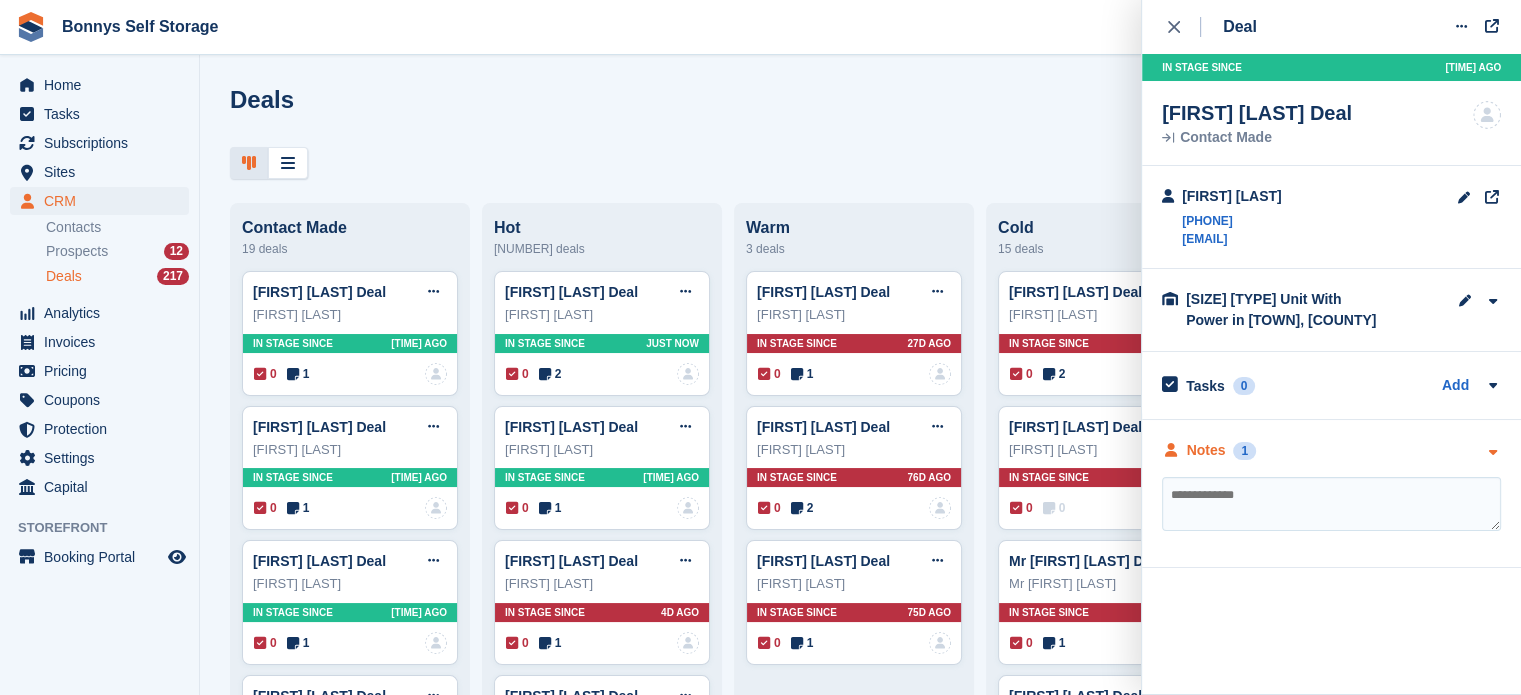 click on "Notes" at bounding box center (1206, 450) 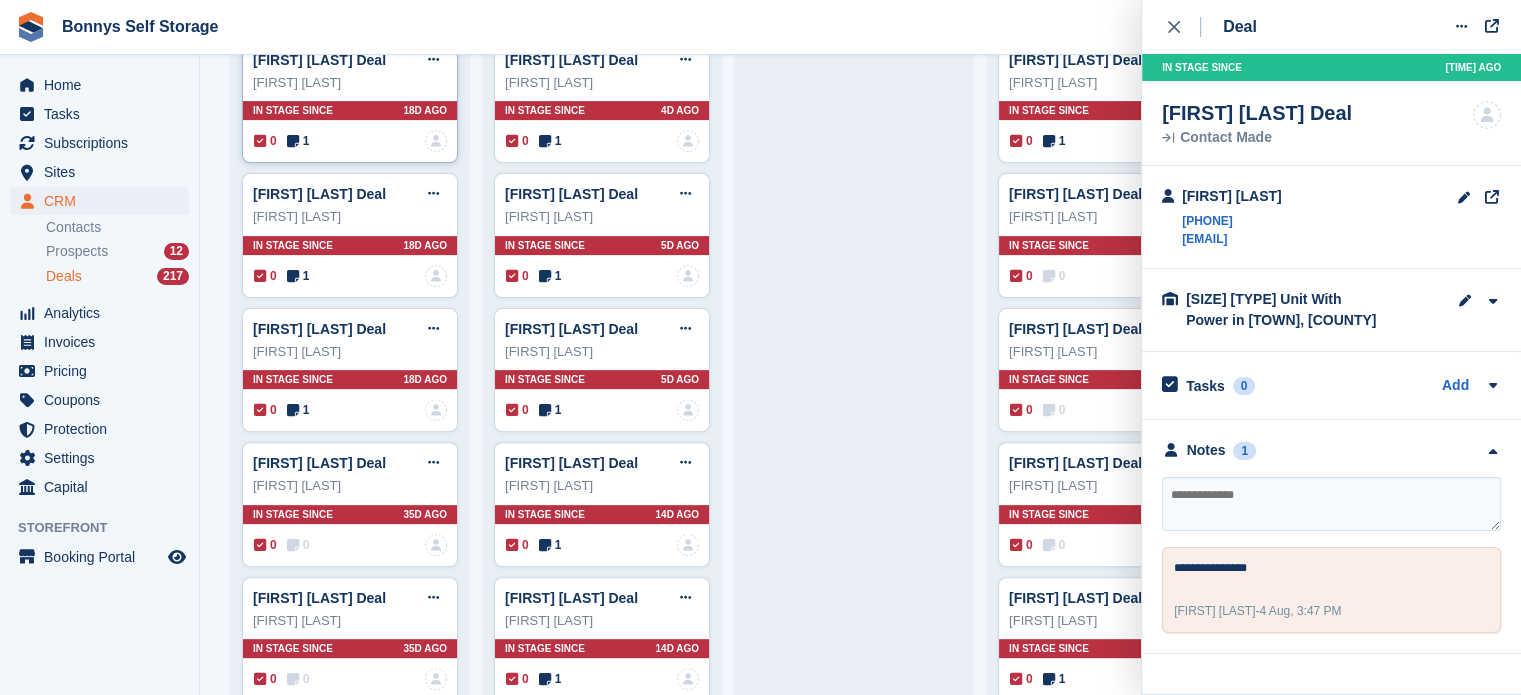 scroll, scrollTop: 300, scrollLeft: 0, axis: vertical 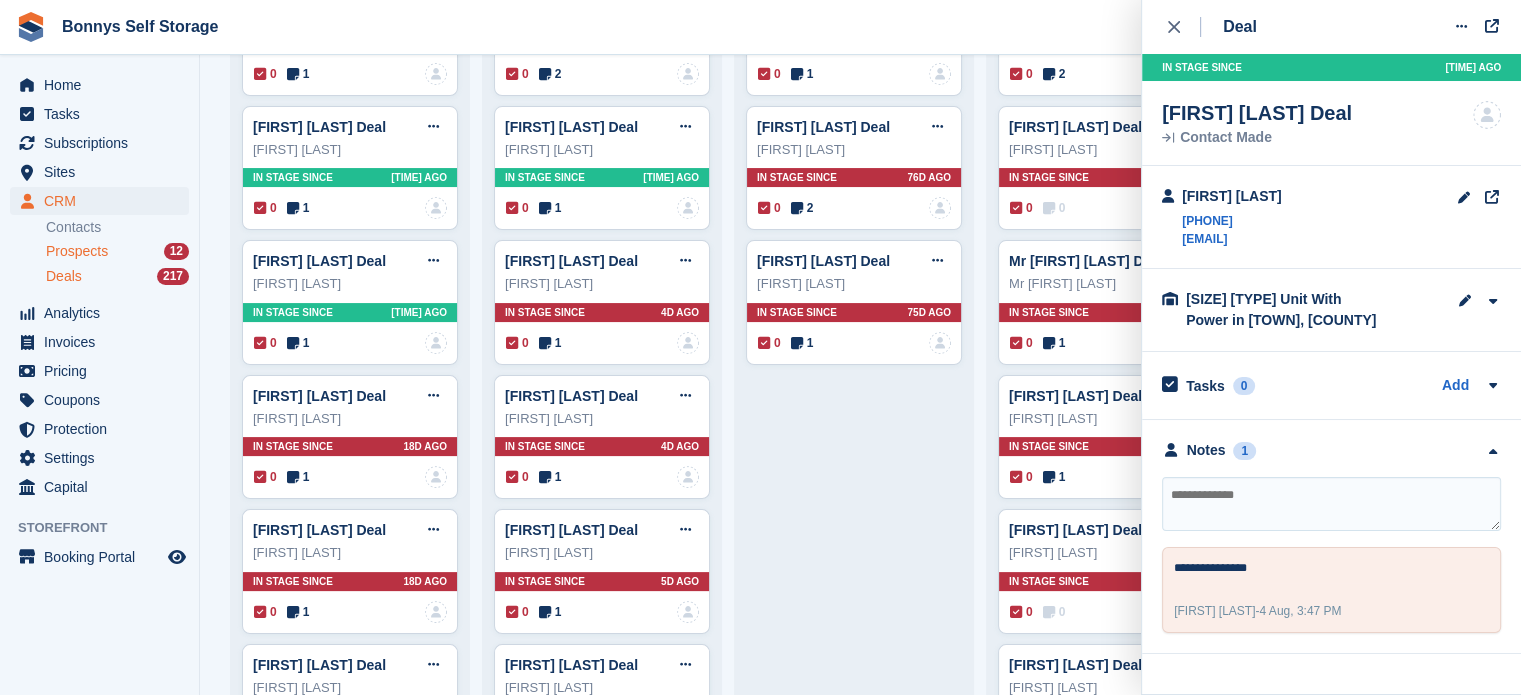 click on "Prospects" at bounding box center [77, 251] 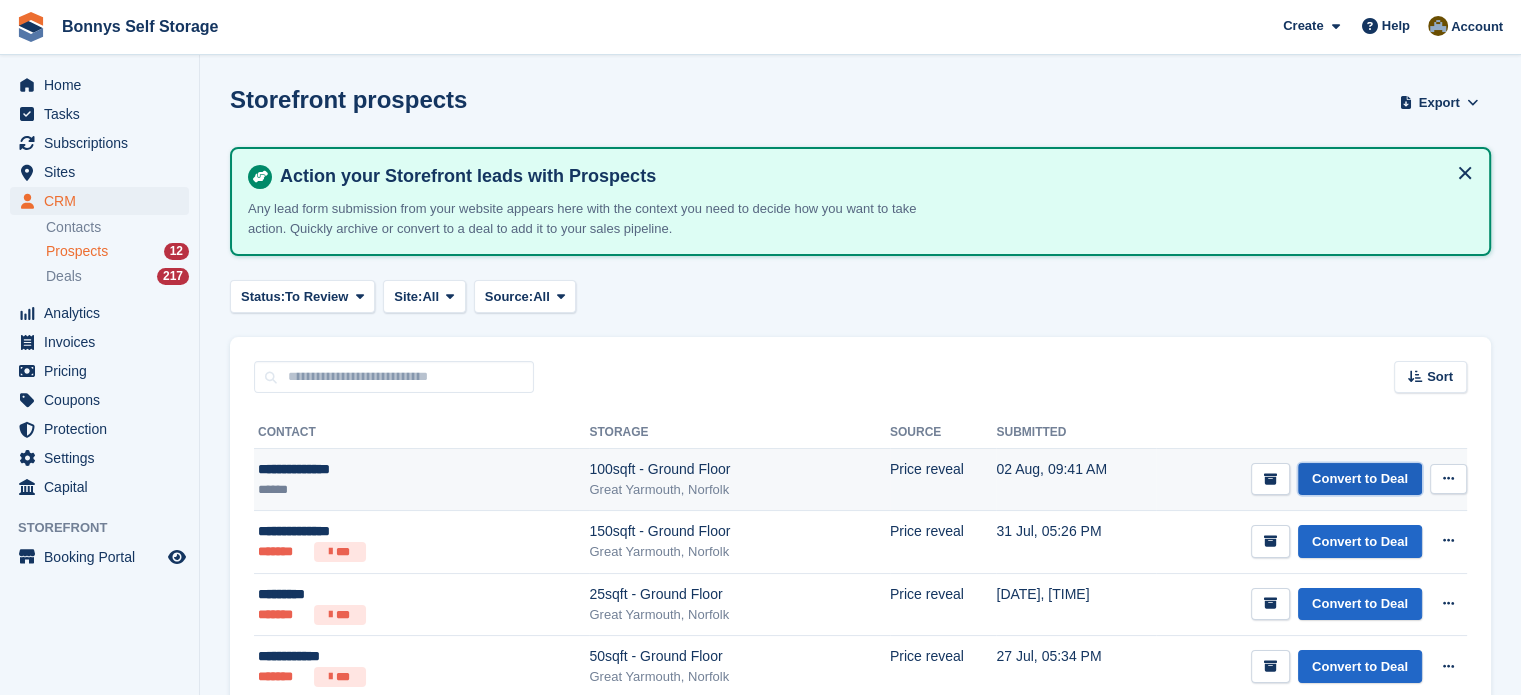 click on "Convert to Deal" at bounding box center [1360, 479] 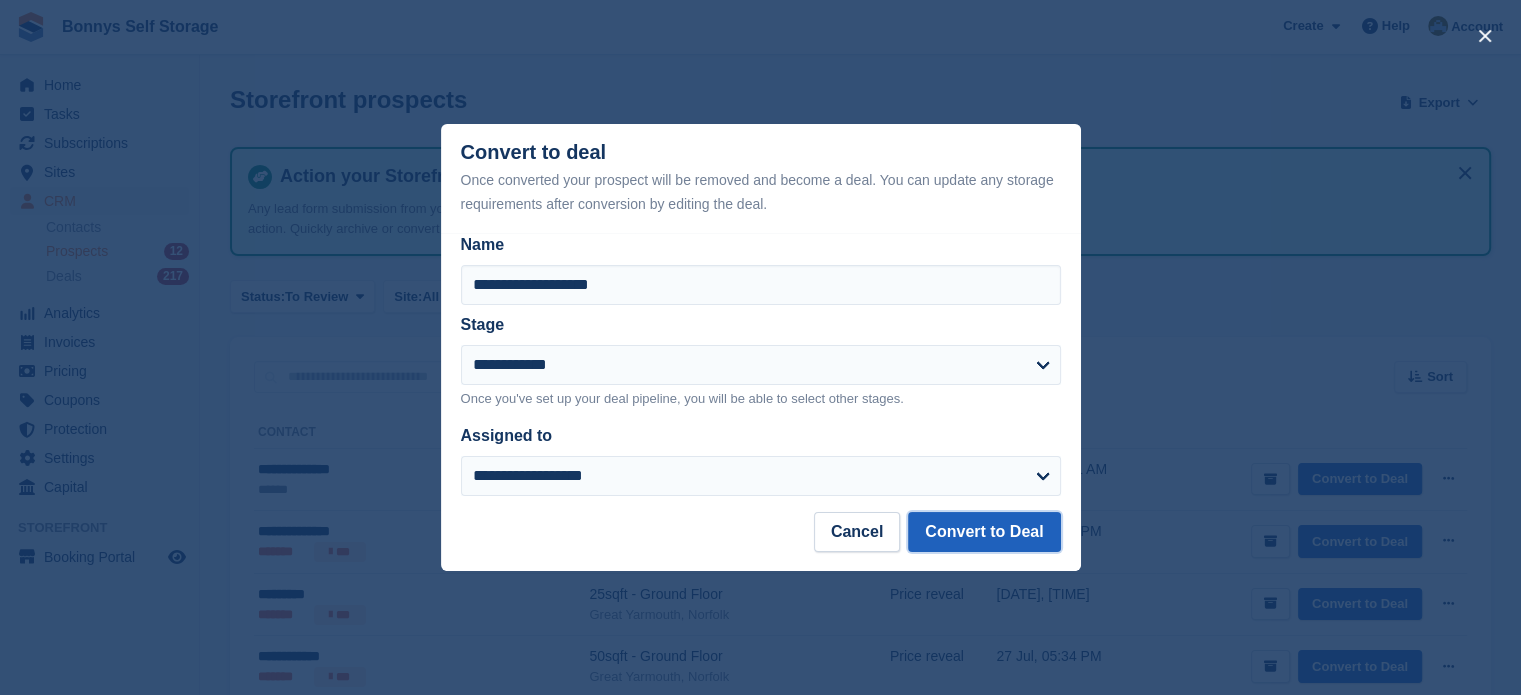 click on "Convert to Deal" at bounding box center (984, 532) 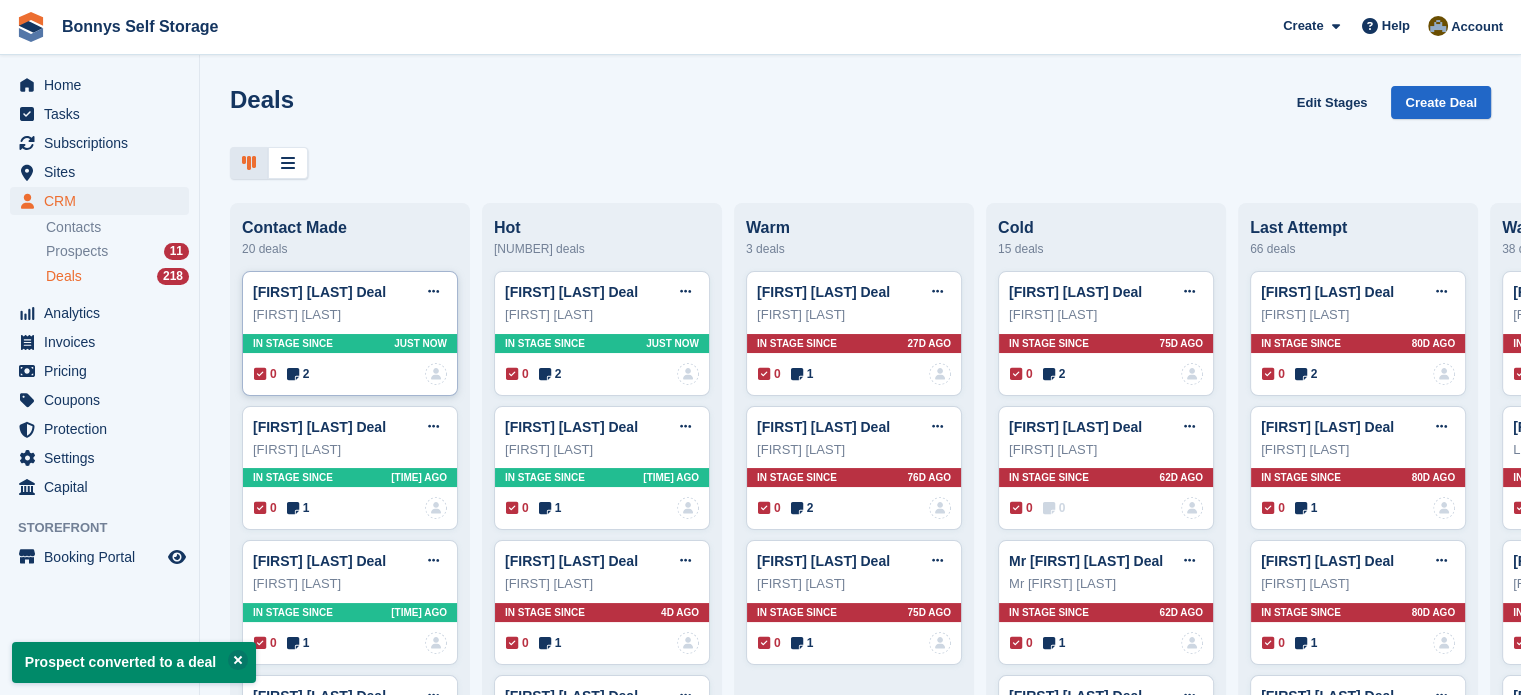 click at bounding box center [293, 374] 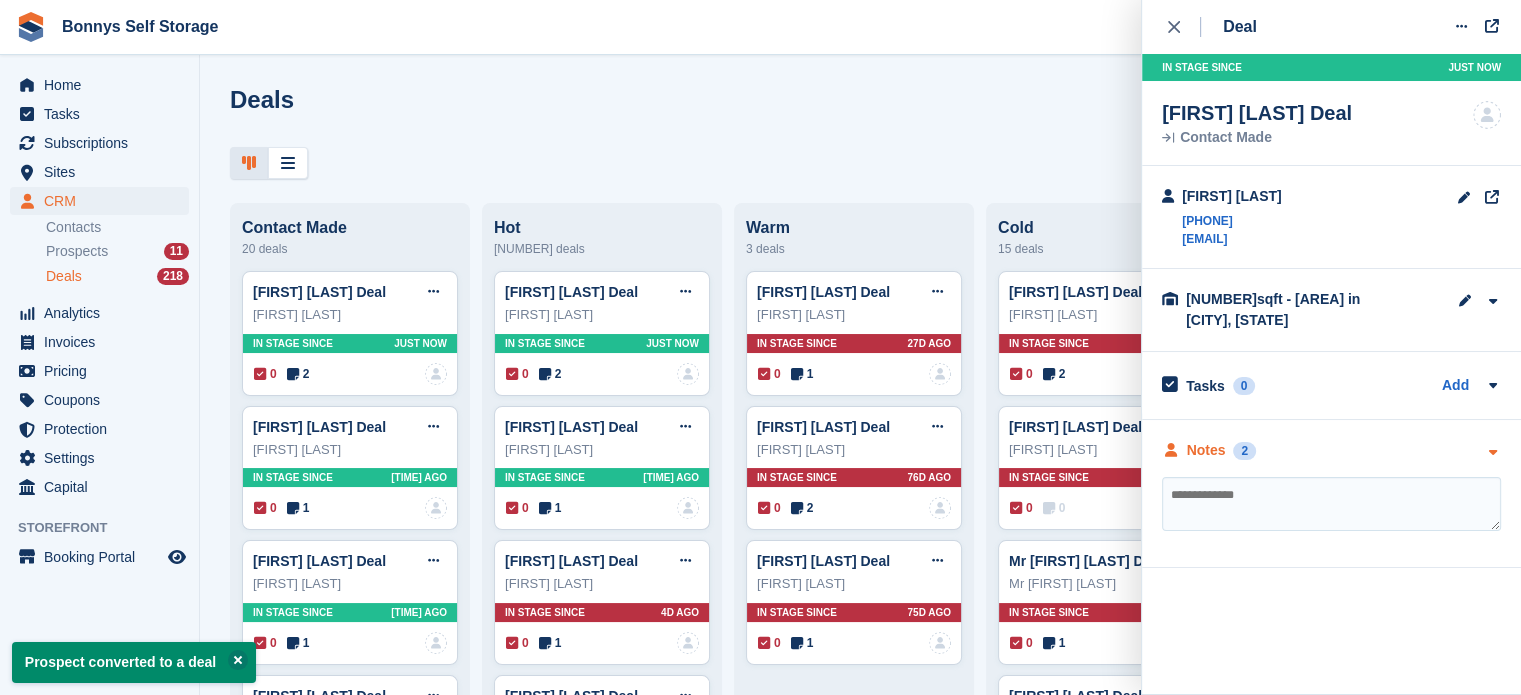 click on "Notes" at bounding box center [1206, 450] 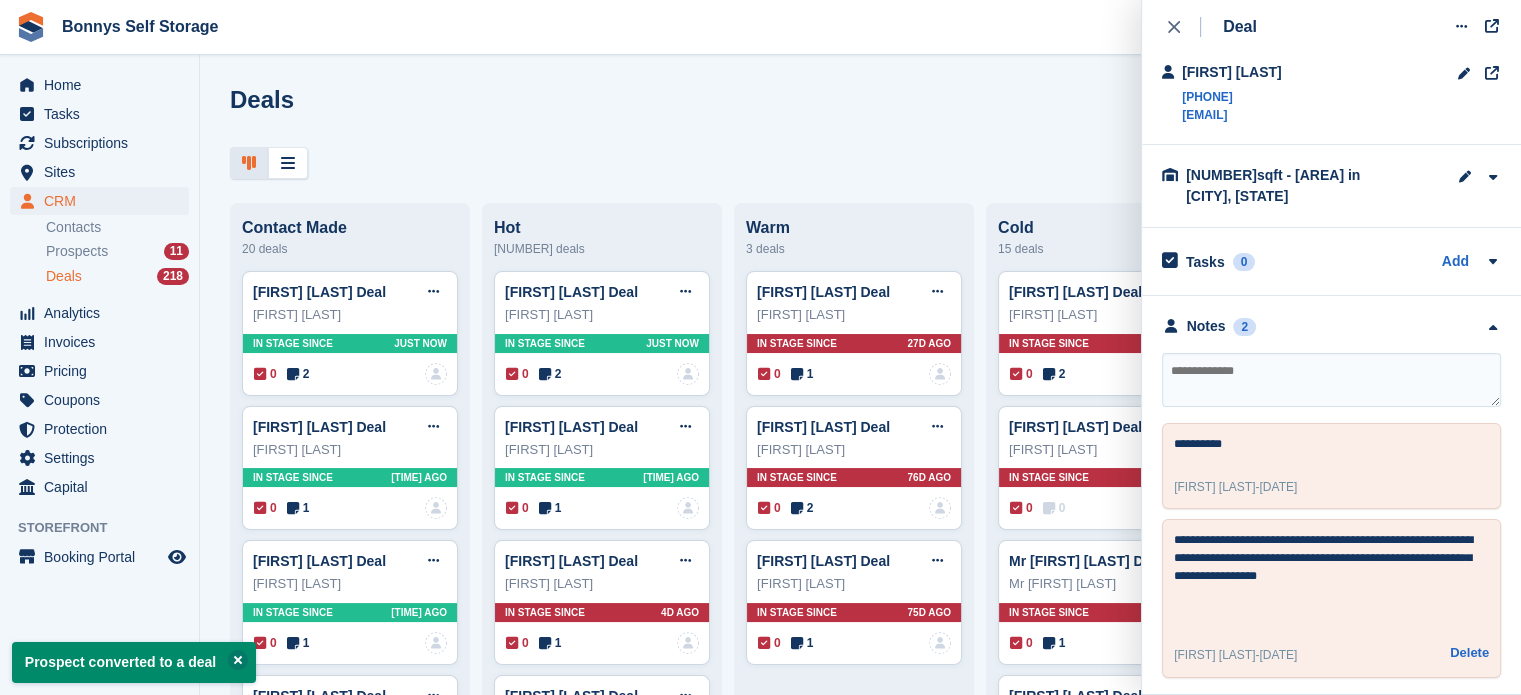 scroll, scrollTop: 127, scrollLeft: 0, axis: vertical 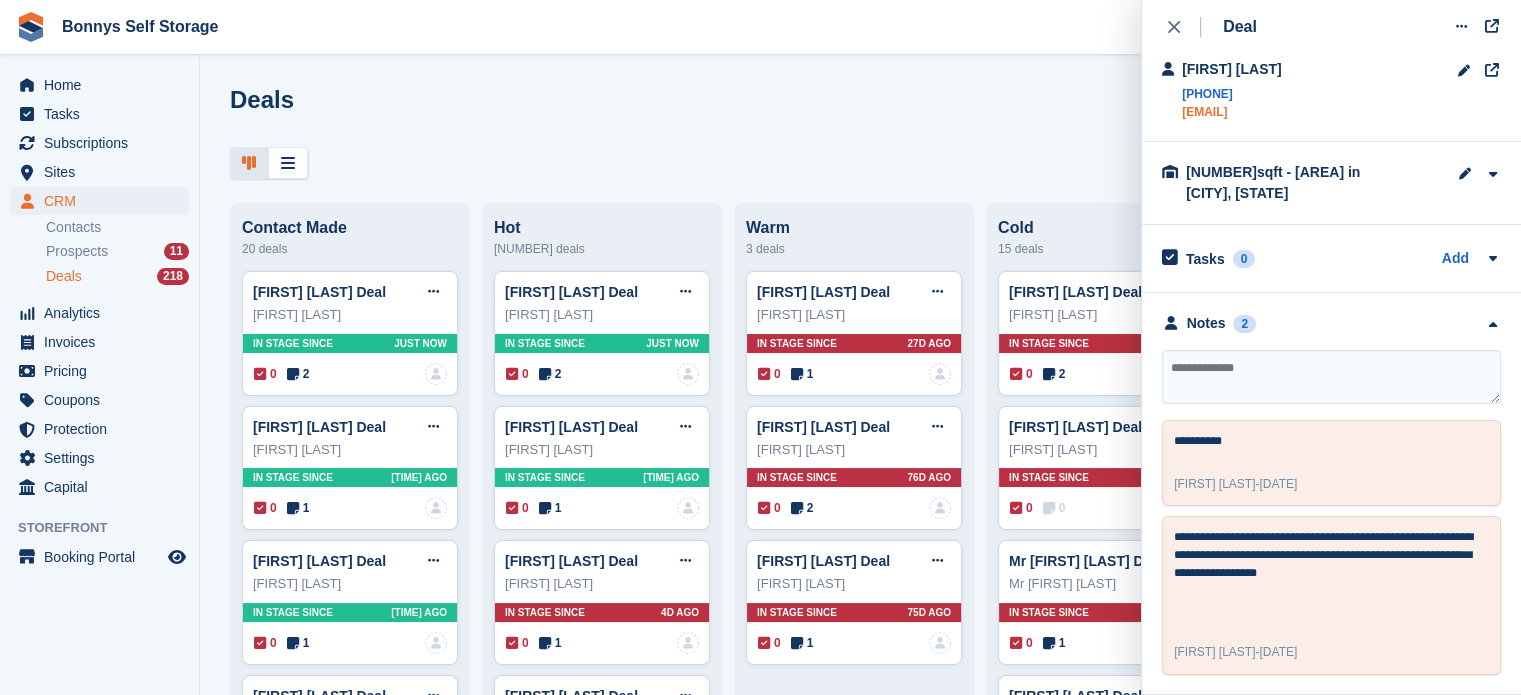 click on "hazel.foster@ymail.com" at bounding box center [1232, 112] 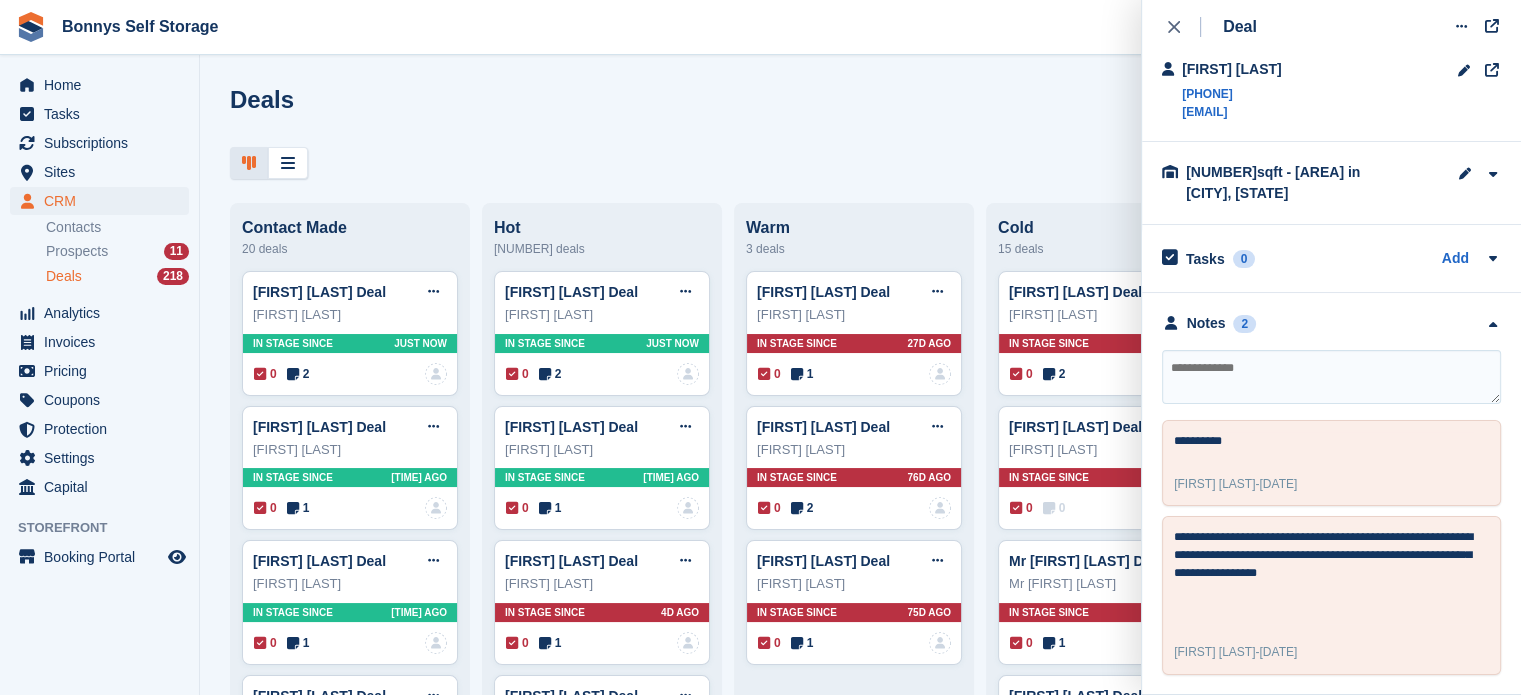 click at bounding box center (1331, 377) 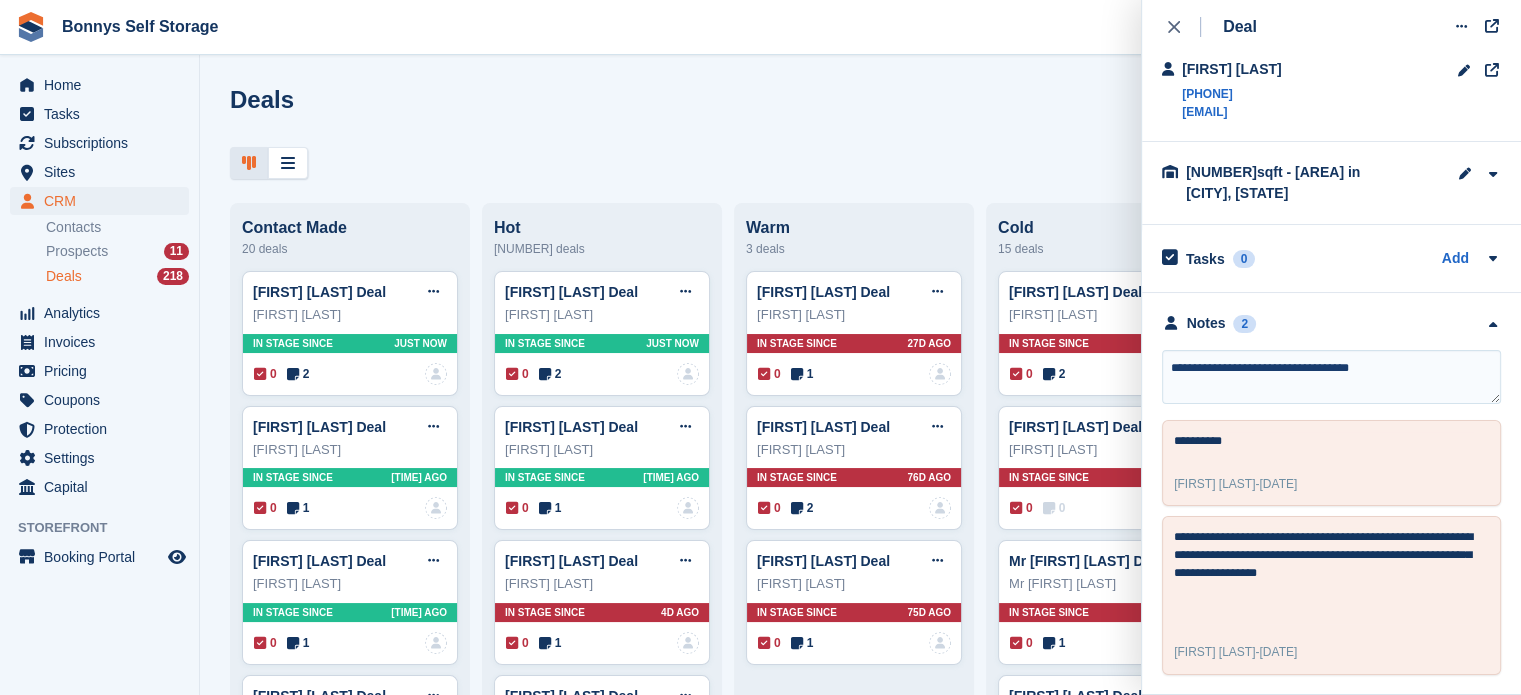 type on "**********" 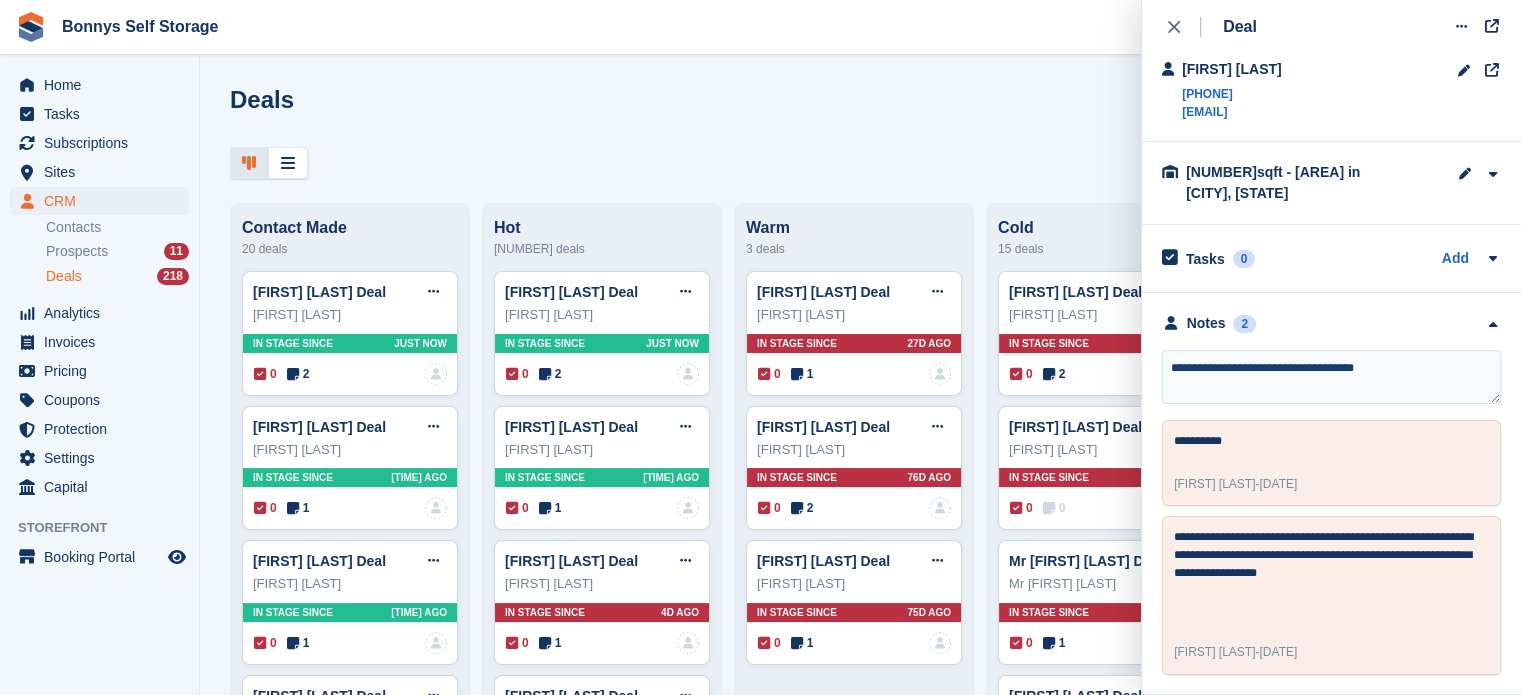 type 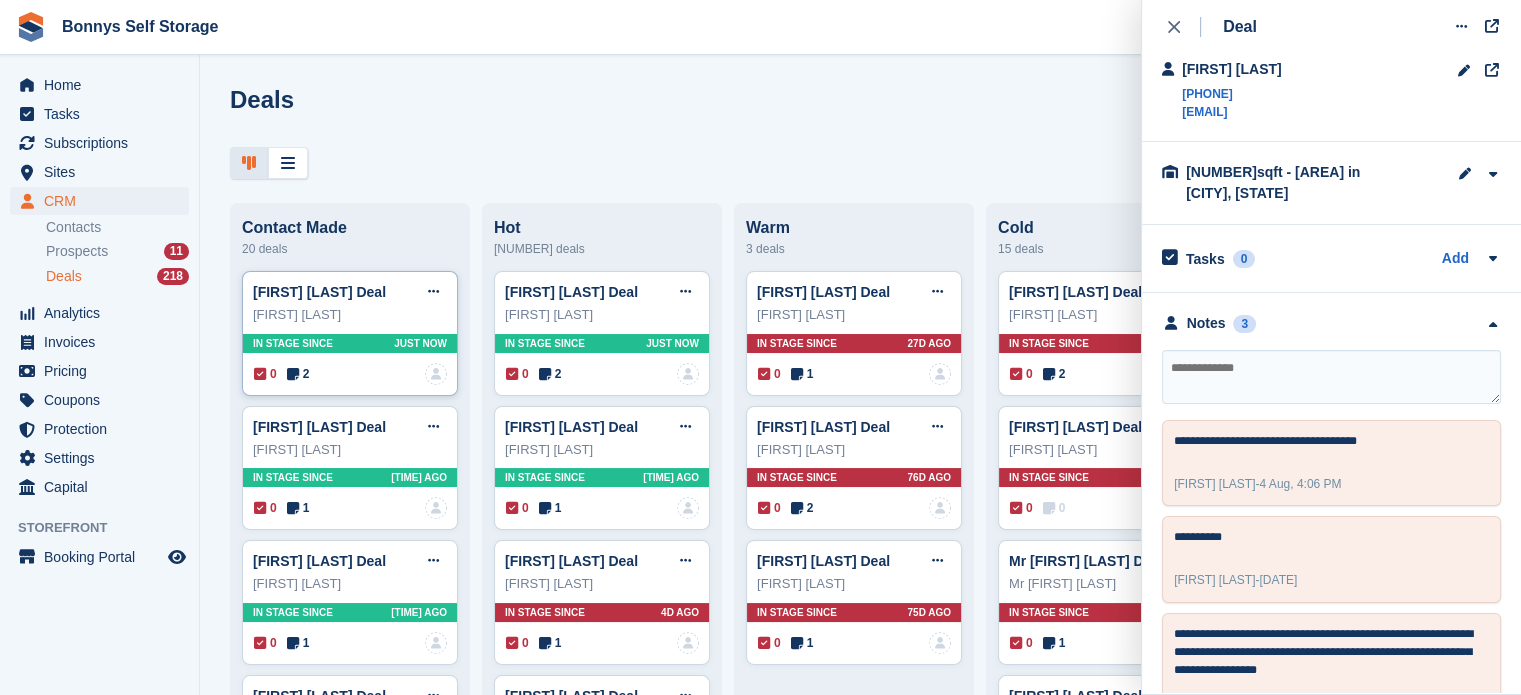 type 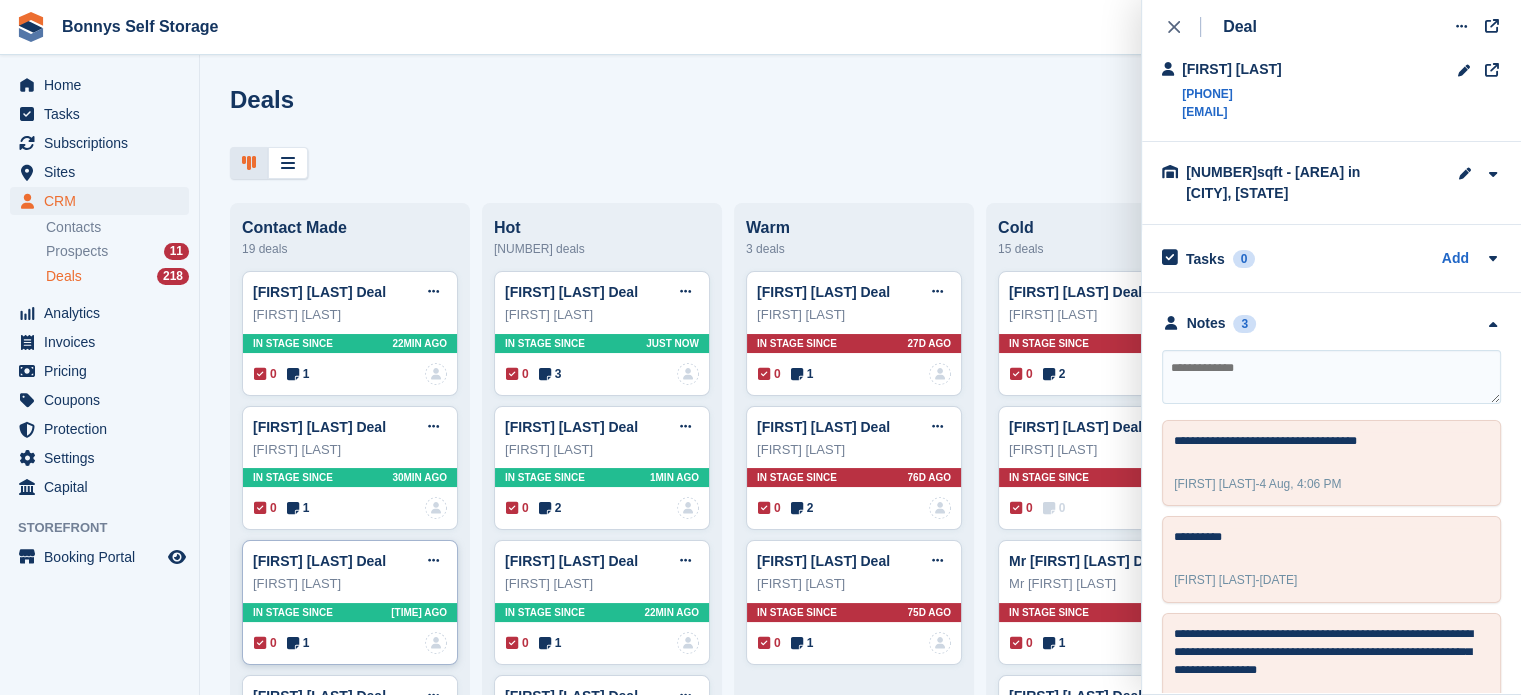 scroll, scrollTop: 500, scrollLeft: 0, axis: vertical 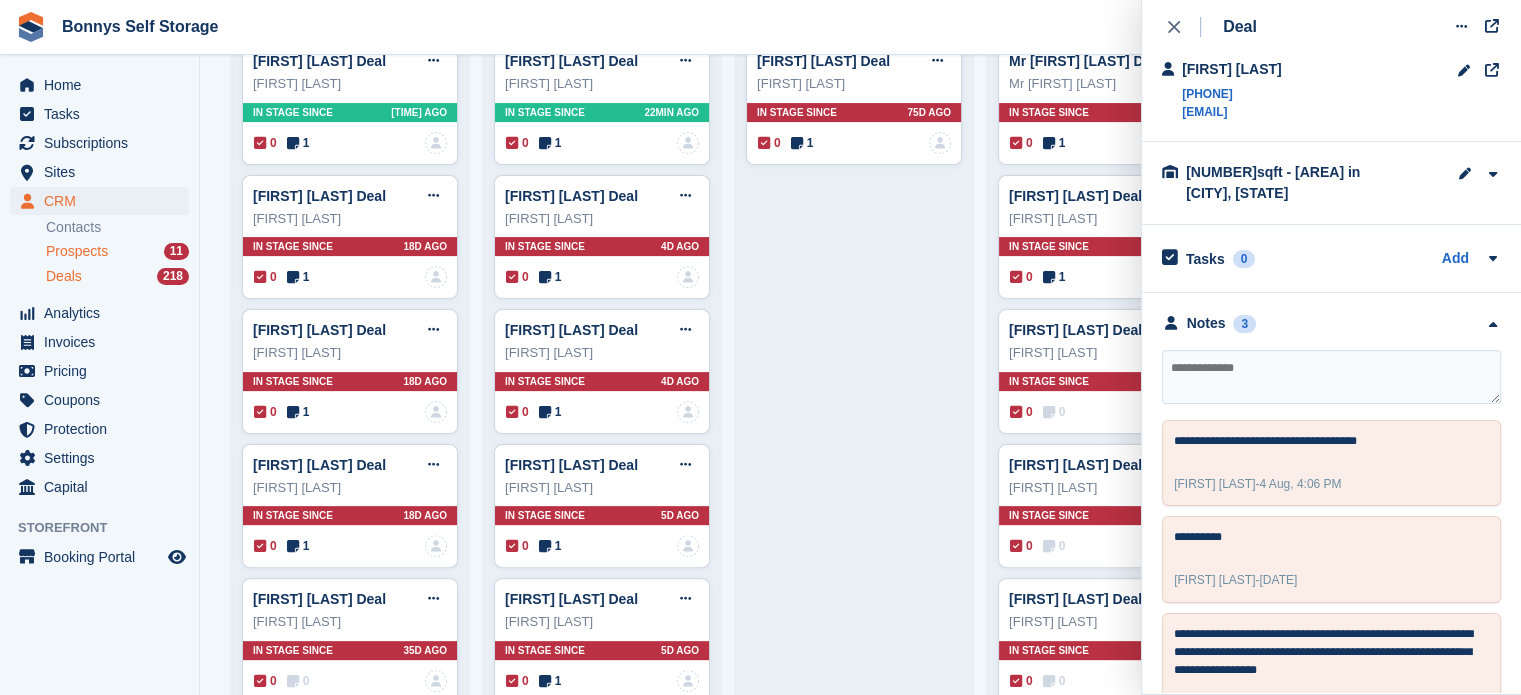 click on "Prospects
11" at bounding box center [117, 251] 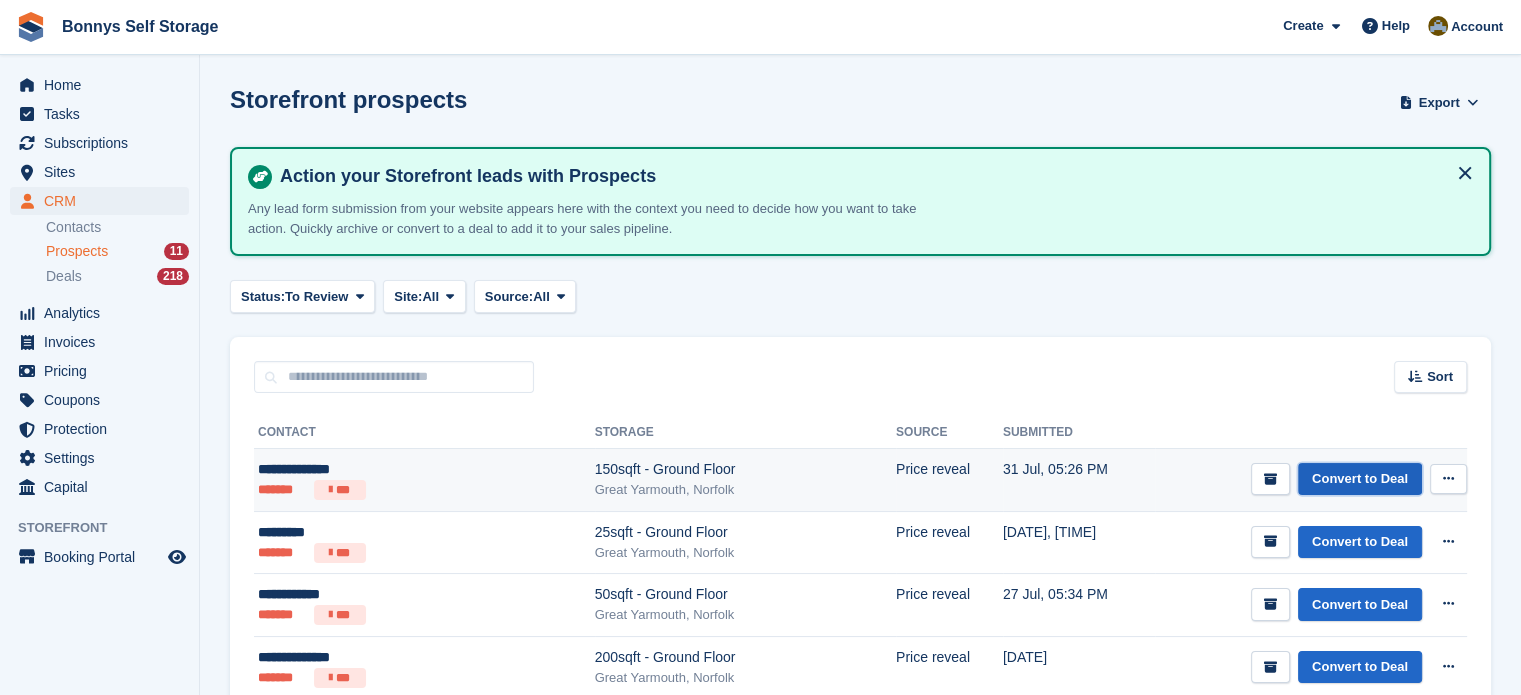 click on "Convert to Deal" at bounding box center [1360, 479] 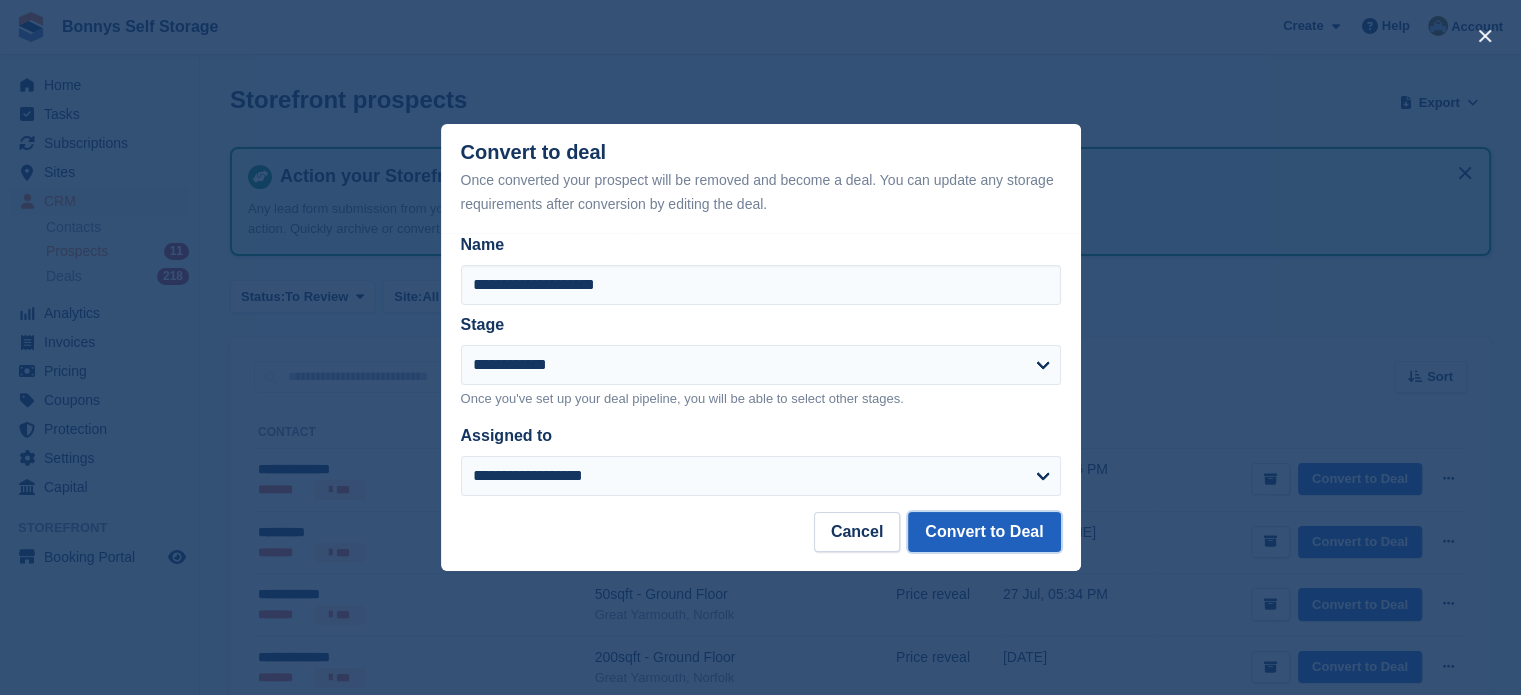 click on "Convert to Deal" at bounding box center (984, 532) 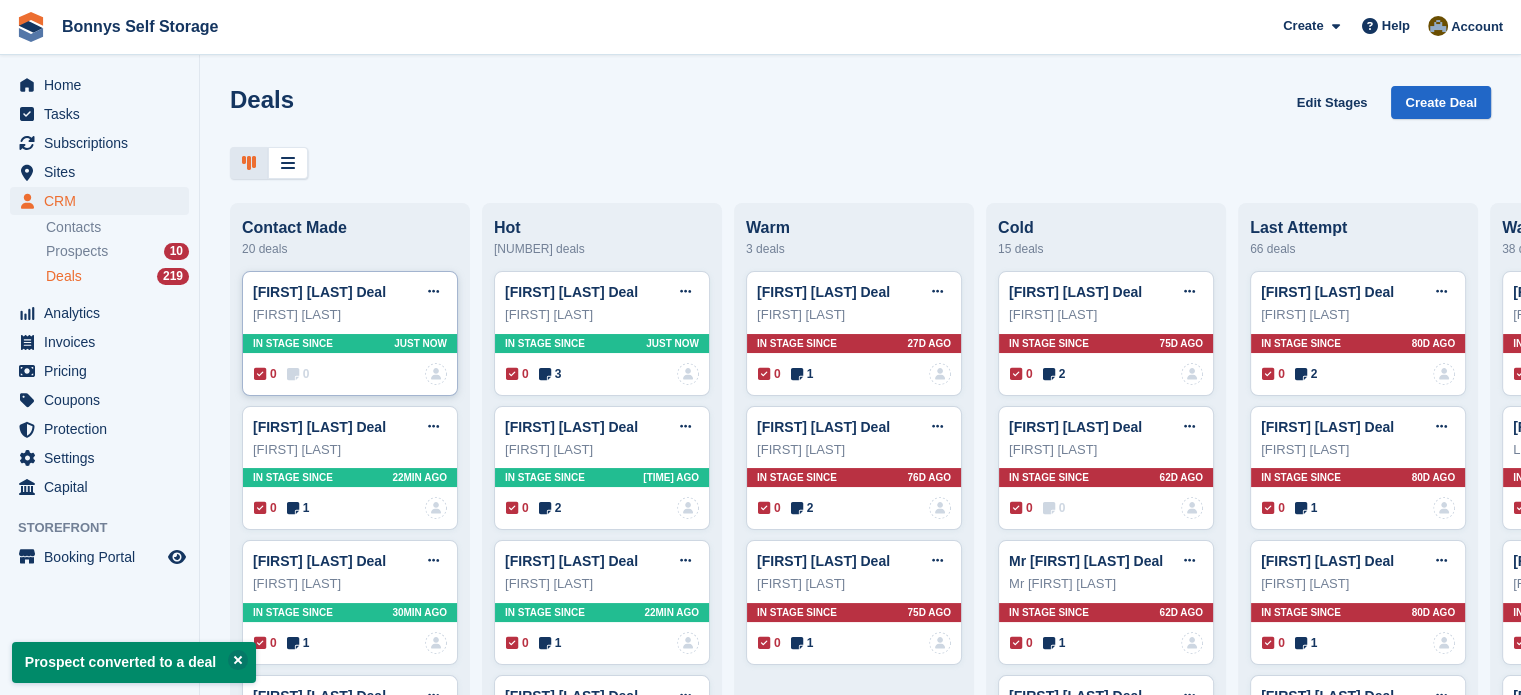 click at bounding box center (293, 374) 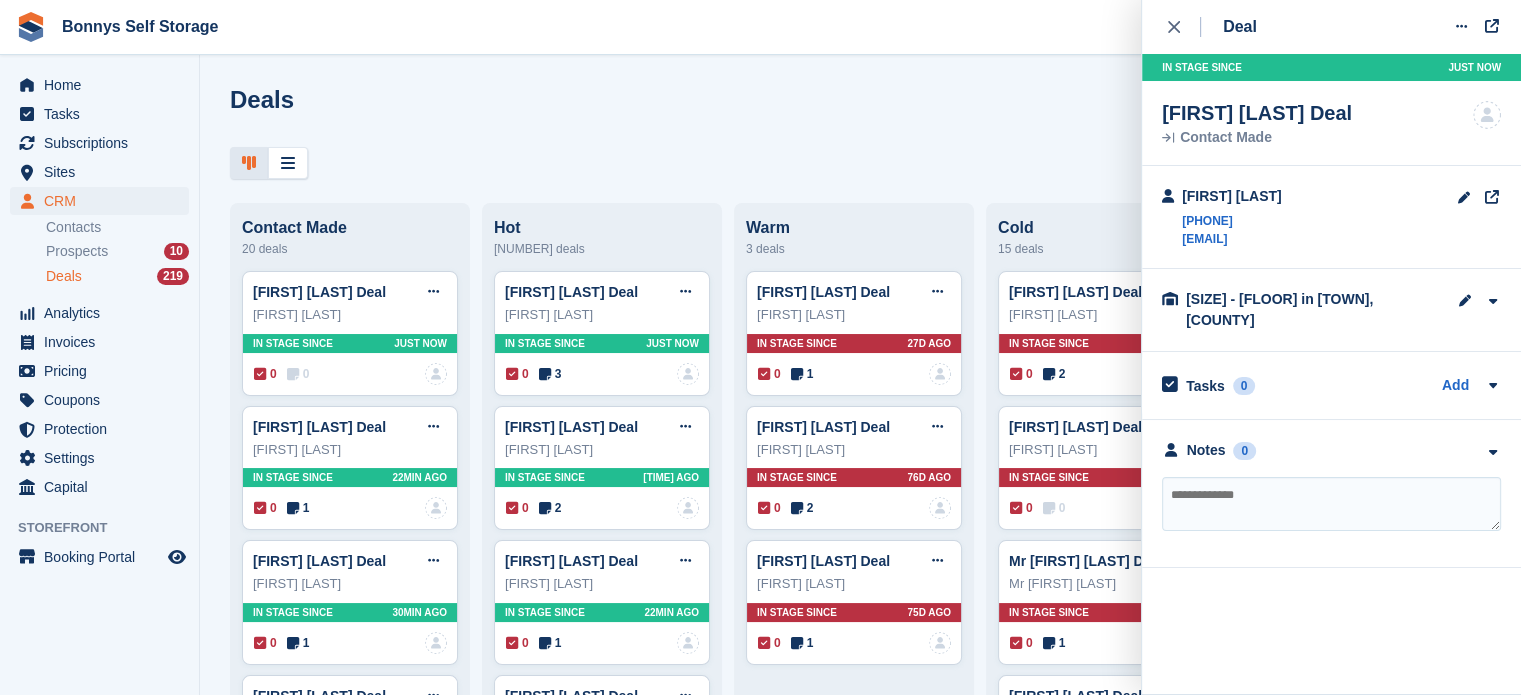 click at bounding box center (1331, 504) 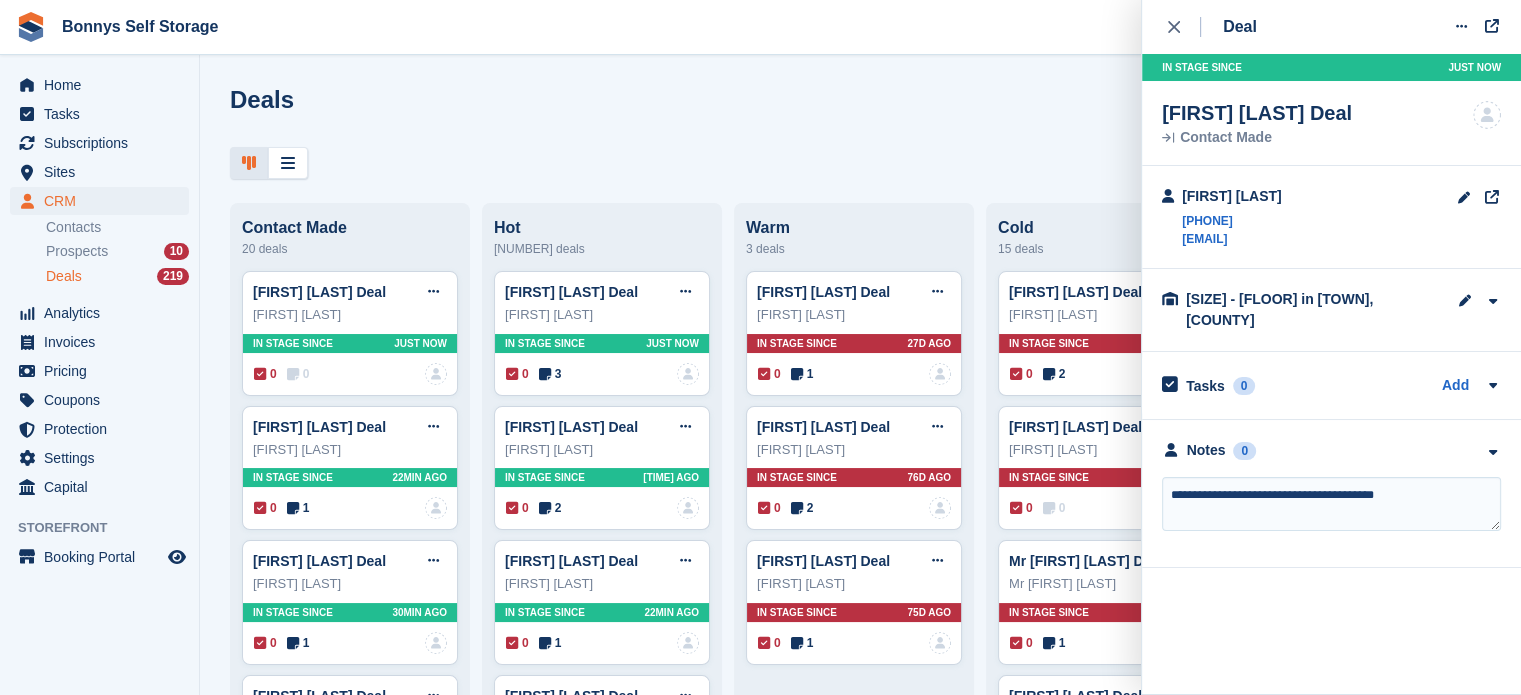 type on "**********" 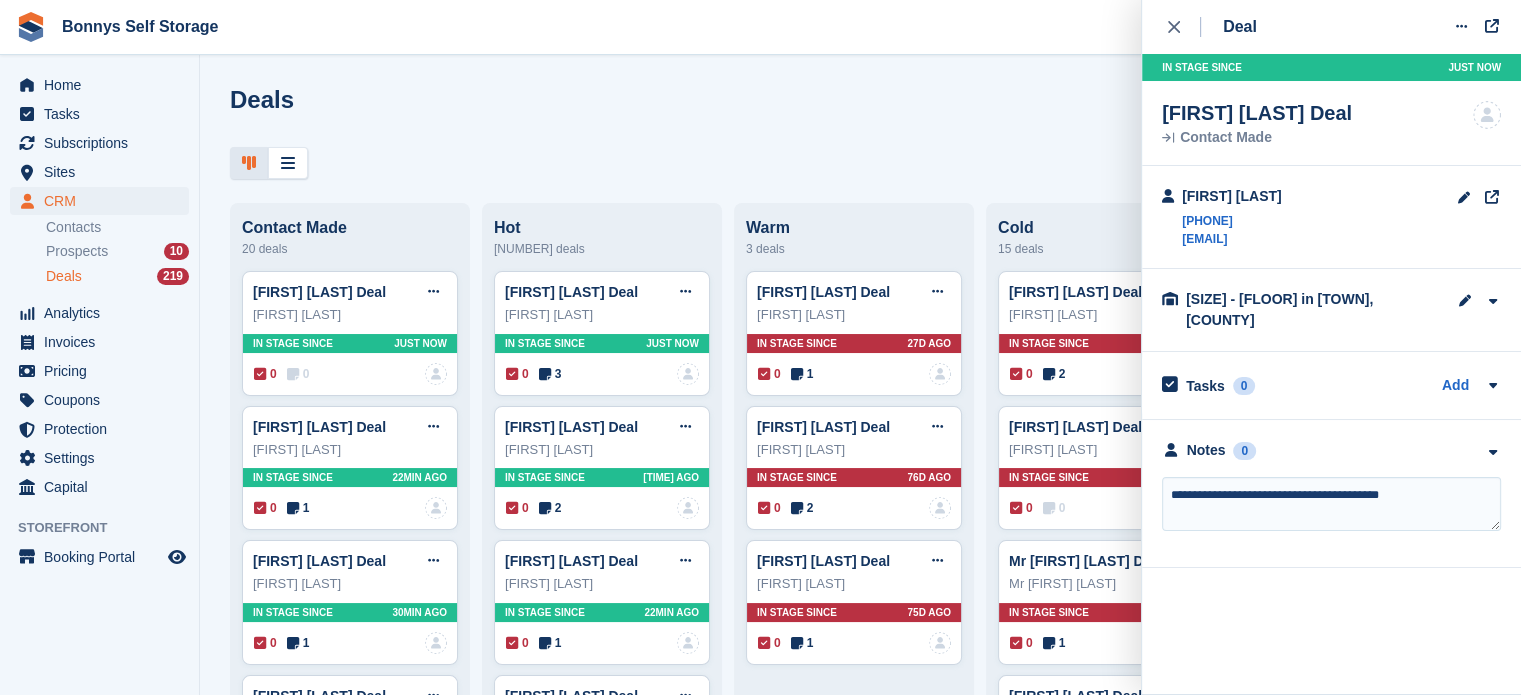 type 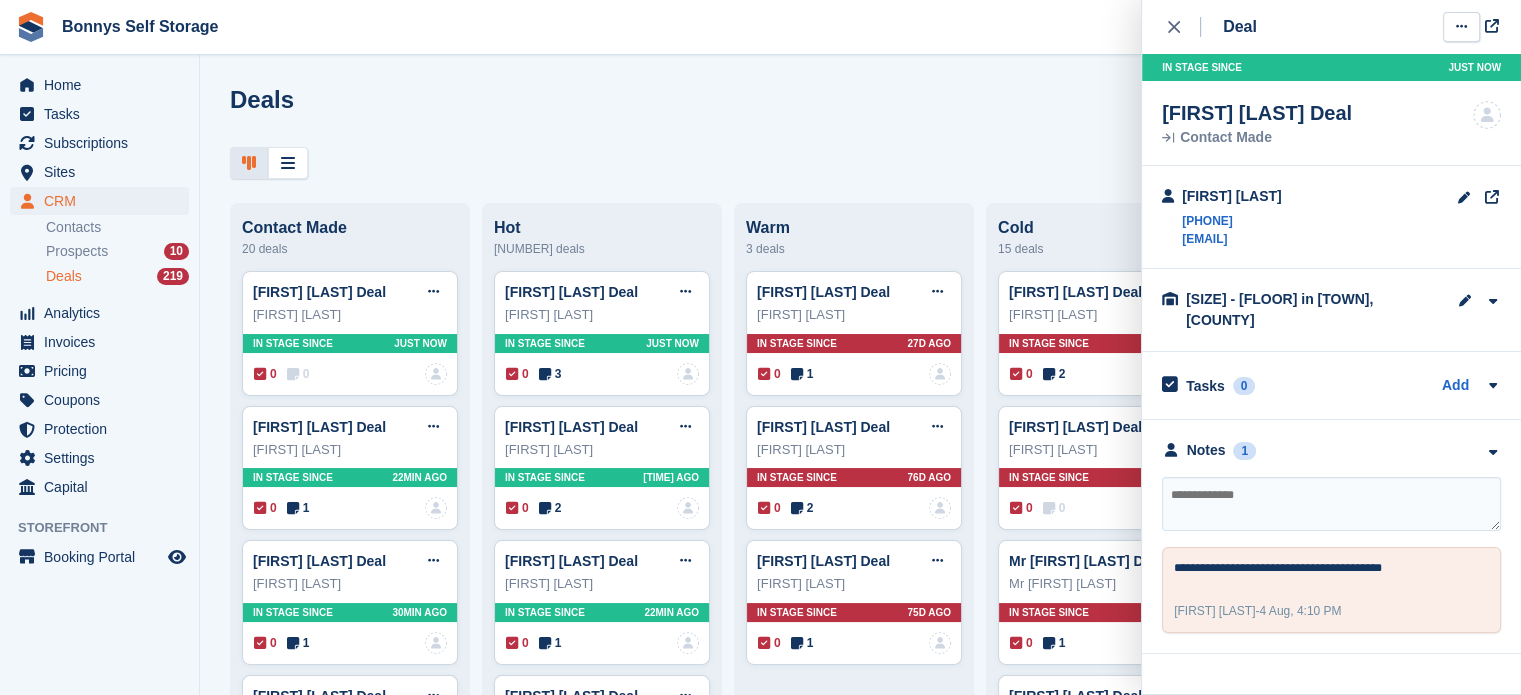 click at bounding box center [1461, 27] 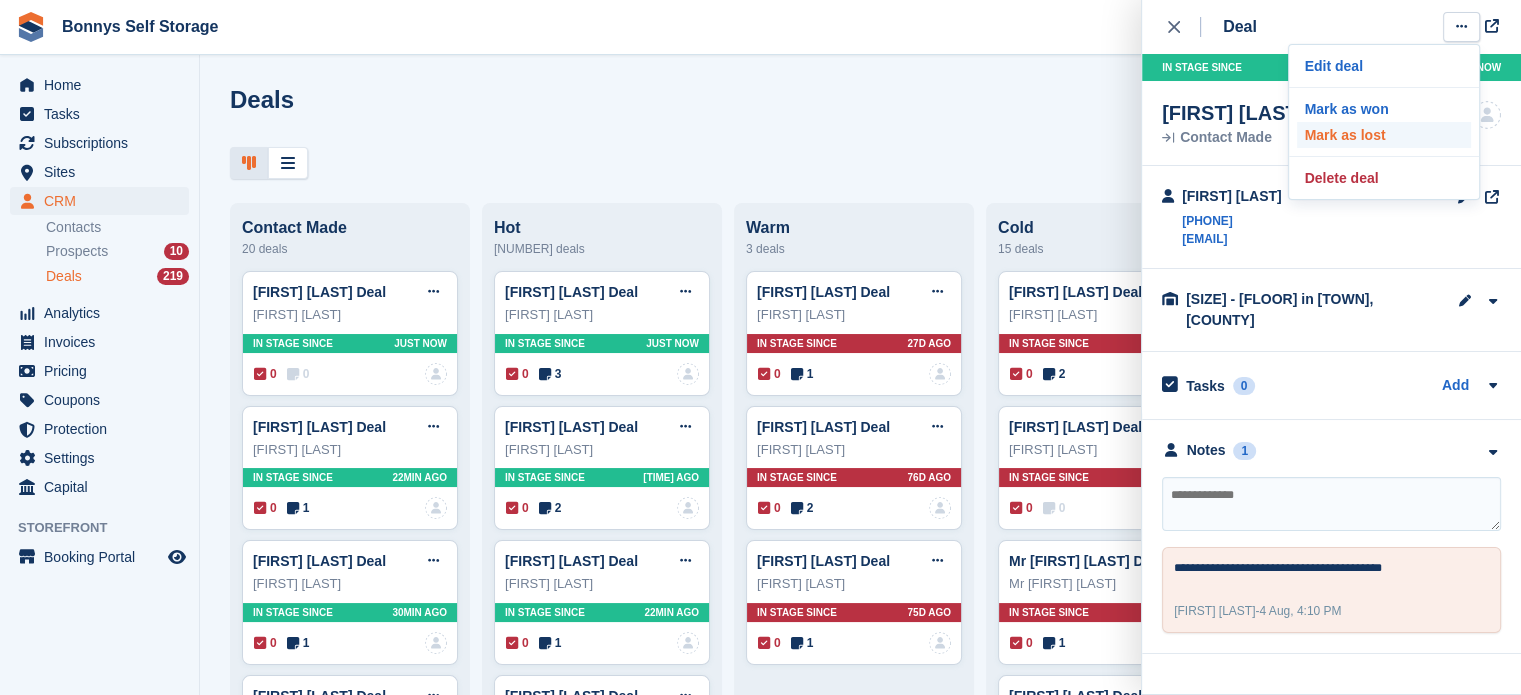 click on "Mark as lost" at bounding box center (1384, 135) 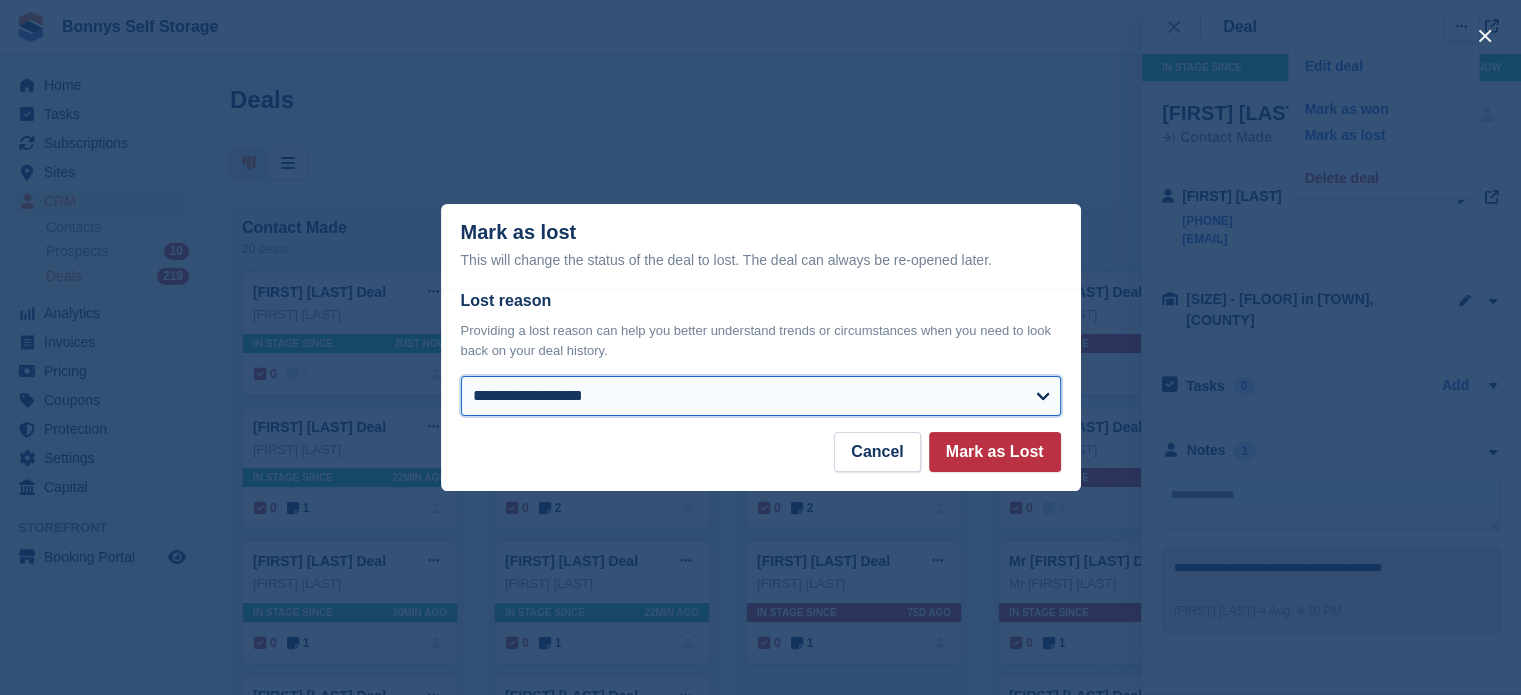 click on "**********" at bounding box center (761, 396) 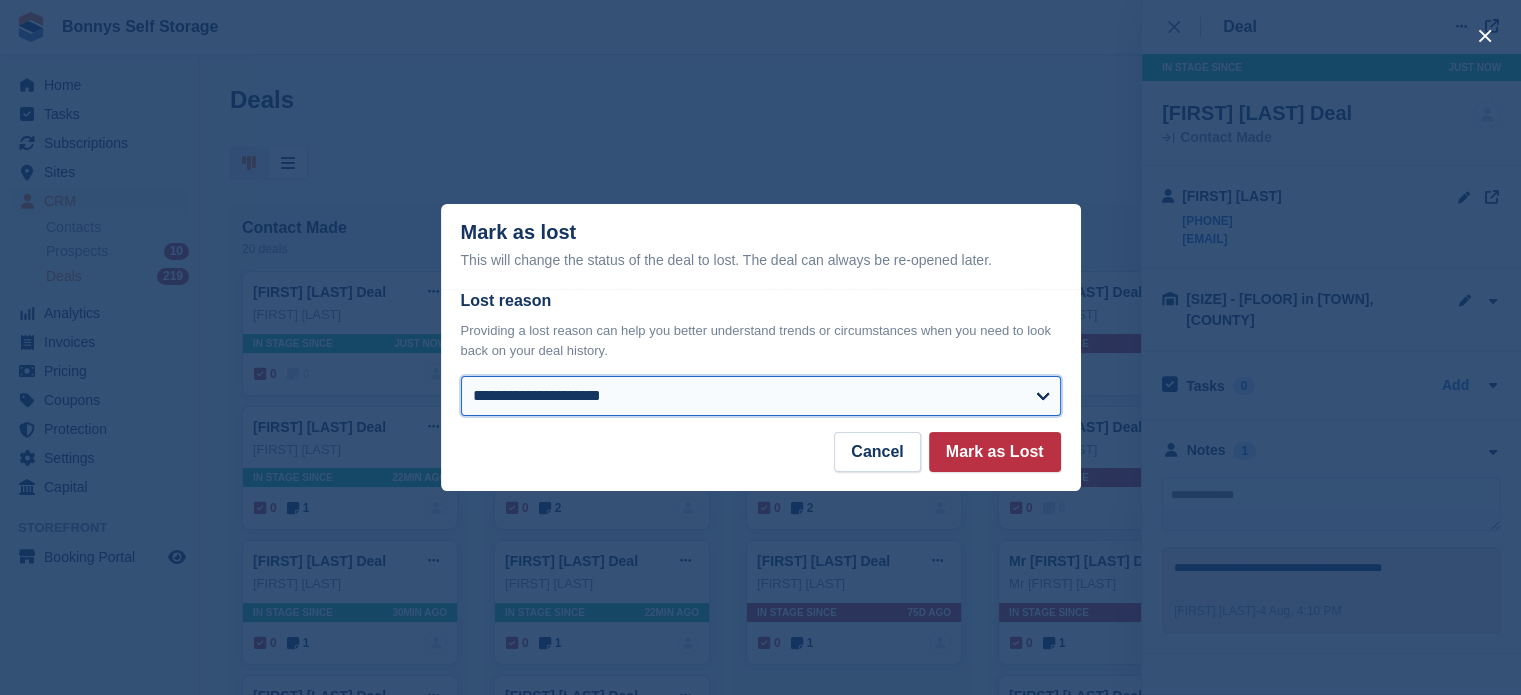 click on "**********" at bounding box center [761, 396] 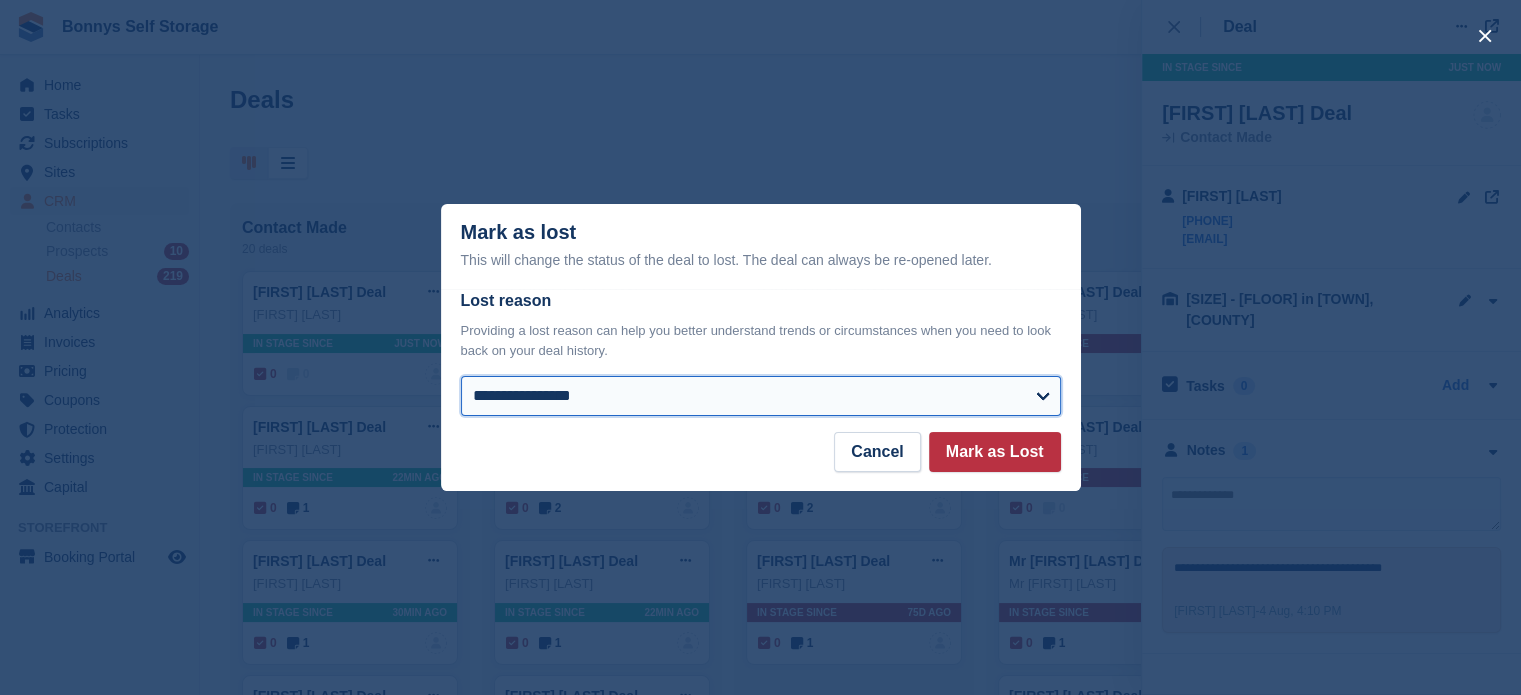 click on "**********" at bounding box center (761, 396) 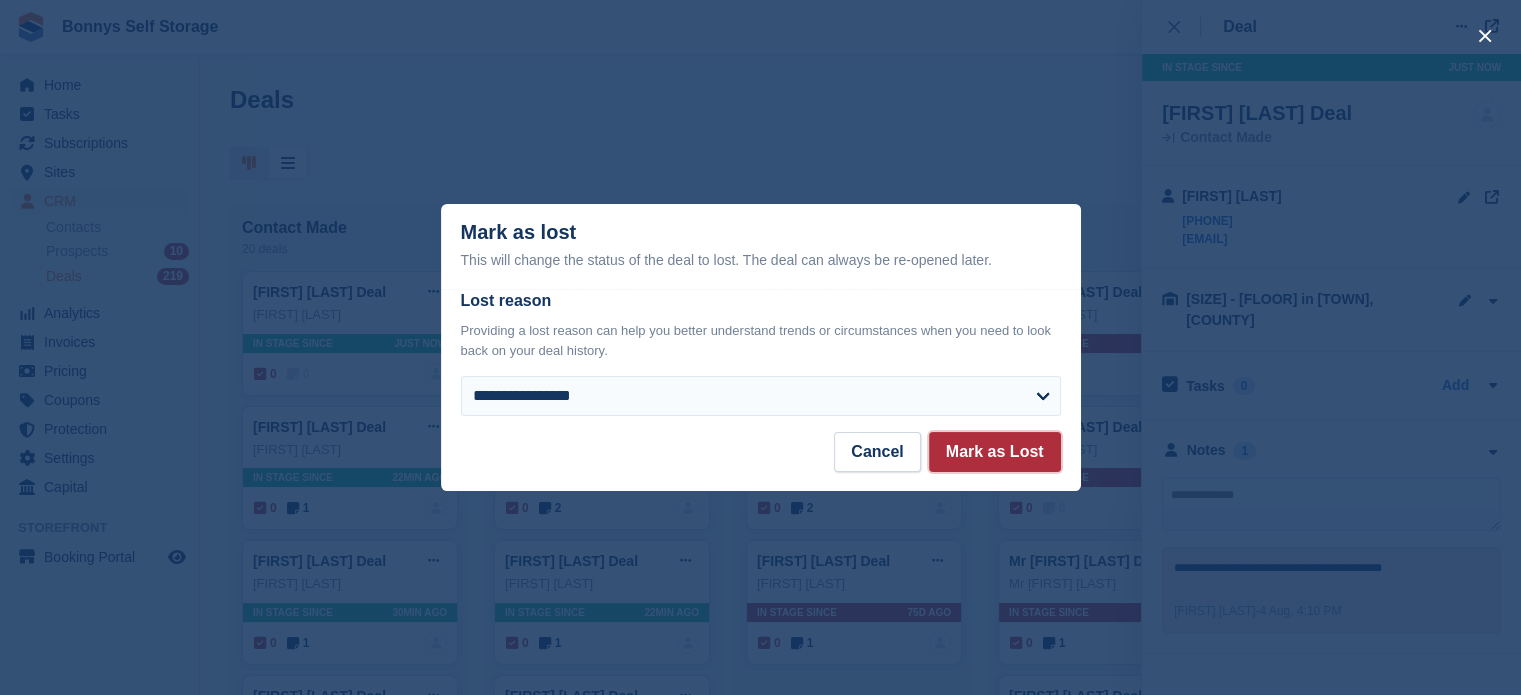 click on "Mark as Lost" at bounding box center [995, 452] 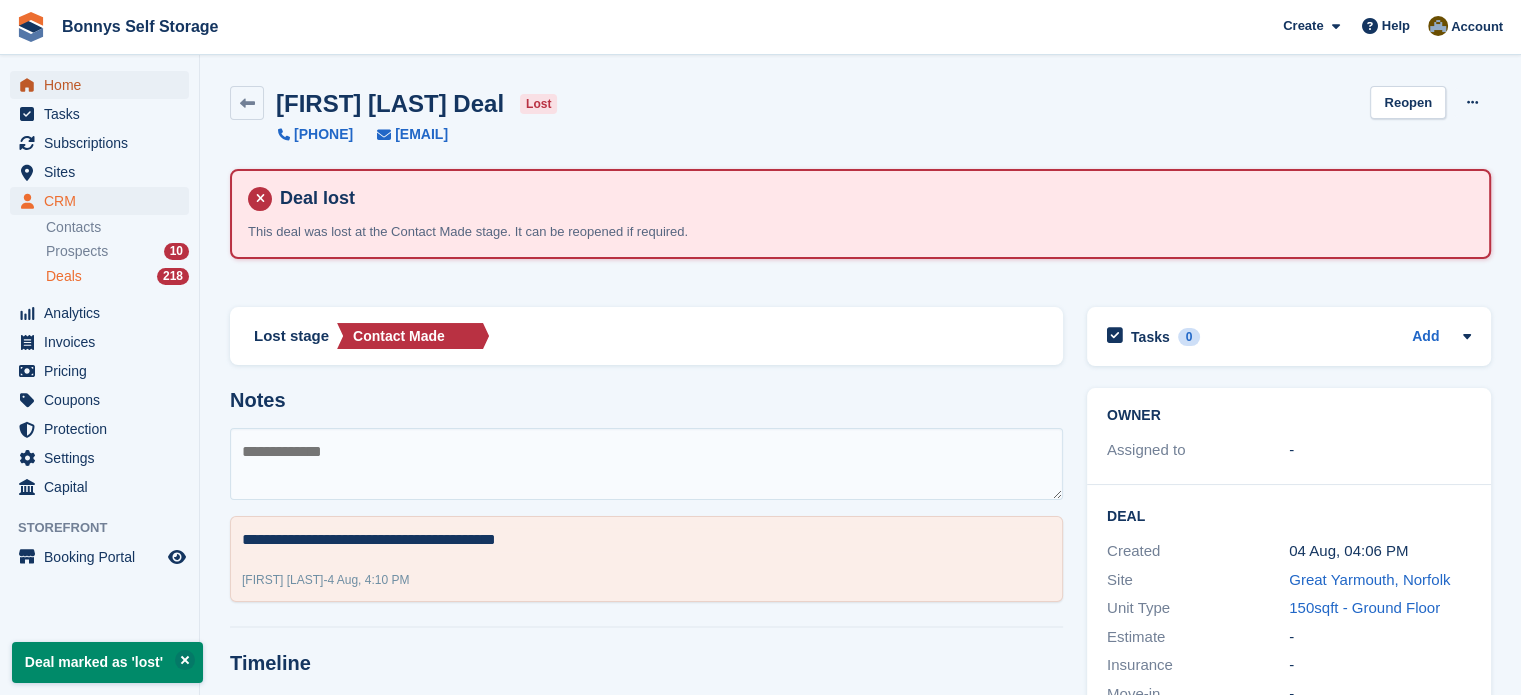 click on "Home" at bounding box center [104, 85] 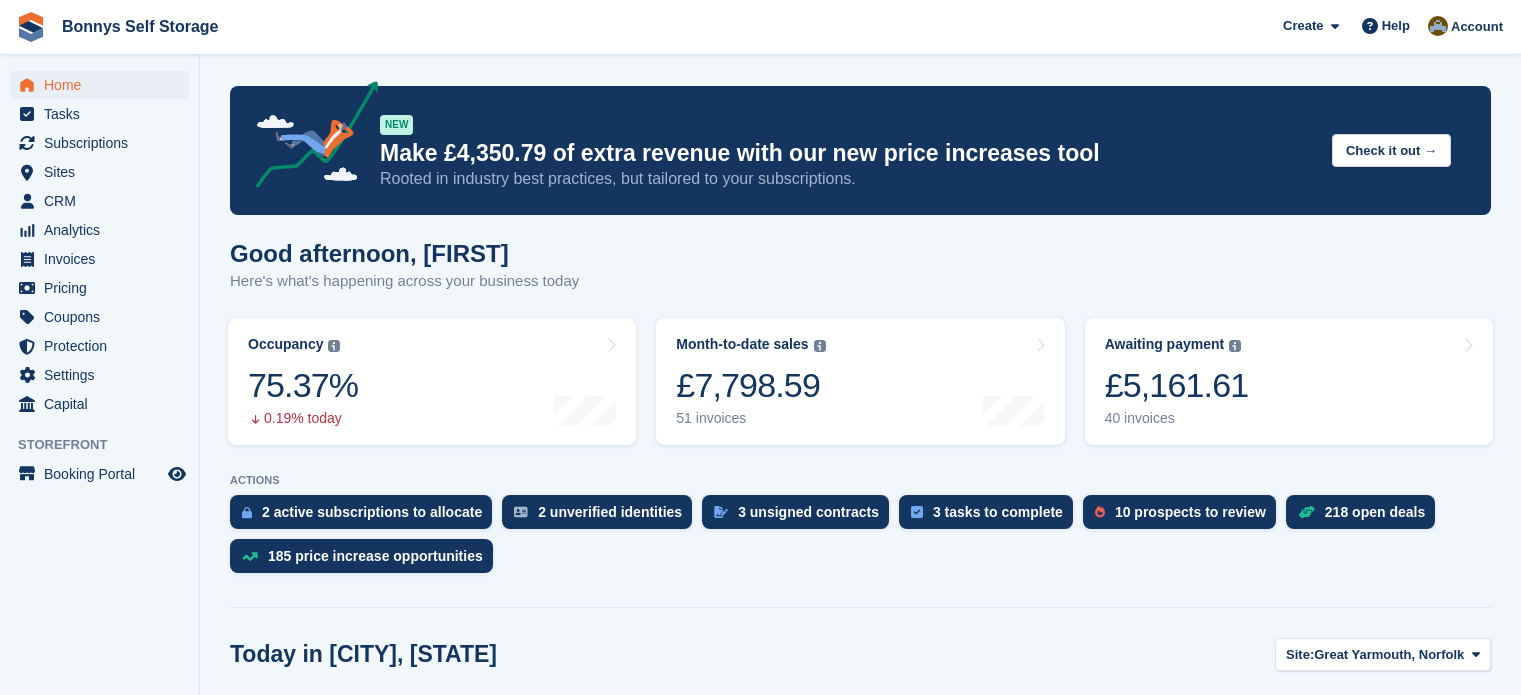 scroll, scrollTop: 0, scrollLeft: 0, axis: both 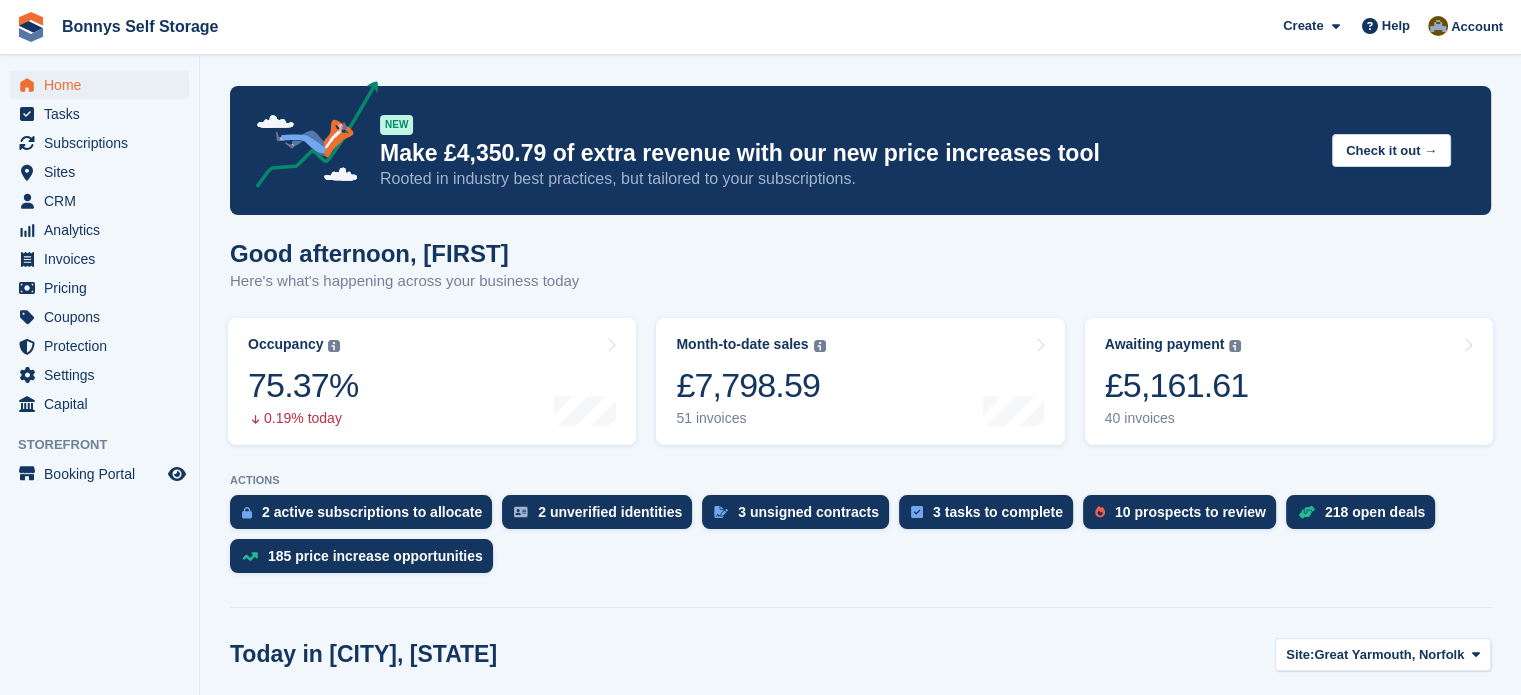 click on "Good afternoon, [FIRST]
Here's what's happening across your business today" at bounding box center [860, 278] 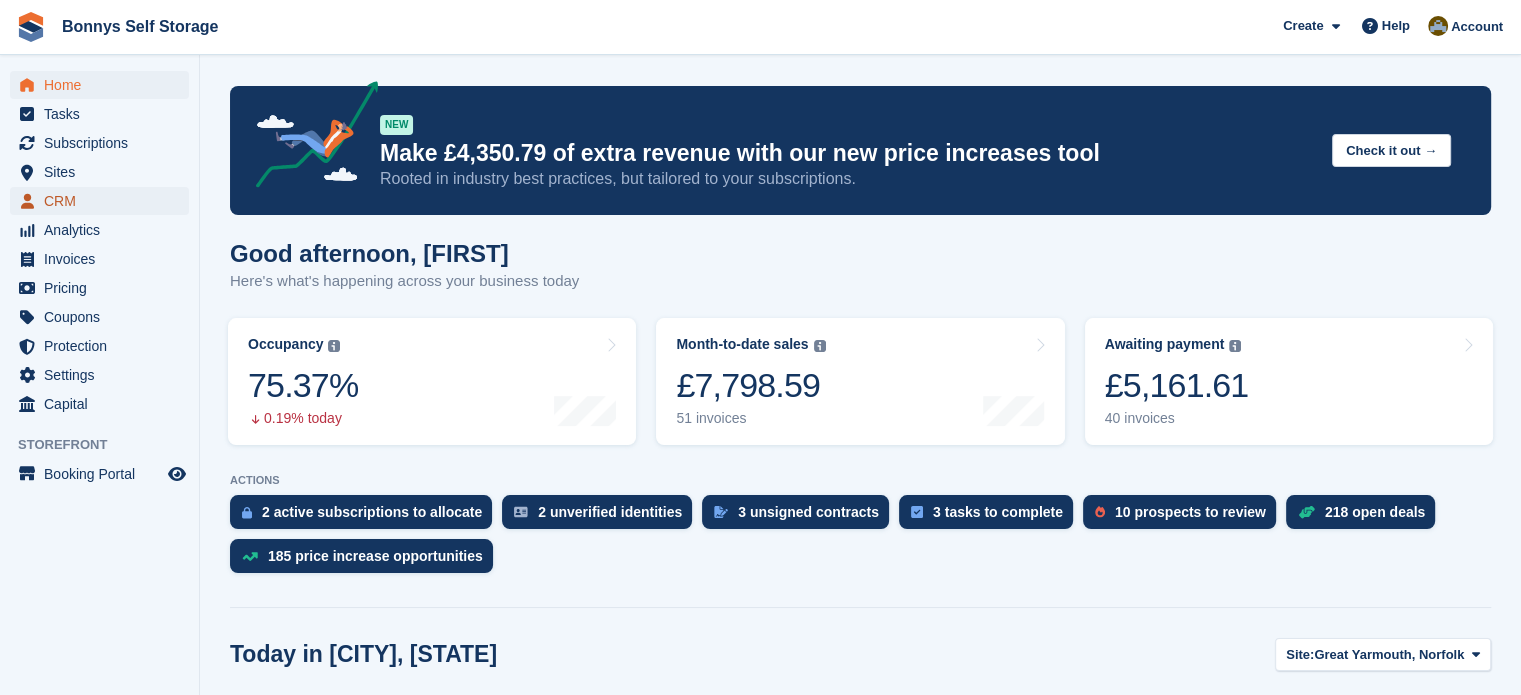 click on "CRM" at bounding box center (104, 201) 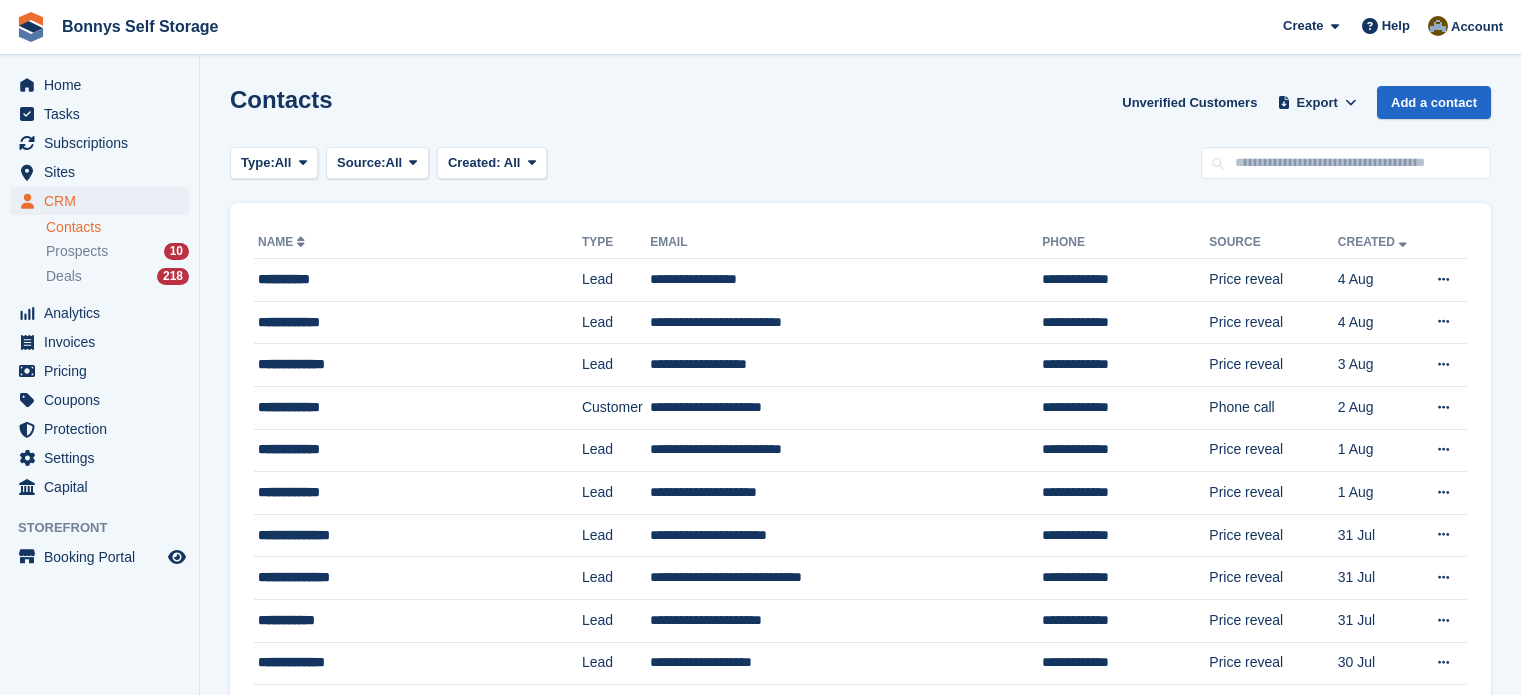scroll, scrollTop: 0, scrollLeft: 0, axis: both 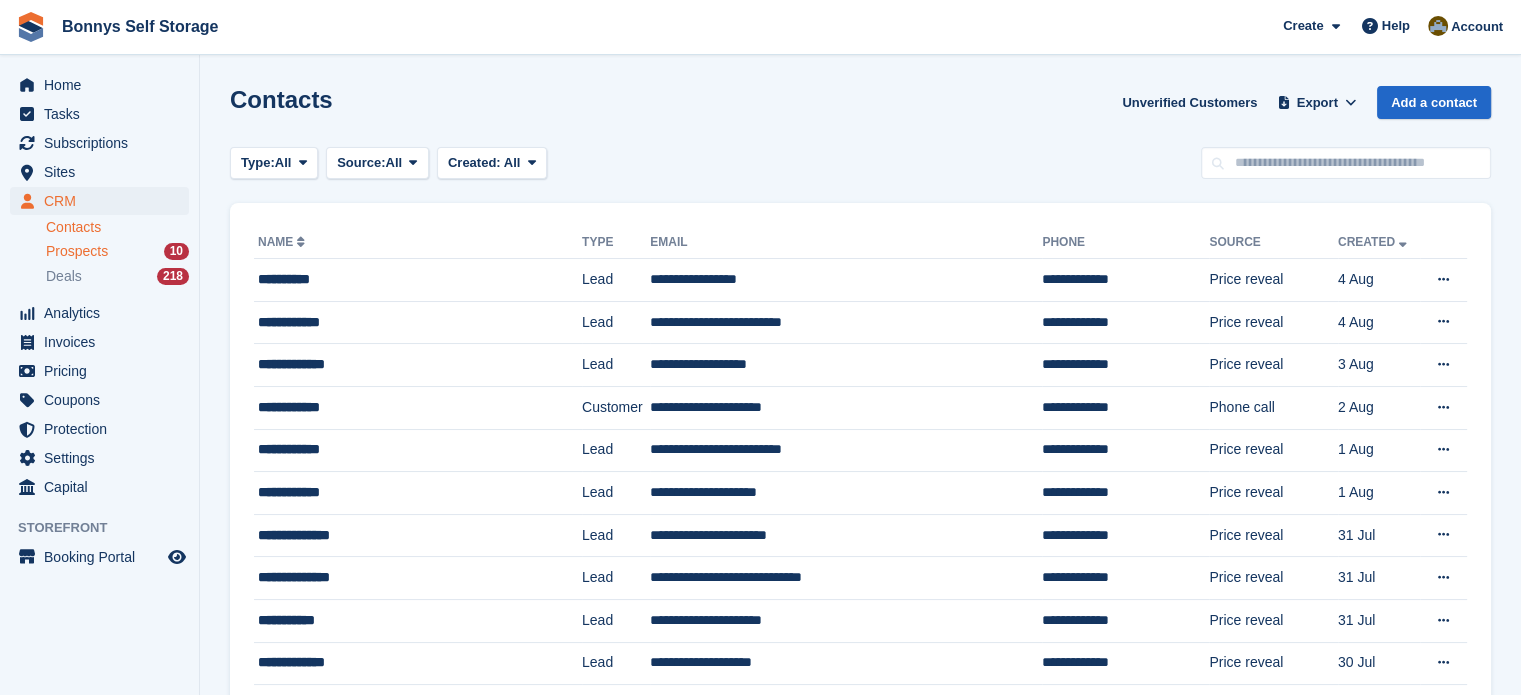 drag, startPoint x: 99, startPoint y: 240, endPoint x: 99, endPoint y: 251, distance: 11 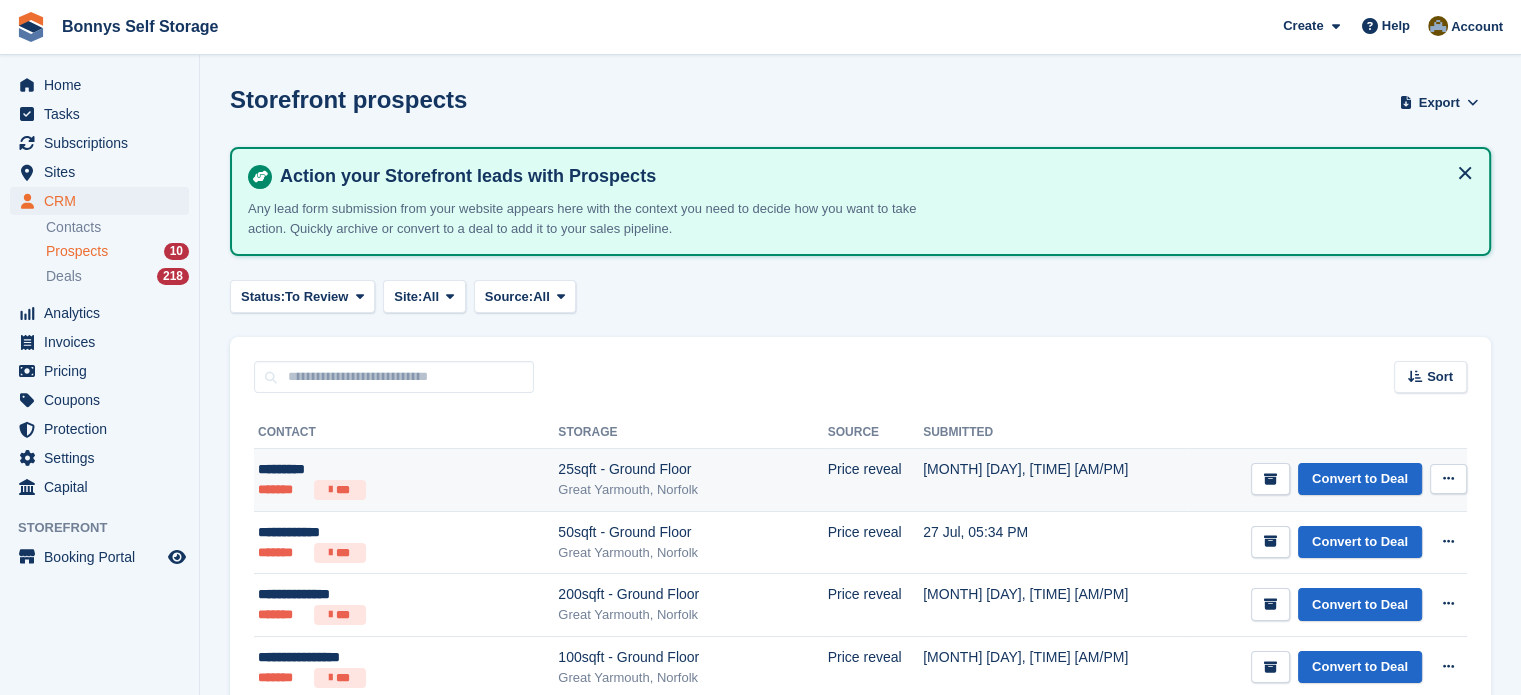 click on "25sqft - Ground Floor" at bounding box center [692, 469] 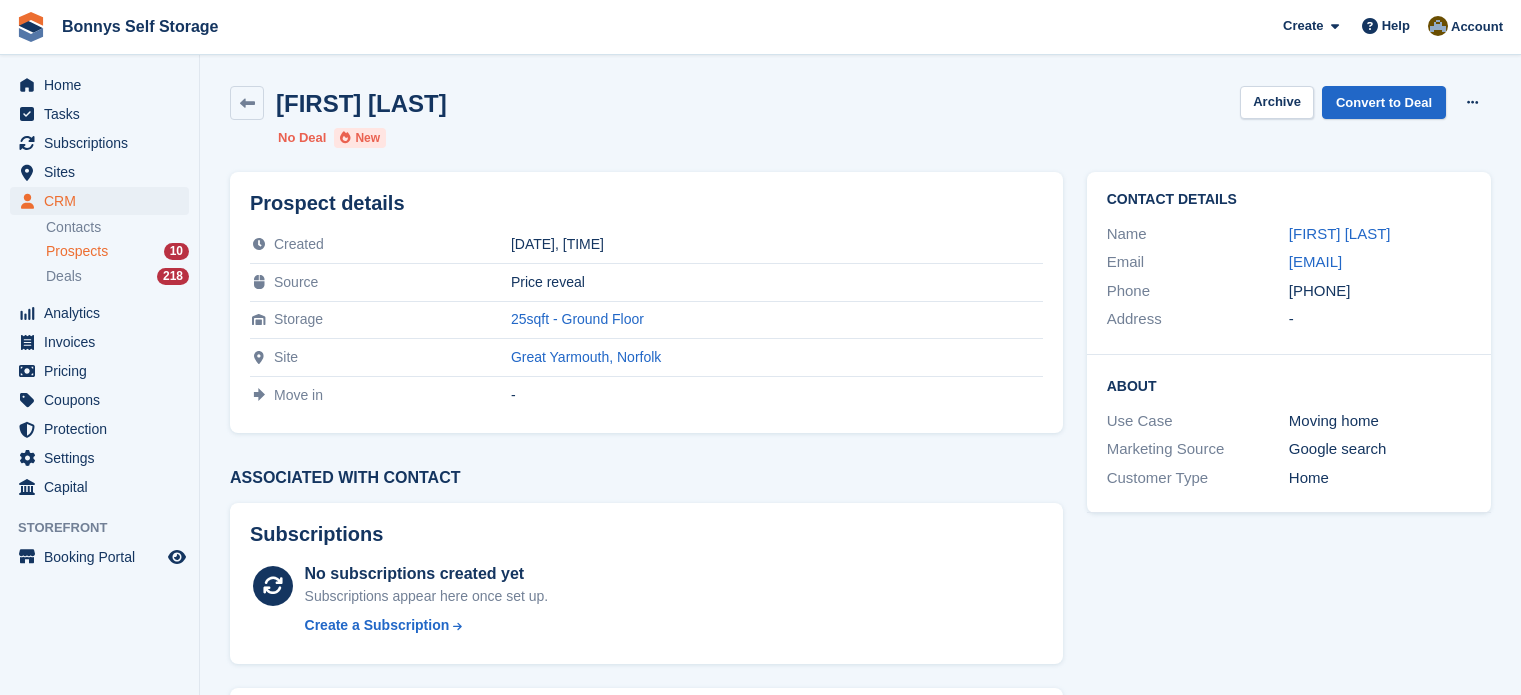 scroll, scrollTop: 0, scrollLeft: 0, axis: both 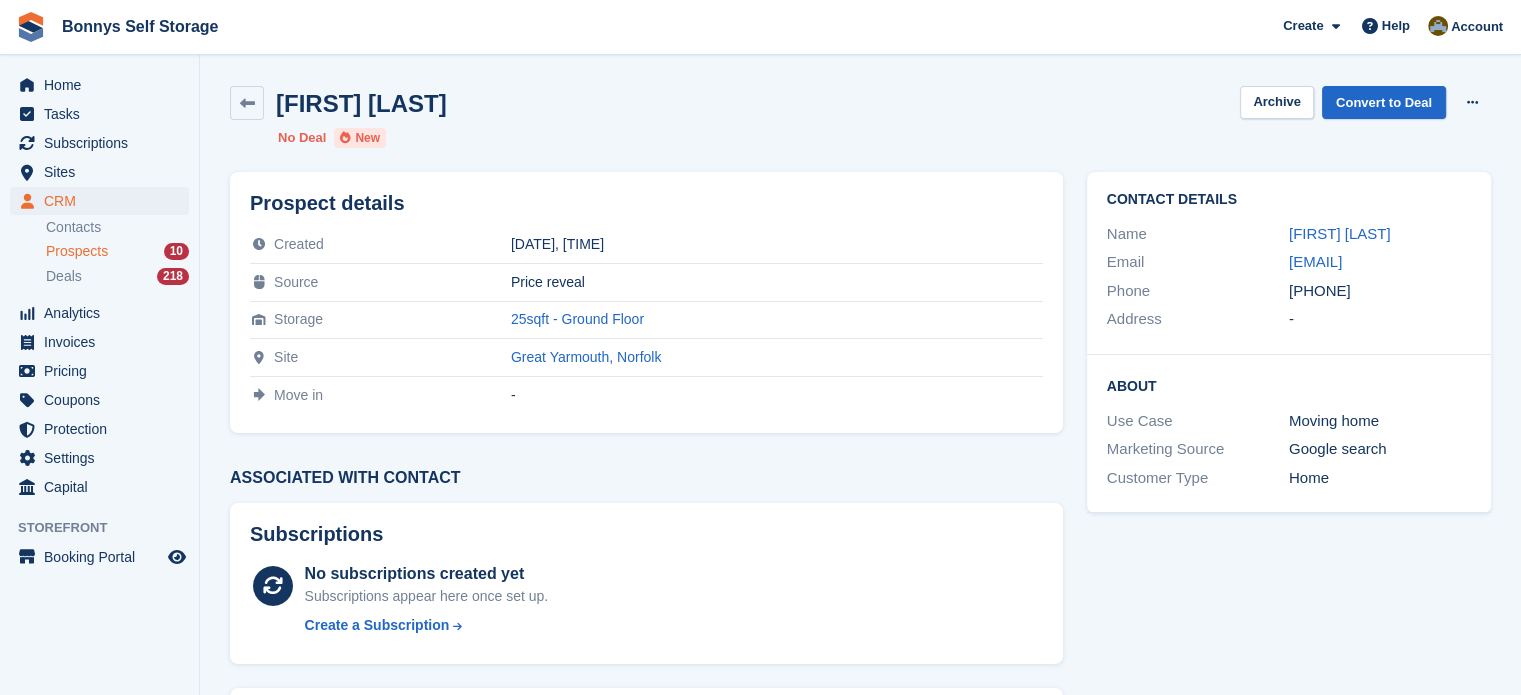 click on "[FIRST] [LAST]
Archive
Convert to Deal
Delete prospect" at bounding box center [860, 103] 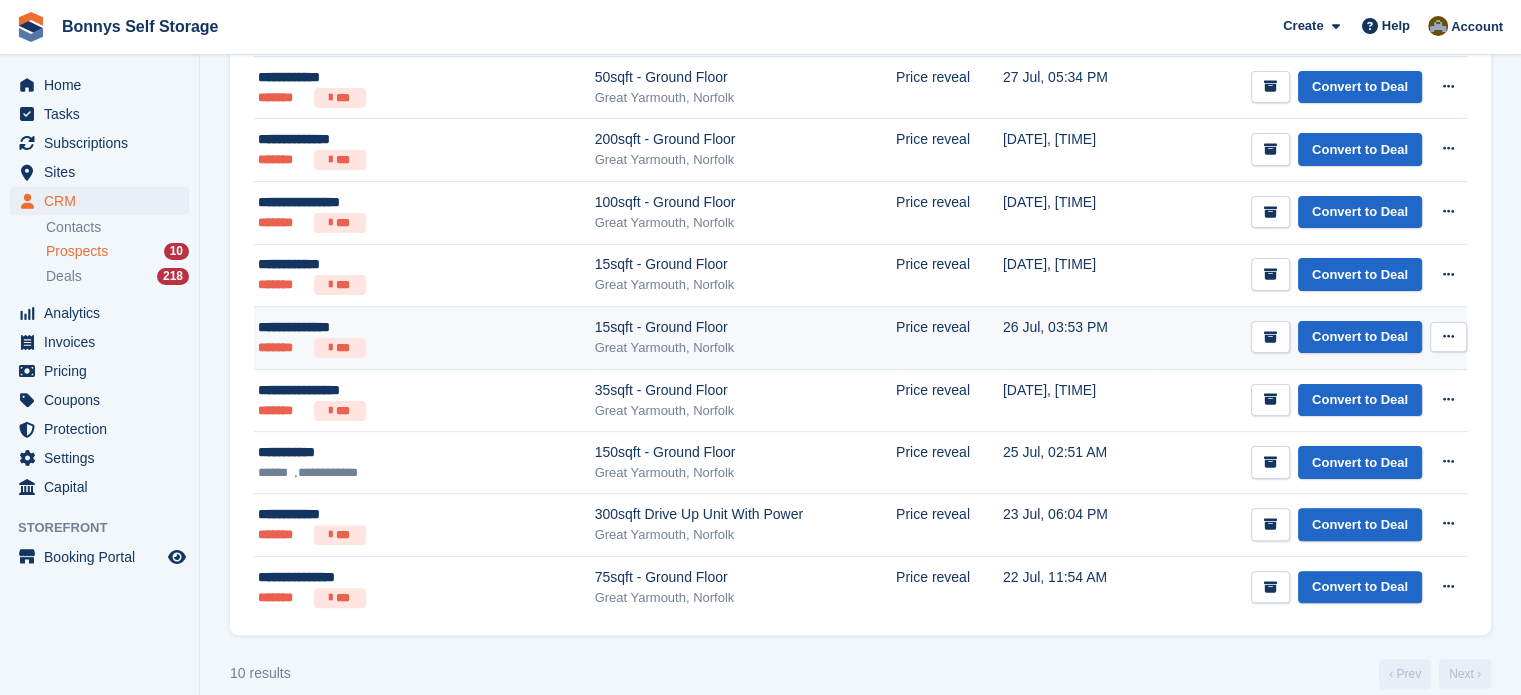 scroll, scrollTop: 476, scrollLeft: 0, axis: vertical 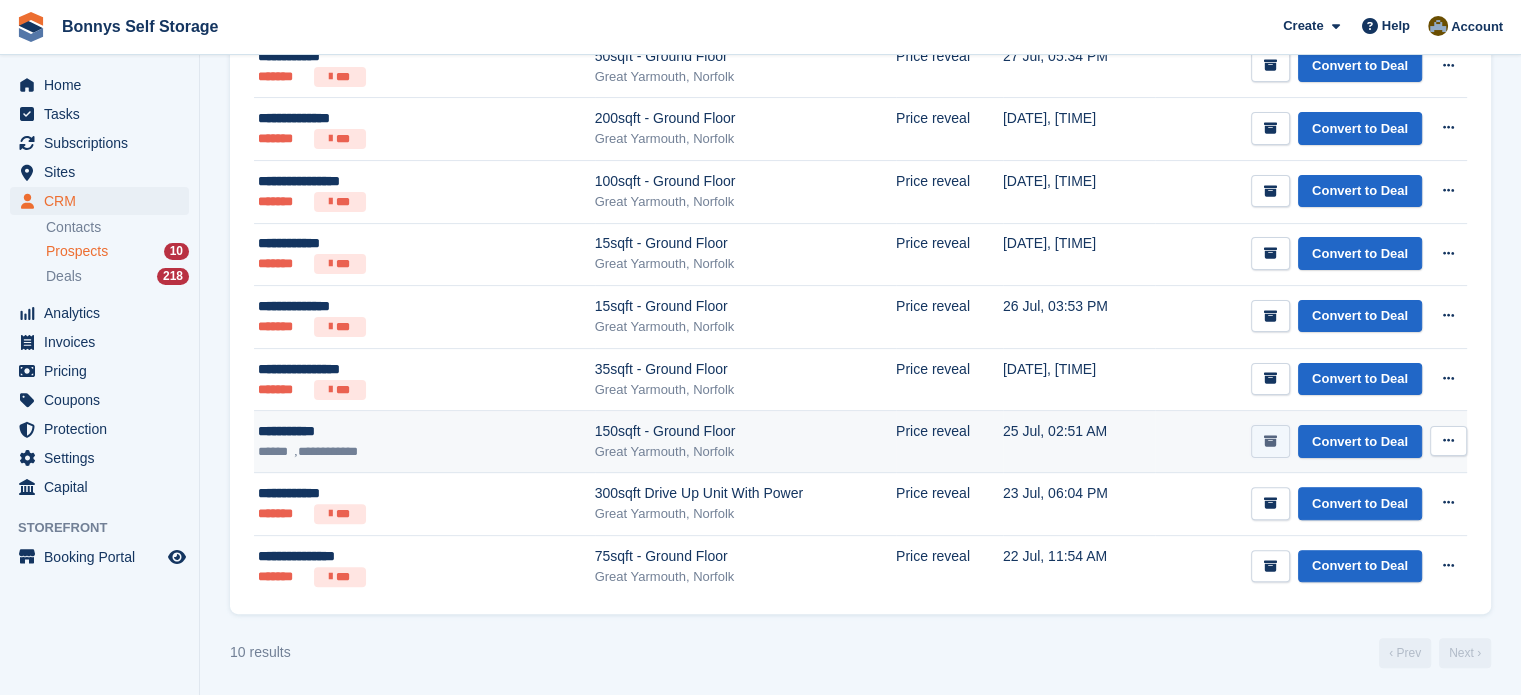 click at bounding box center [1270, 441] 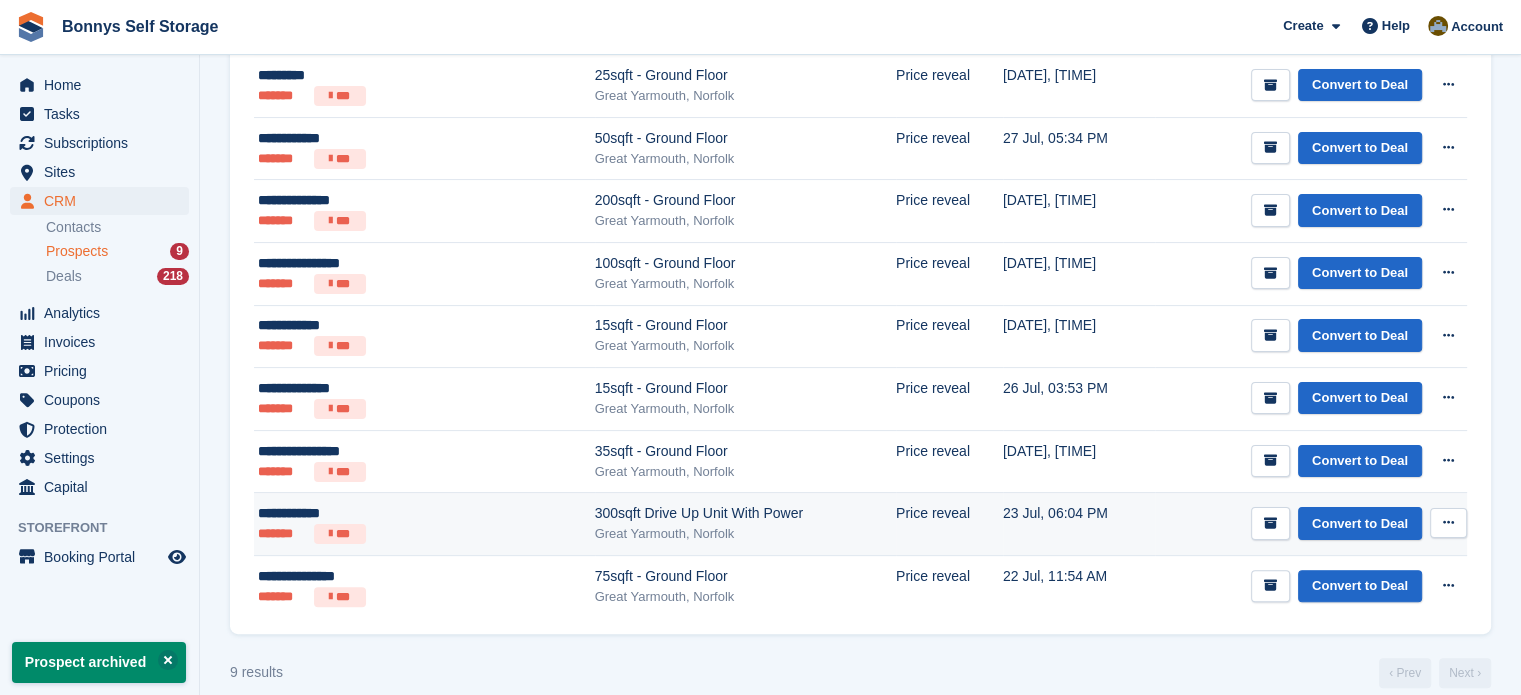 scroll, scrollTop: 400, scrollLeft: 0, axis: vertical 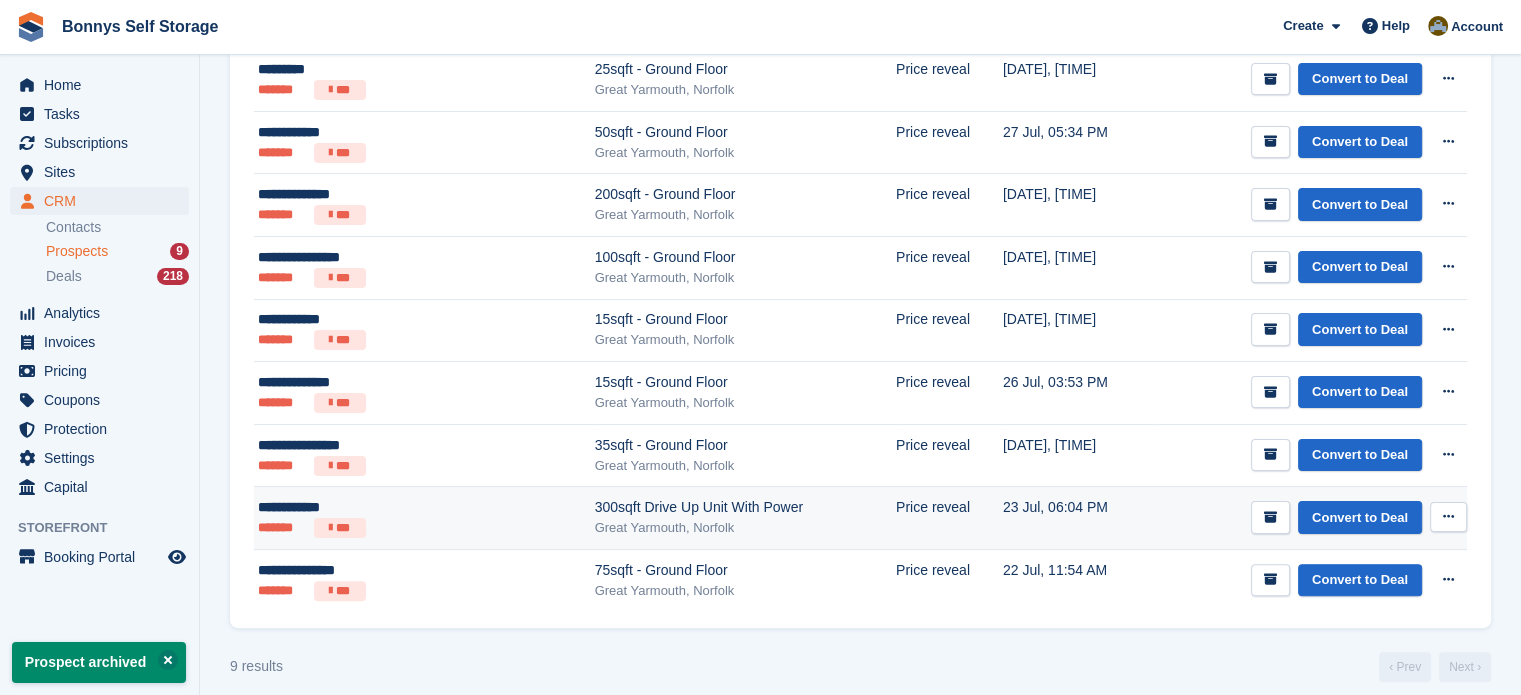 click on "Great Yarmouth, Norfolk" at bounding box center (745, 528) 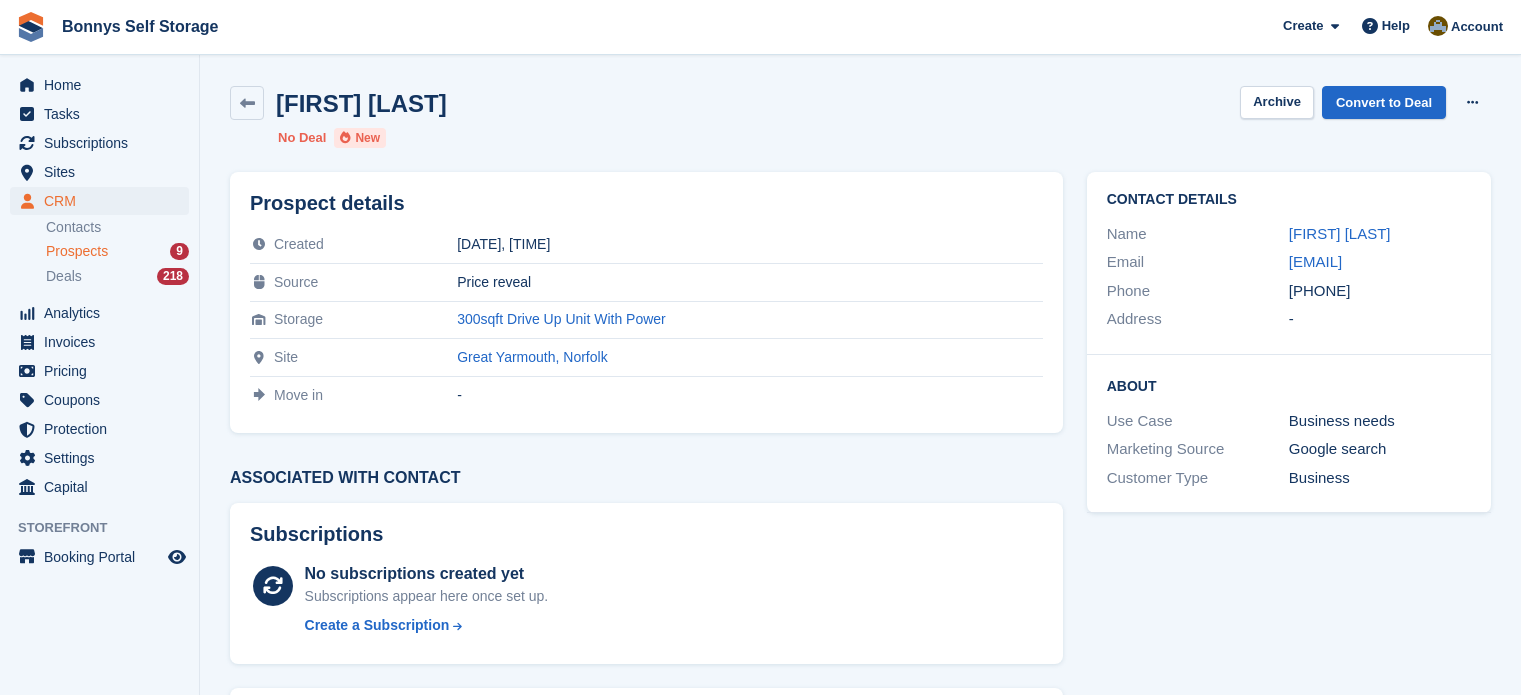 scroll, scrollTop: 0, scrollLeft: 0, axis: both 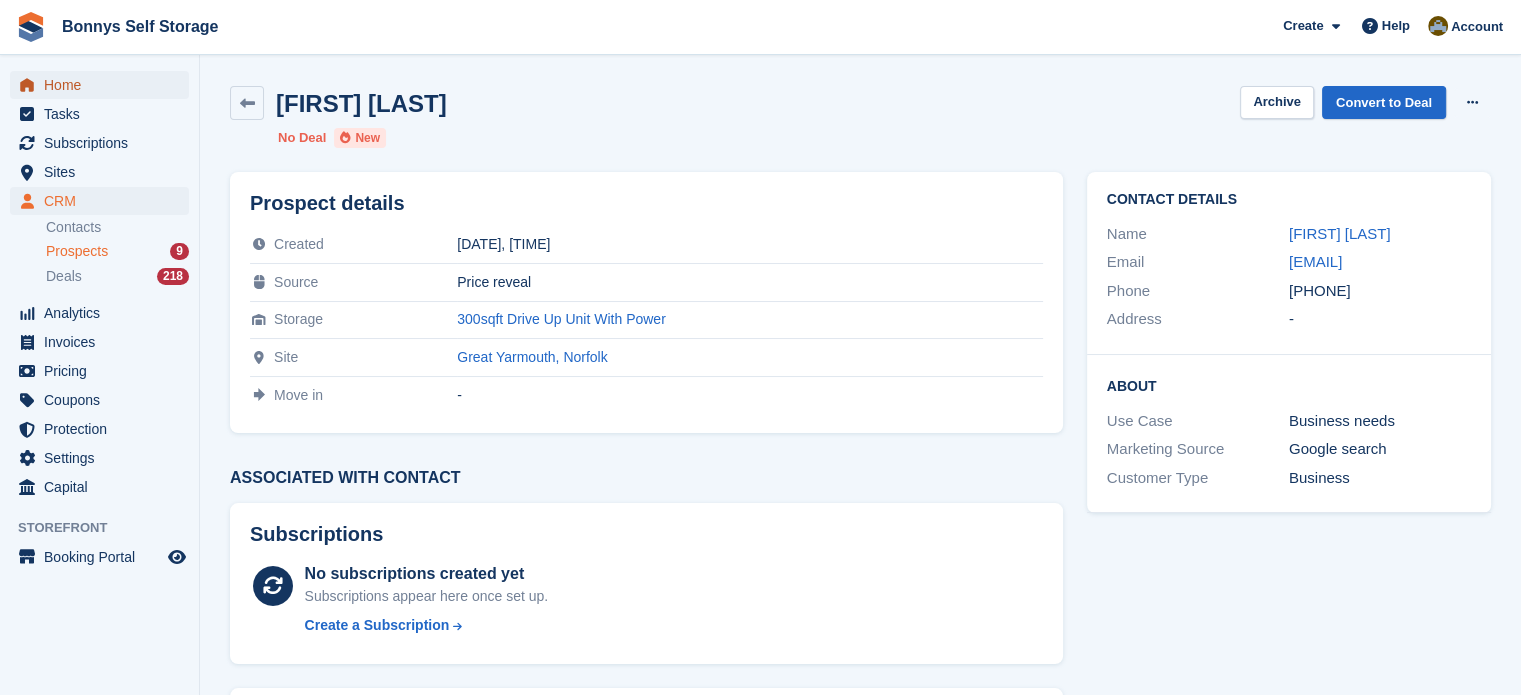 click on "Home" at bounding box center [104, 85] 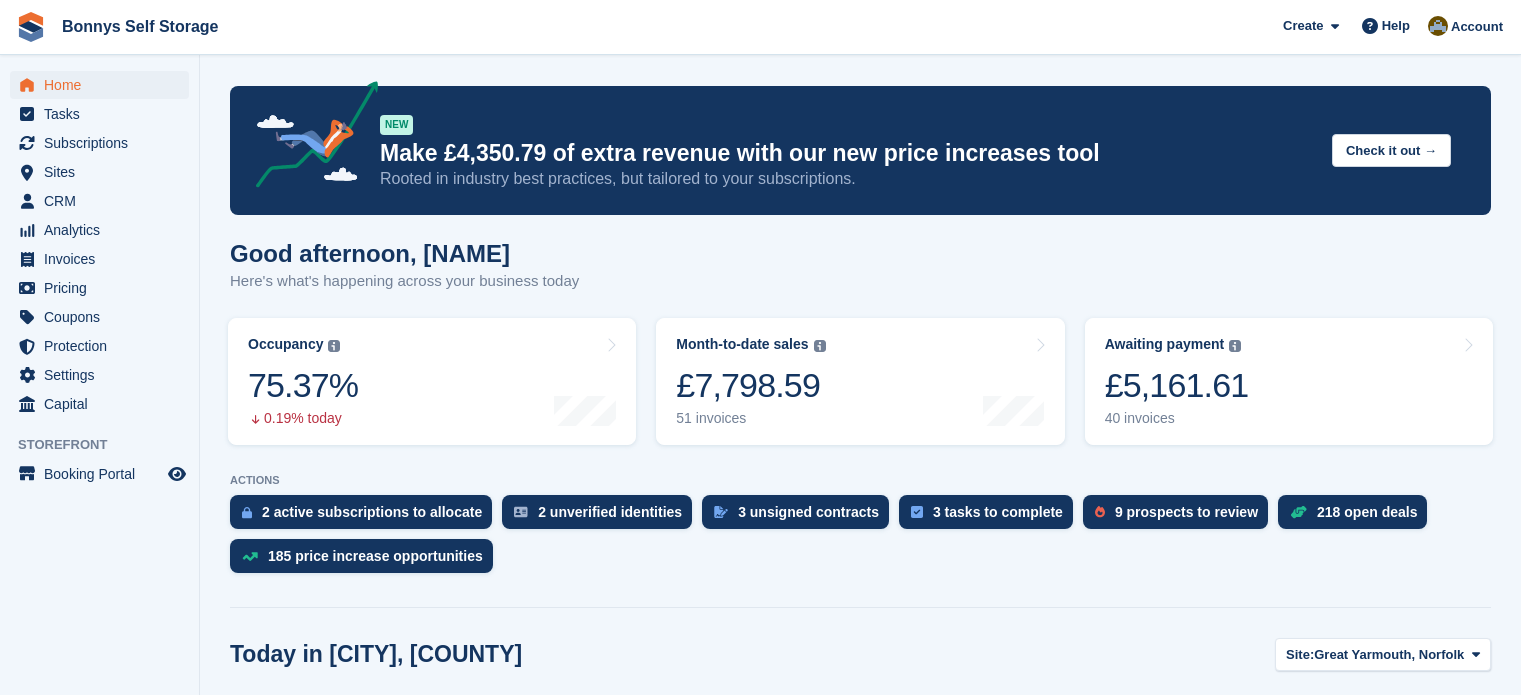 scroll, scrollTop: 0, scrollLeft: 0, axis: both 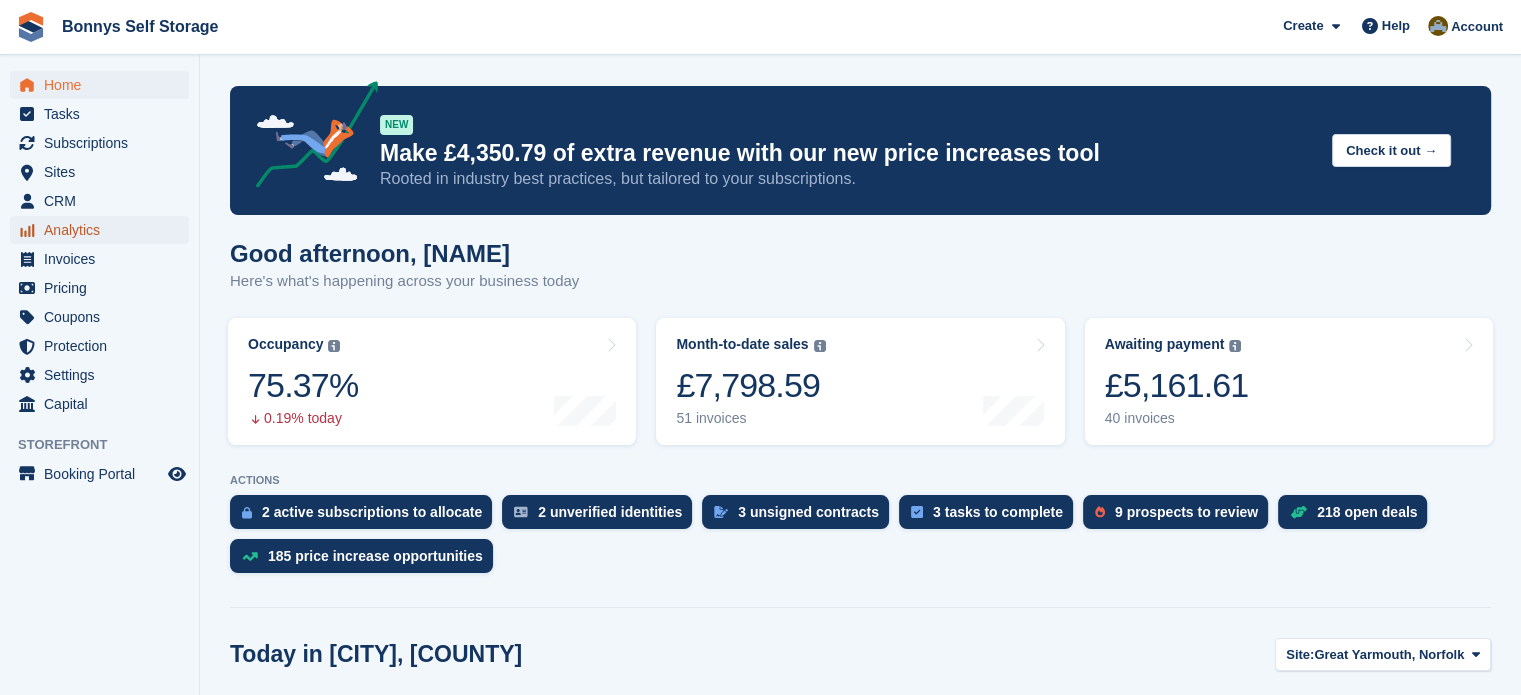 click on "Analytics" at bounding box center [104, 230] 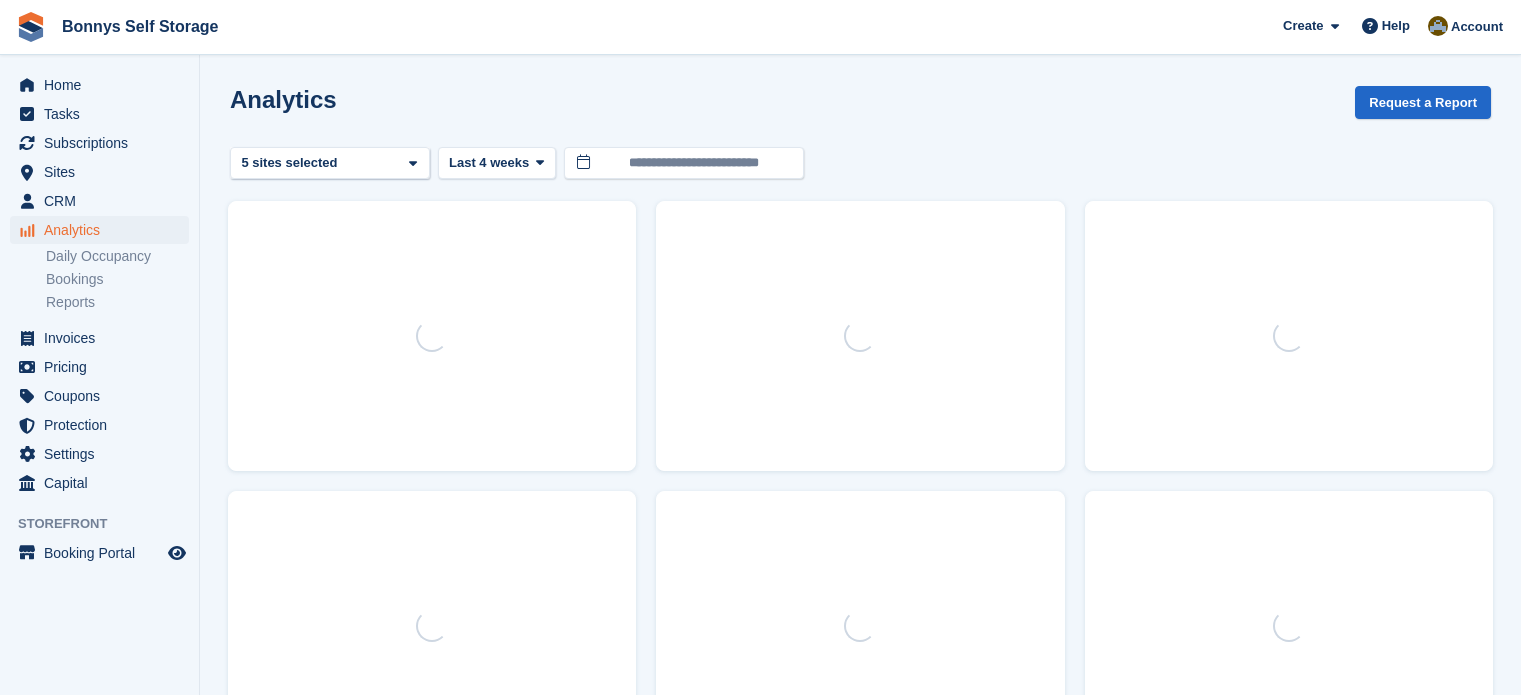 scroll, scrollTop: 0, scrollLeft: 0, axis: both 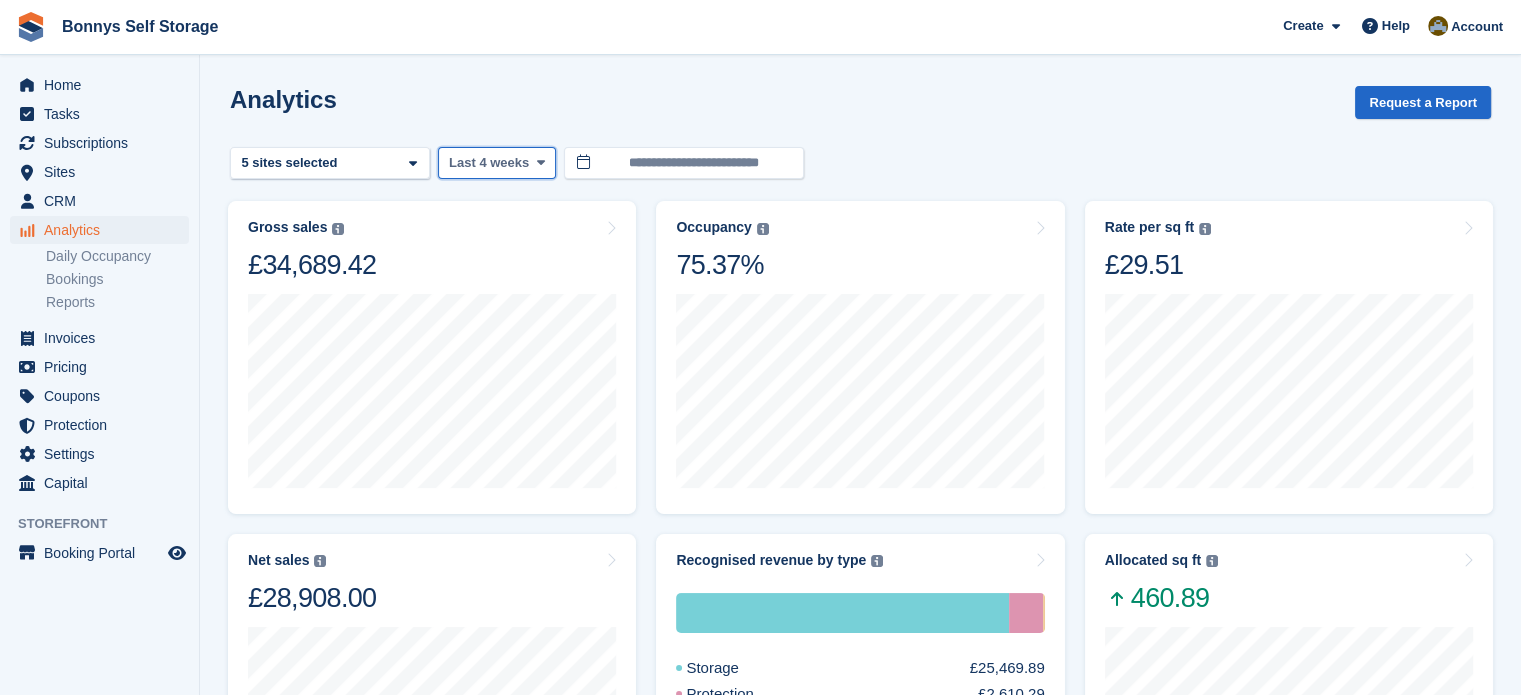 click on "Last 4 weeks" at bounding box center [489, 163] 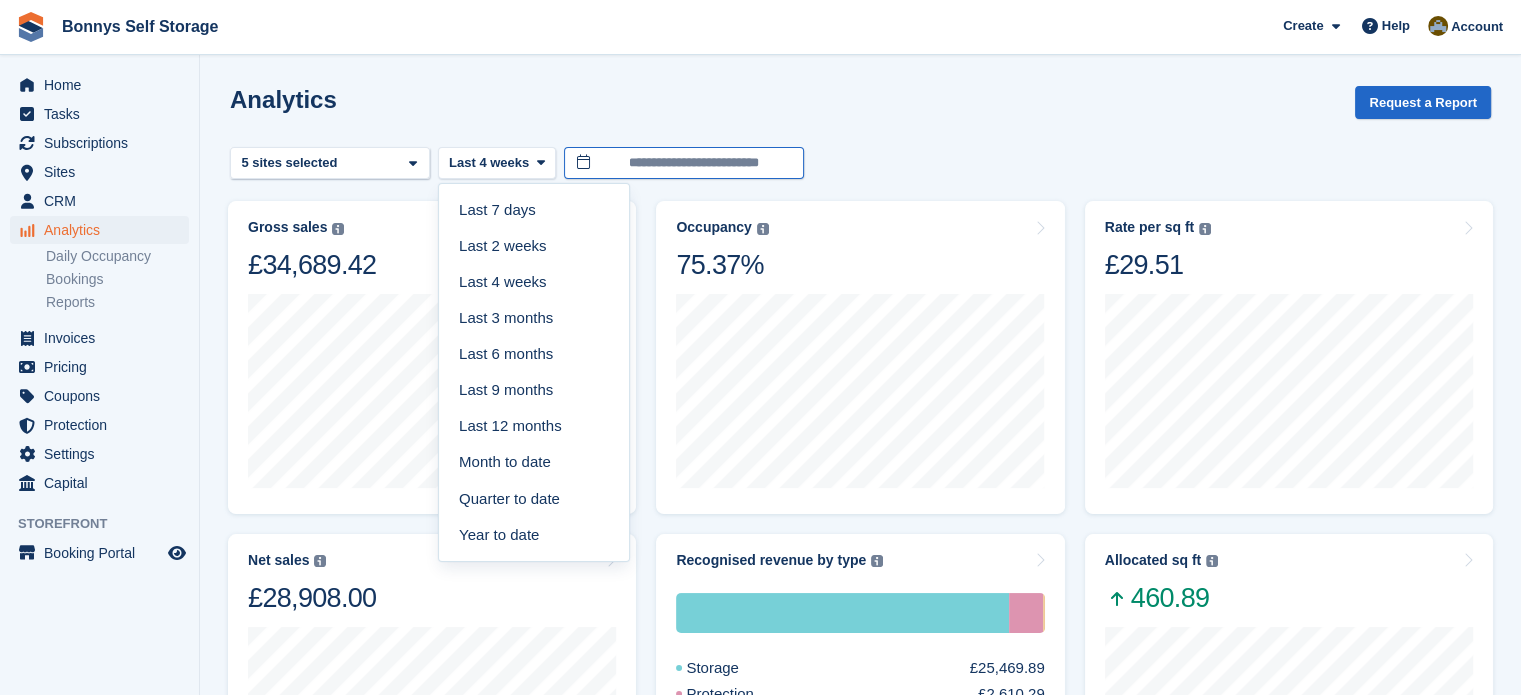click on "**********" at bounding box center [684, 163] 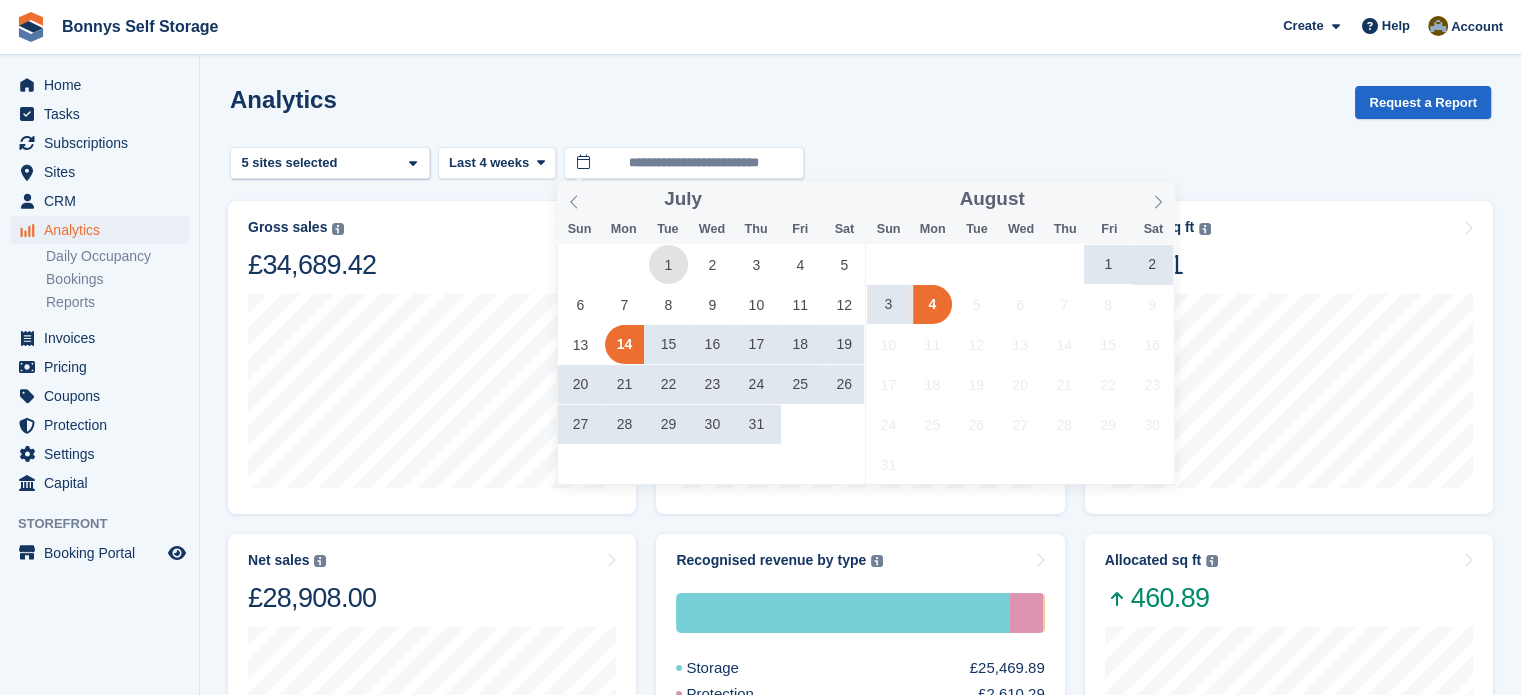 click on "1" at bounding box center [668, 264] 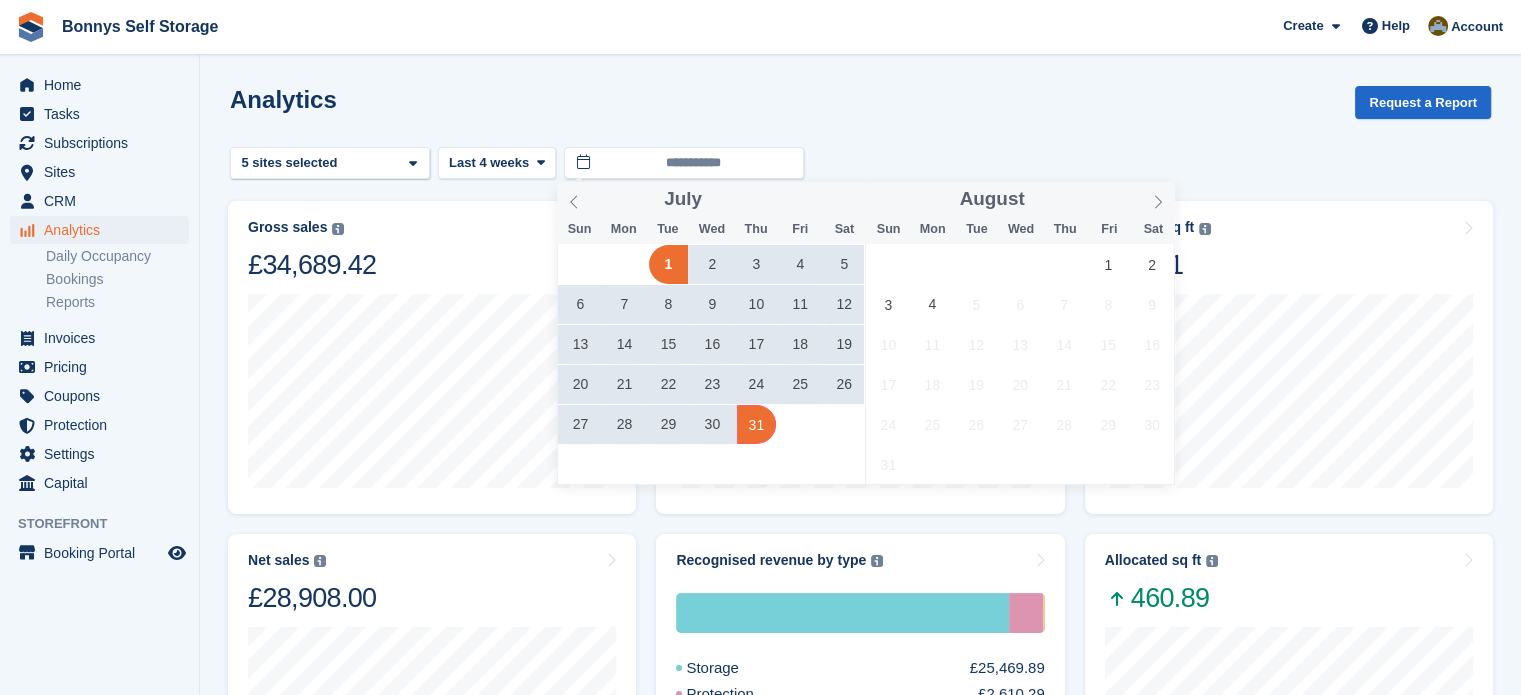 click on "31" at bounding box center [756, 424] 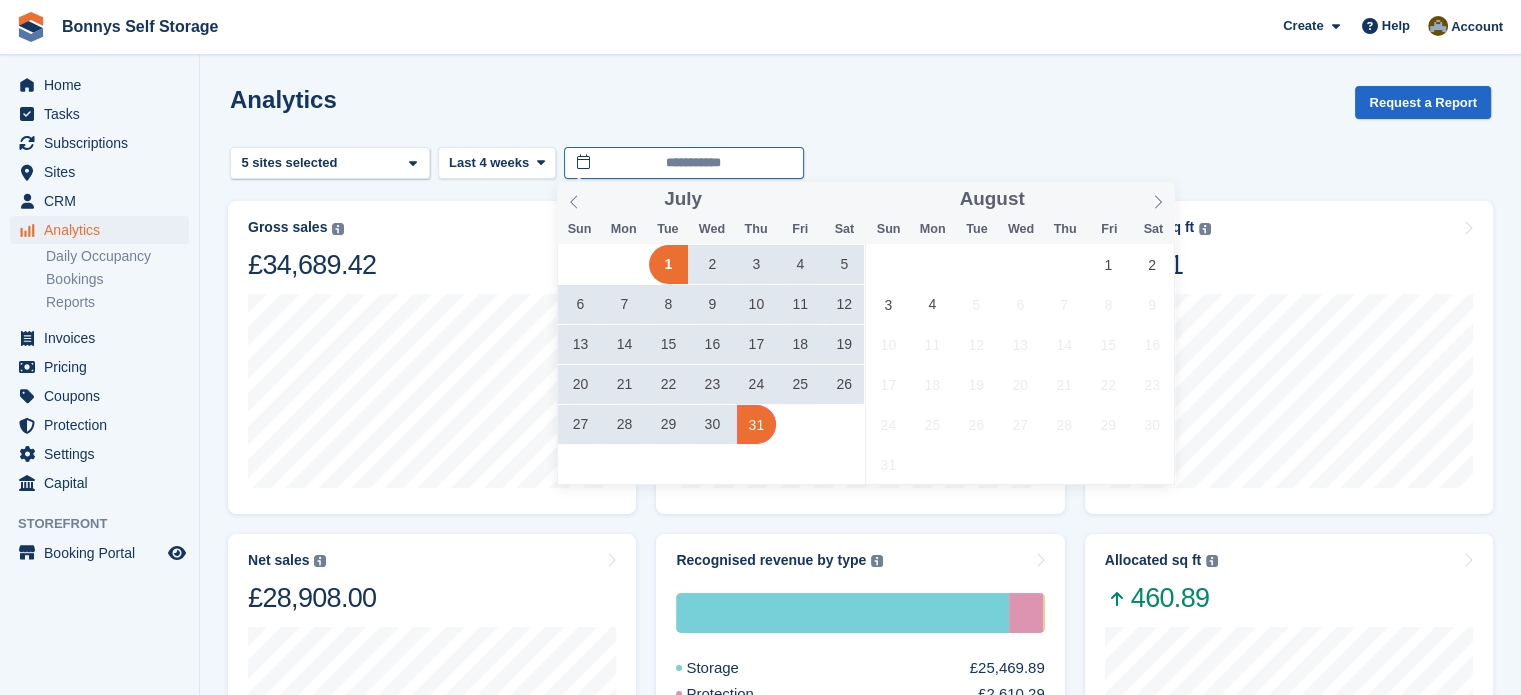 type on "**********" 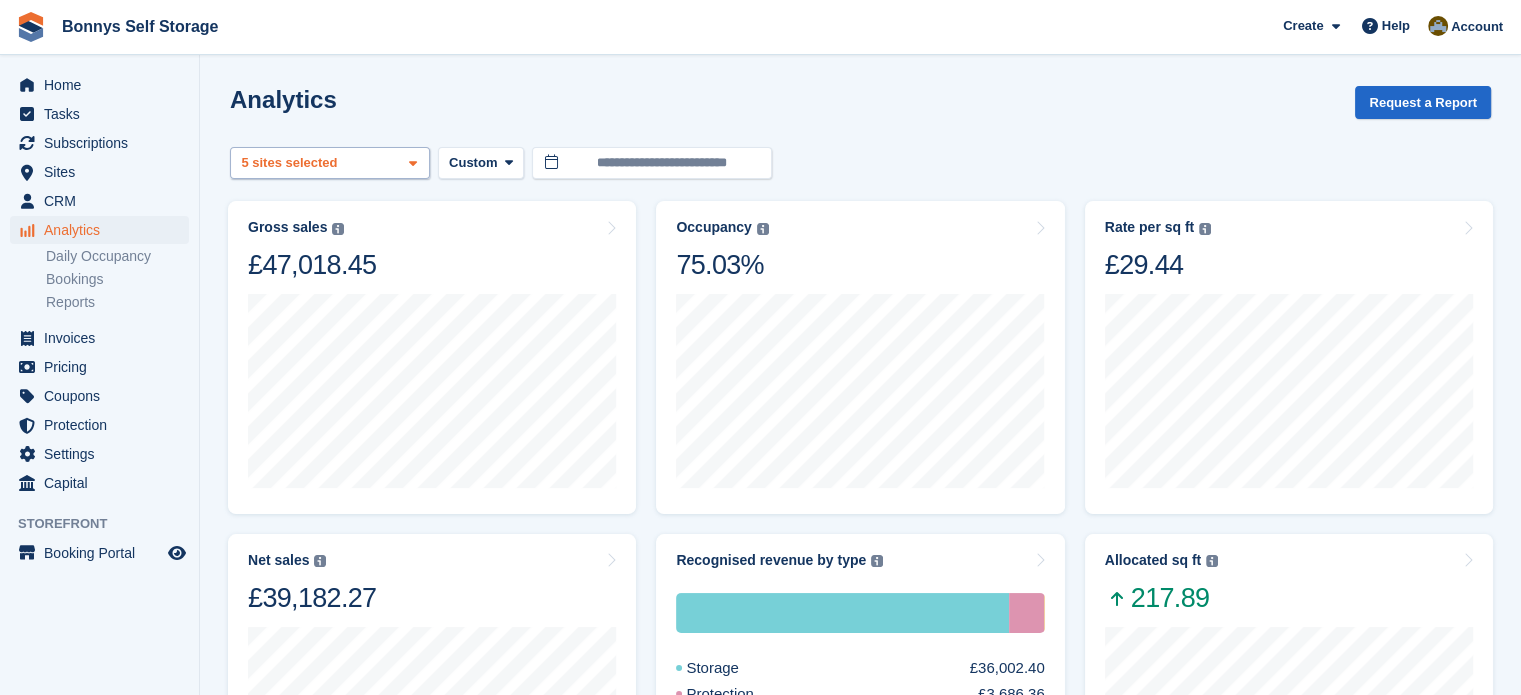 click on "Great Yarmouth, Norfolk 2 sites selected 3 sites selected 4 sites selected 5 sites selected" at bounding box center (330, 163) 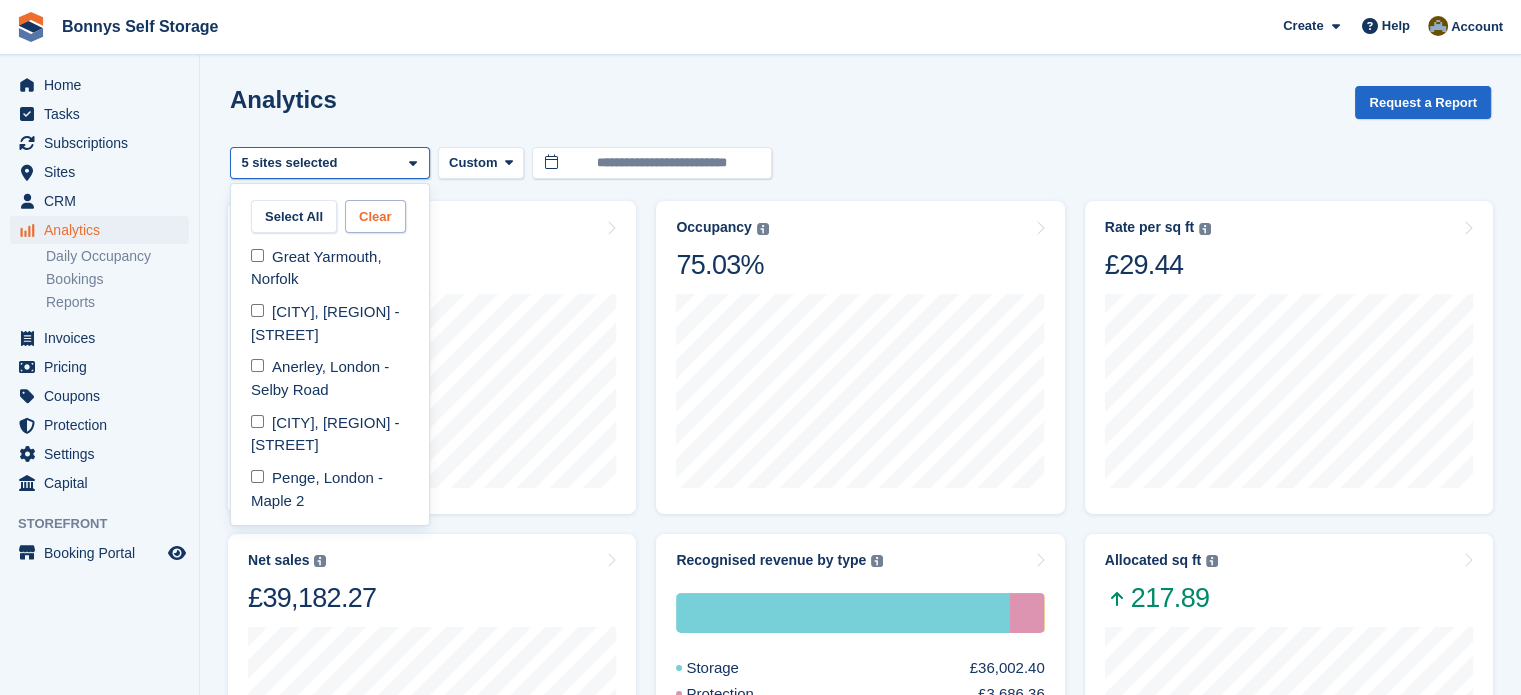 click on "Clear" at bounding box center (375, 216) 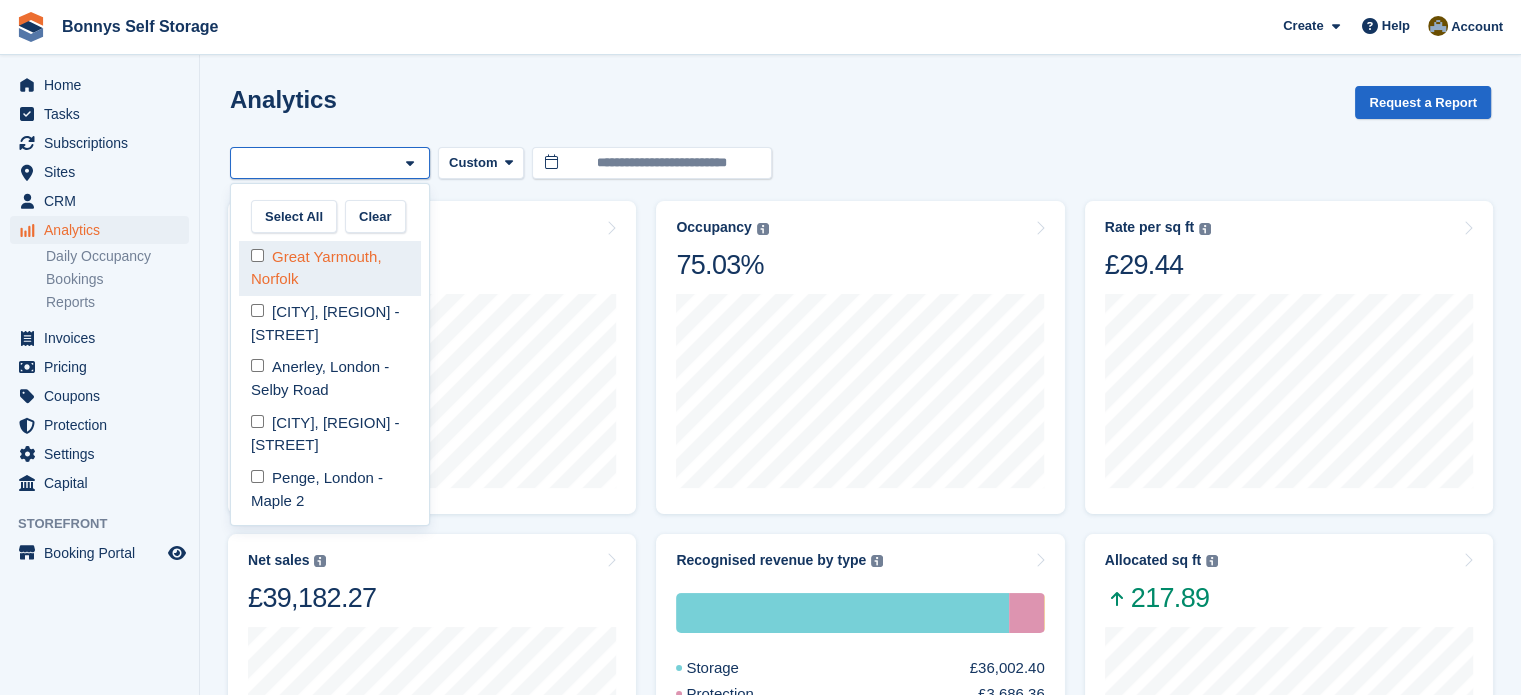 select on "****" 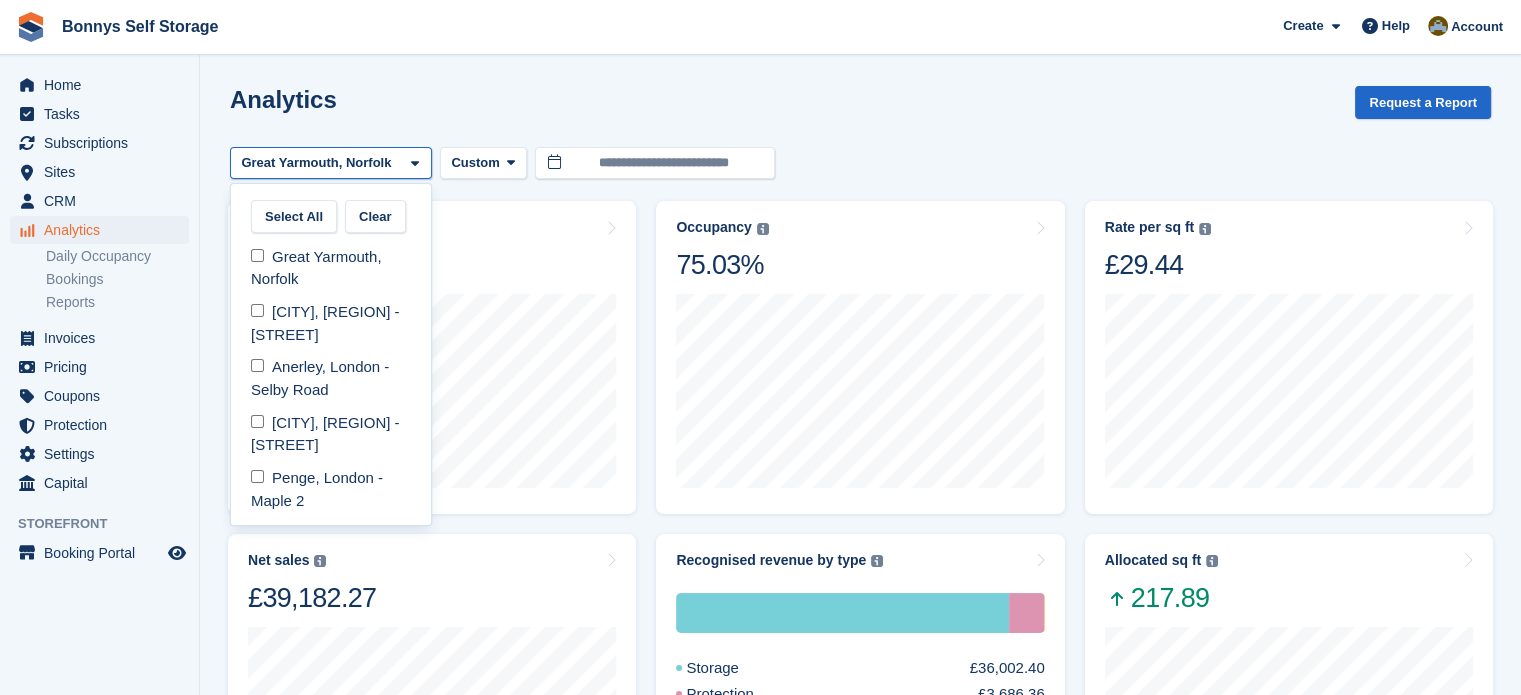 click on "**********" at bounding box center (860, 757) 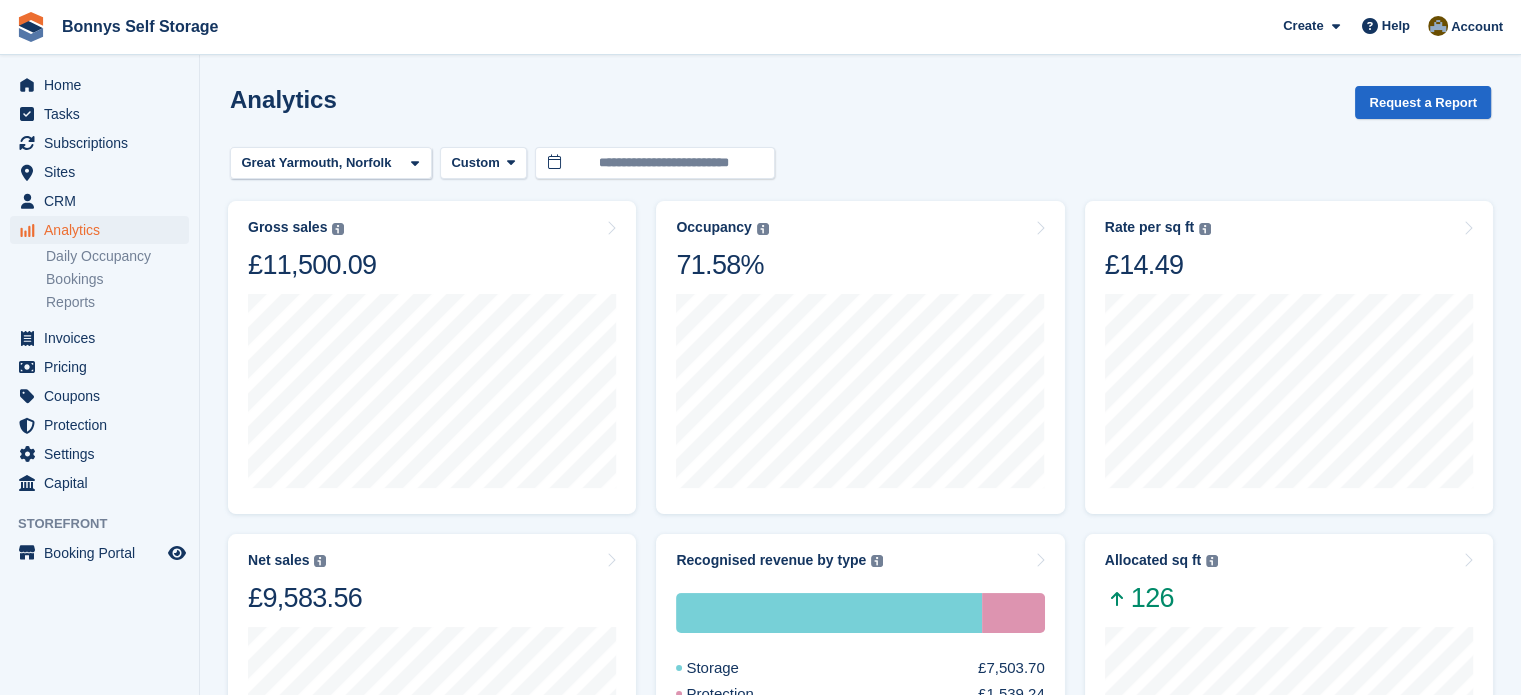 click on "Analytics
Request a Report" at bounding box center (860, 114) 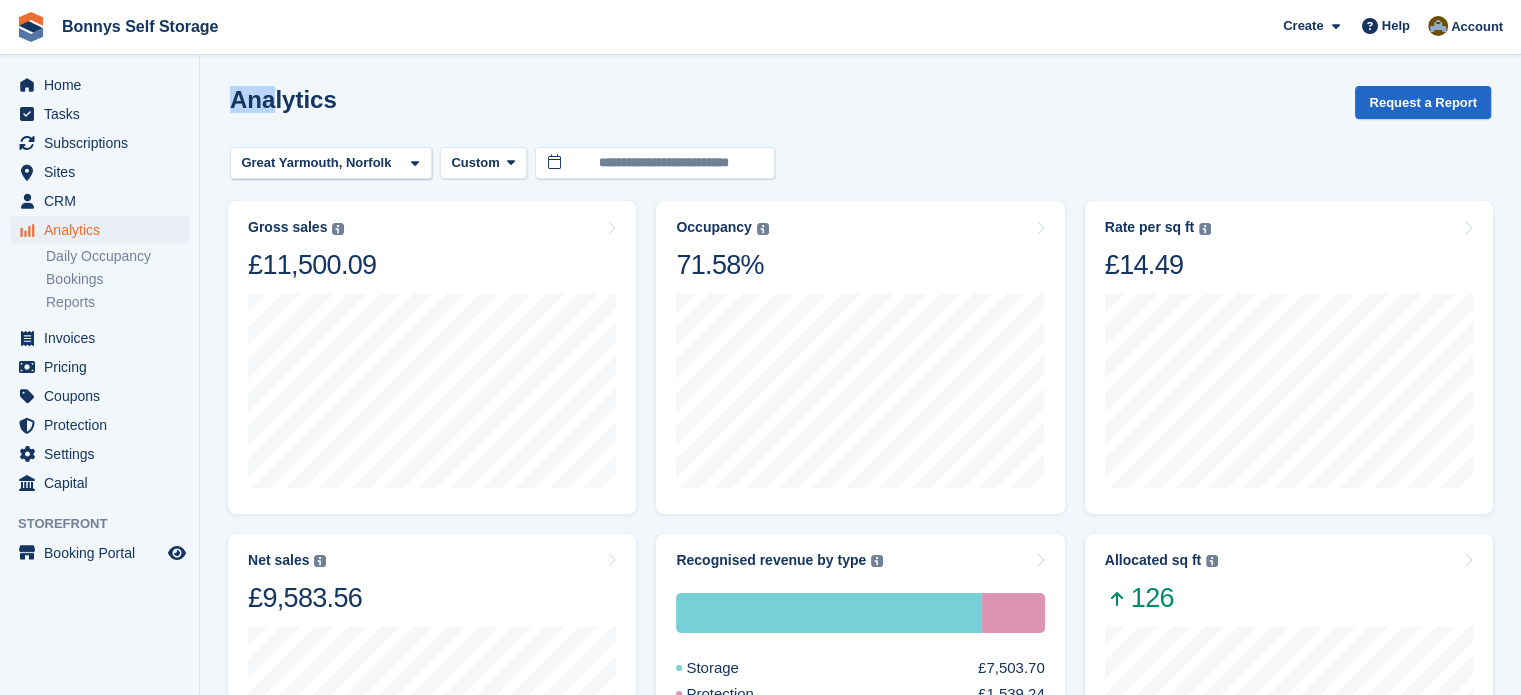 drag, startPoint x: 268, startPoint y: 99, endPoint x: 233, endPoint y: 106, distance: 35.69314 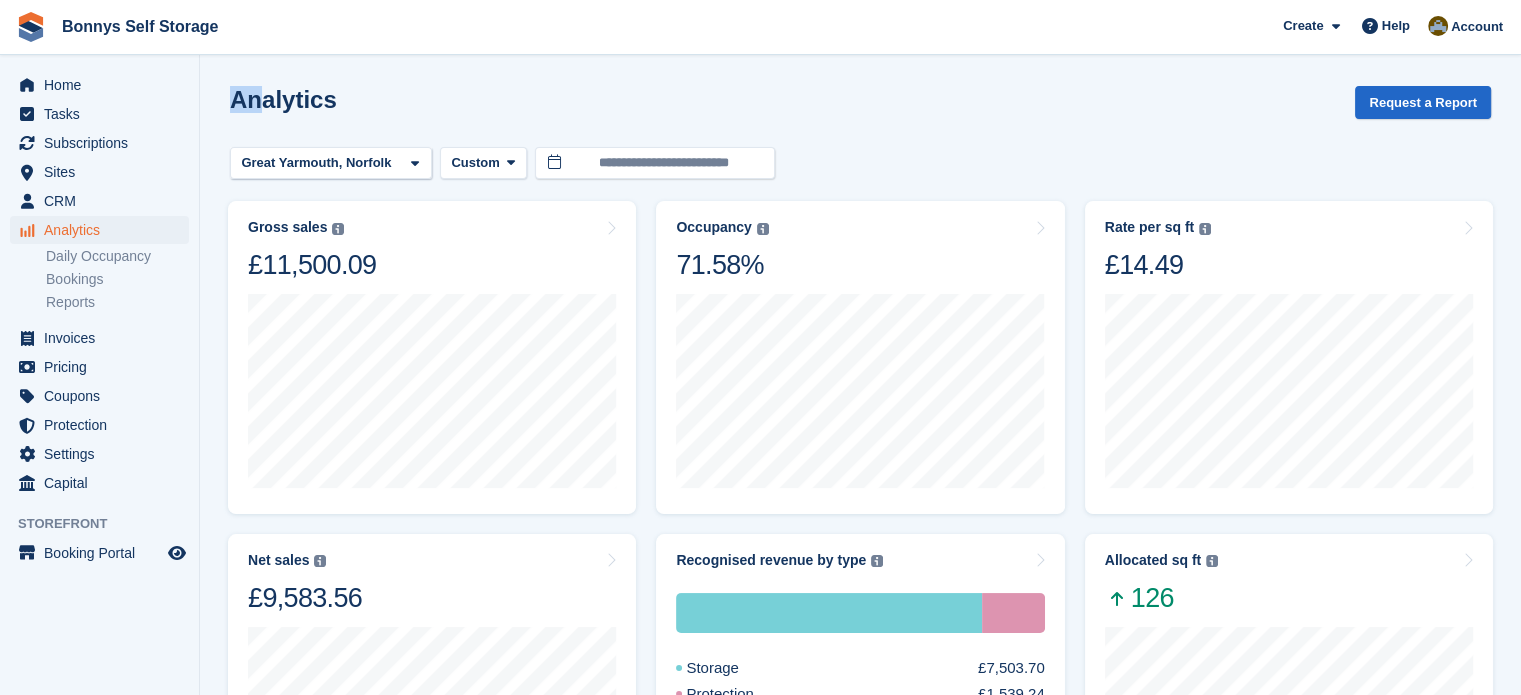 drag, startPoint x: 253, startPoint y: 103, endPoint x: 228, endPoint y: 83, distance: 32.01562 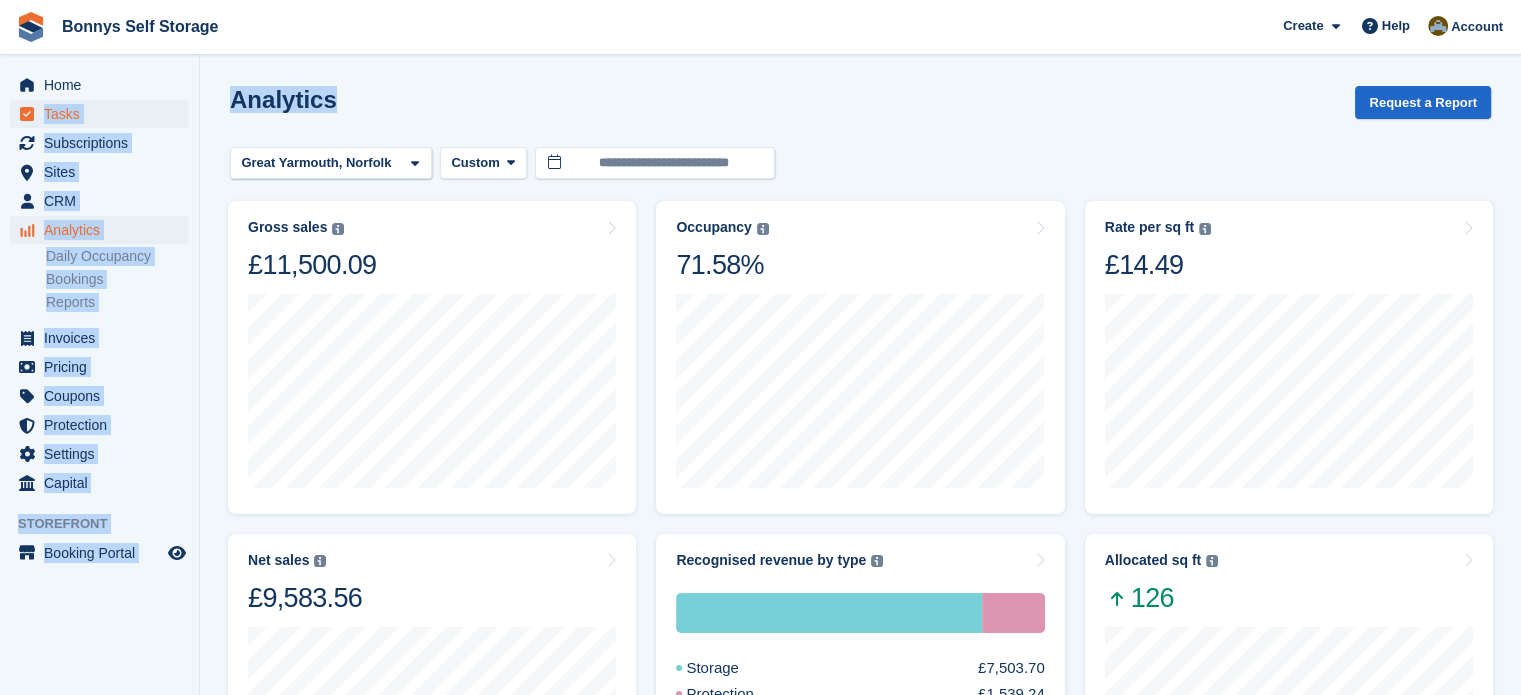 drag, startPoint x: 349, startPoint y: 99, endPoint x: 38, endPoint y: 116, distance: 311.4643 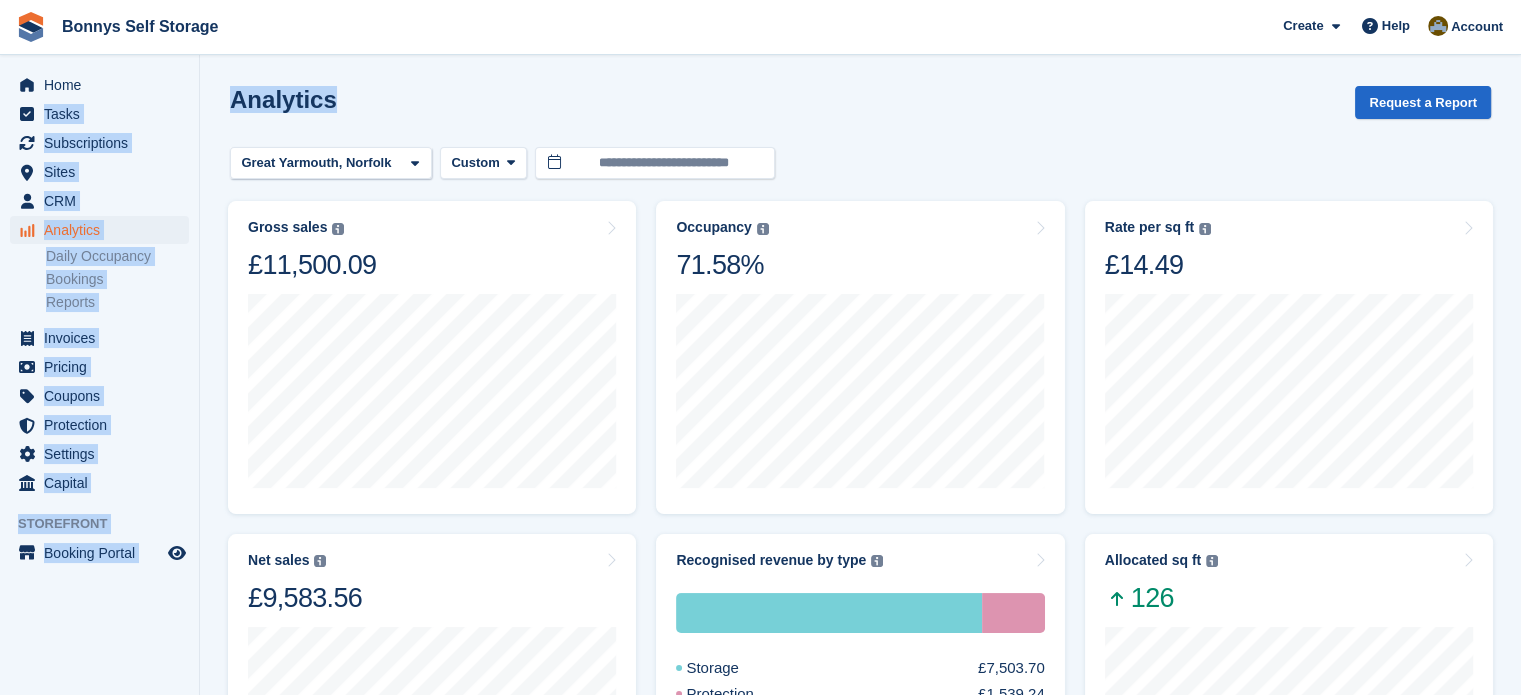 click on "Analytics" at bounding box center [283, 99] 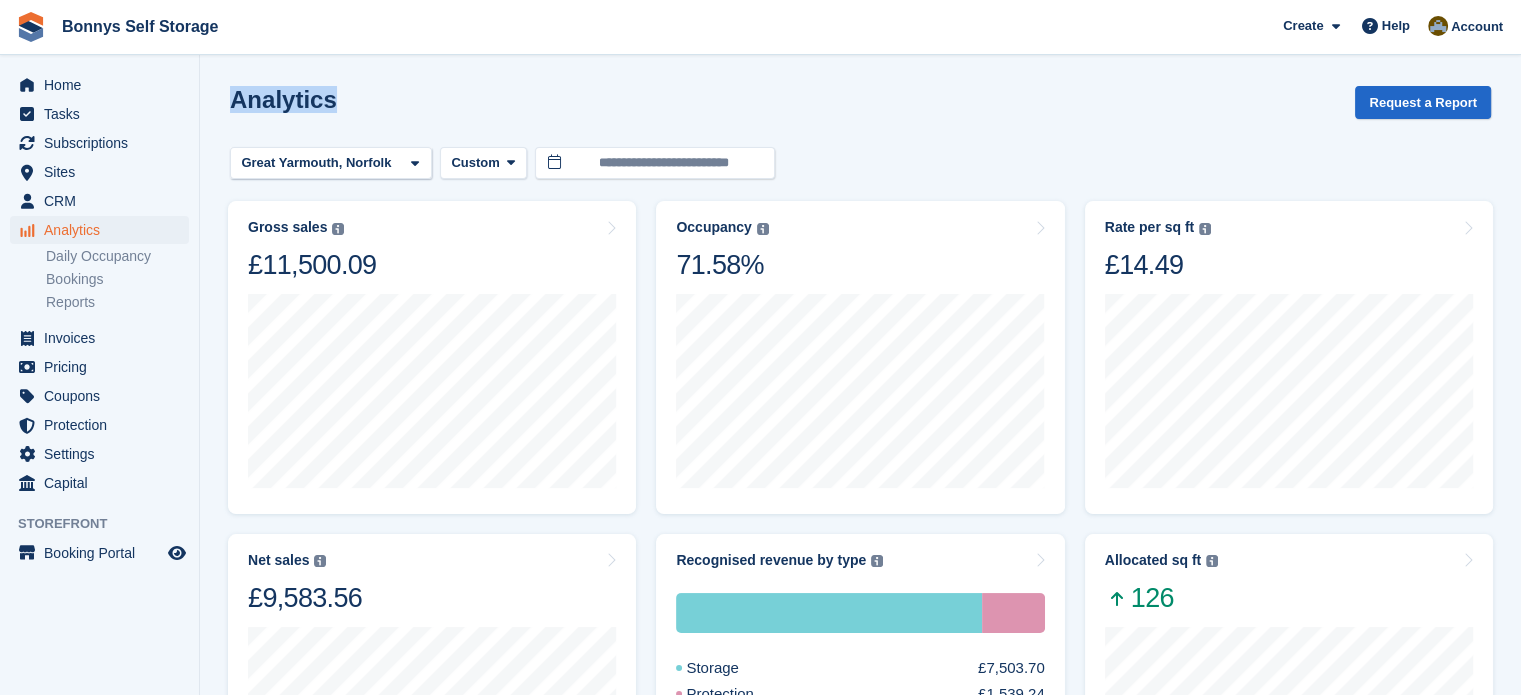 drag, startPoint x: 232, startPoint y: 103, endPoint x: 517, endPoint y: 130, distance: 286.2761 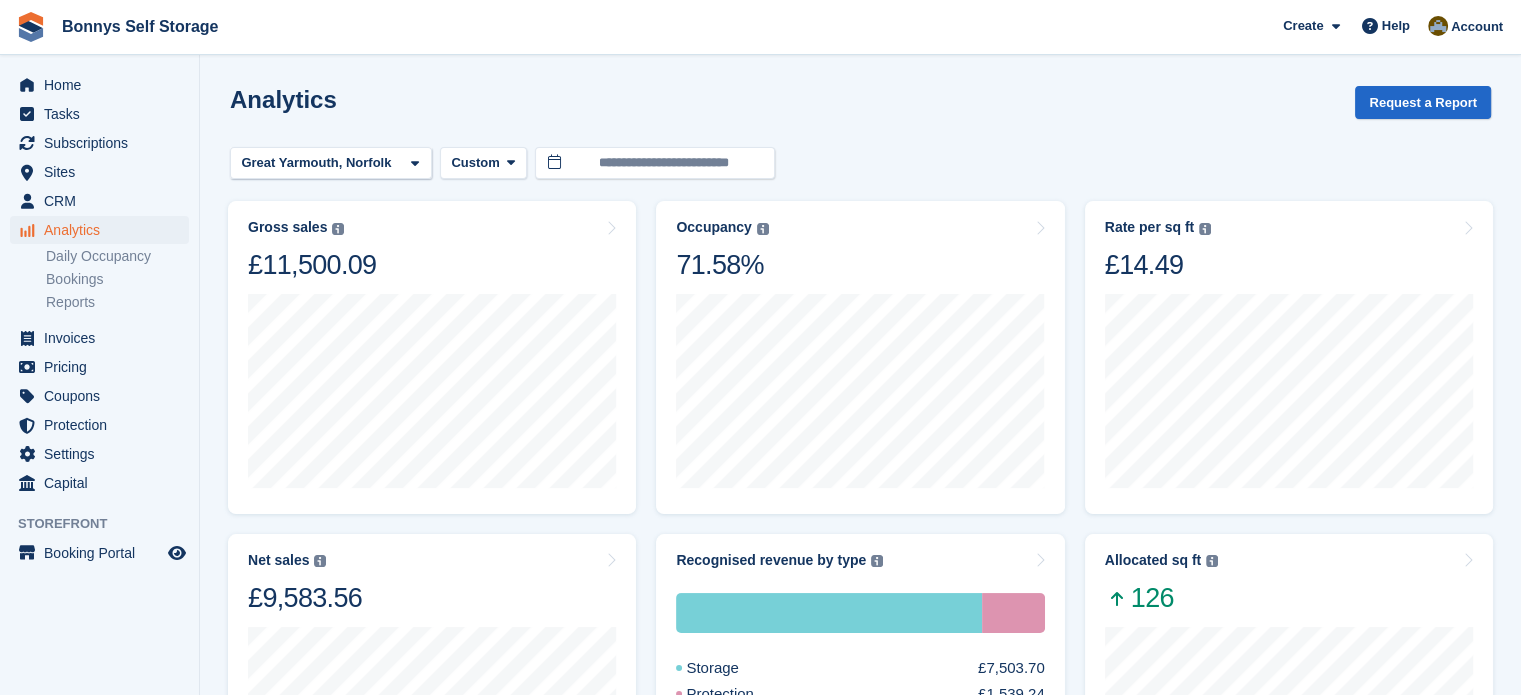 click on "Analytics" at bounding box center (283, 99) 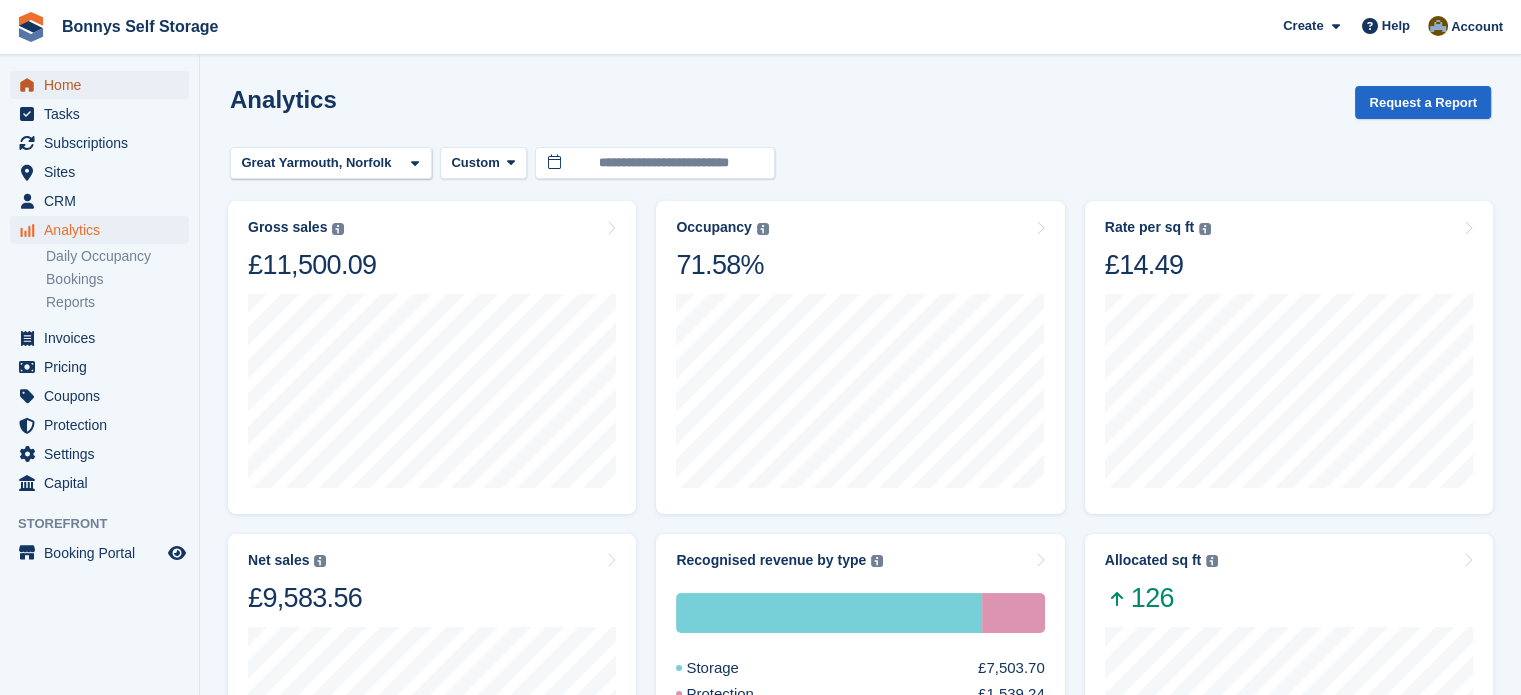 click on "Home" at bounding box center (104, 85) 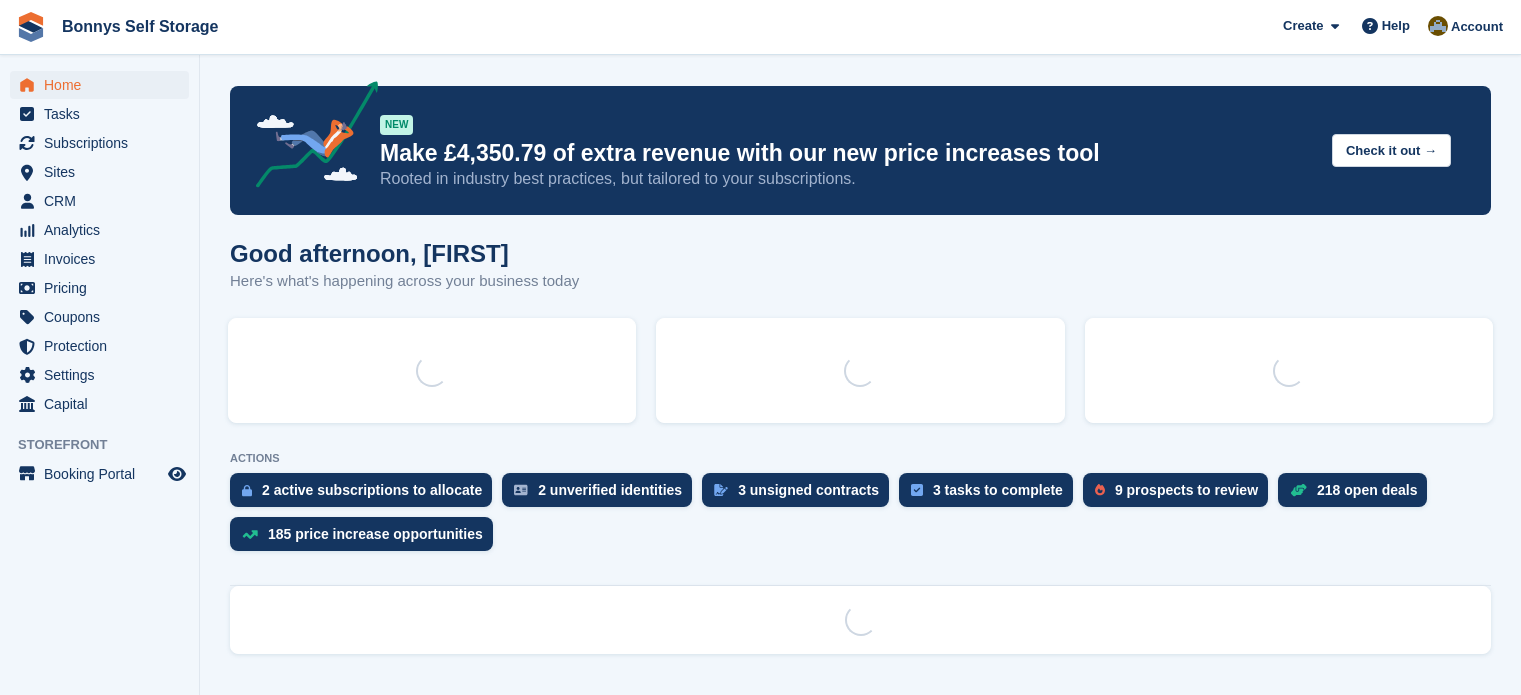 scroll, scrollTop: 0, scrollLeft: 0, axis: both 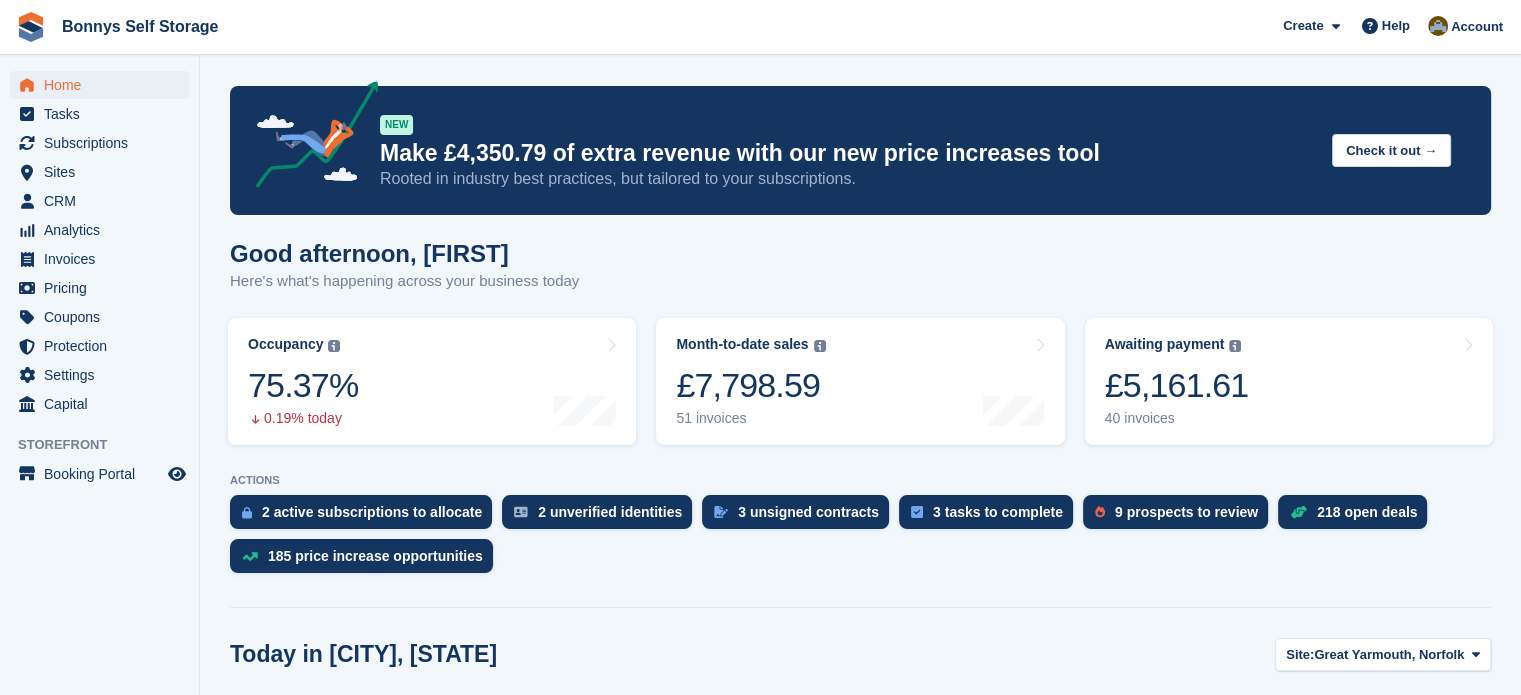 click on "Good afternoon, [FIRST]" at bounding box center [860, 1137] 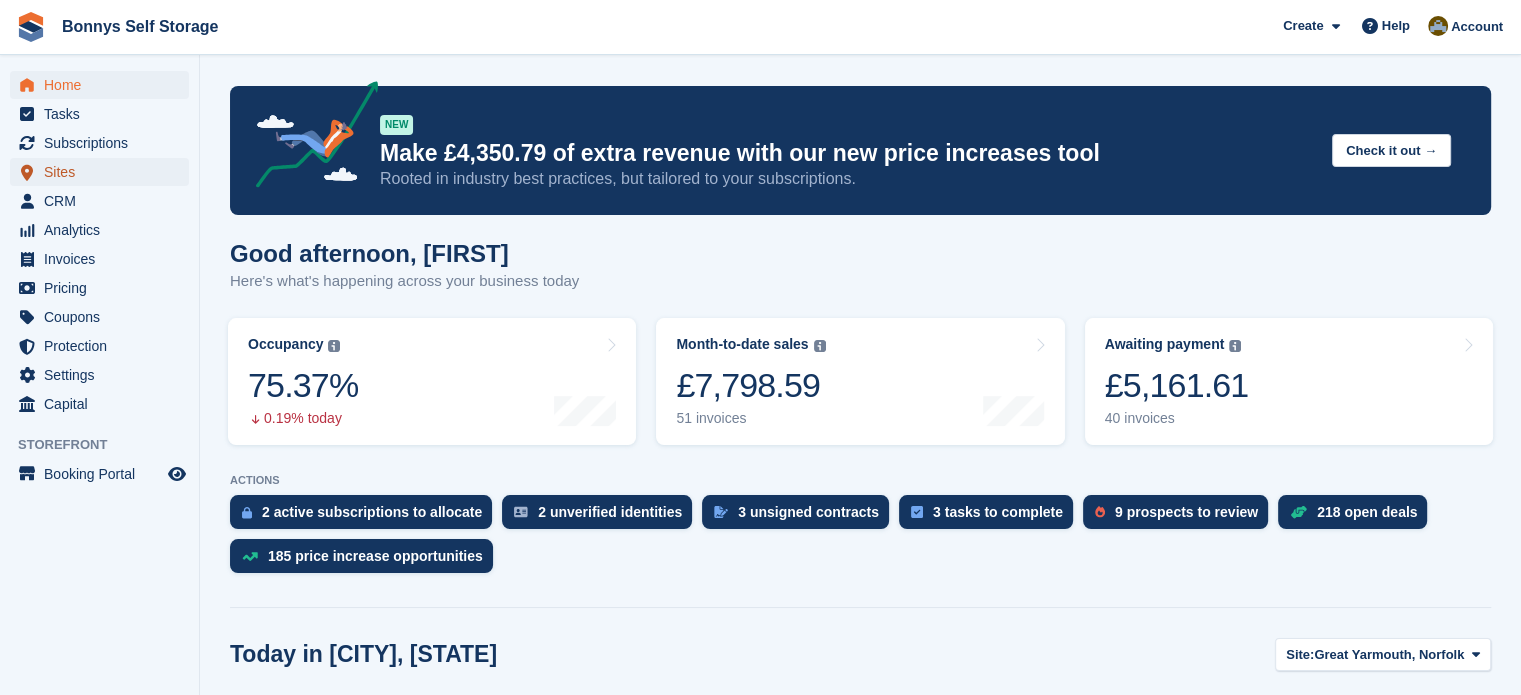click on "Sites" at bounding box center (104, 172) 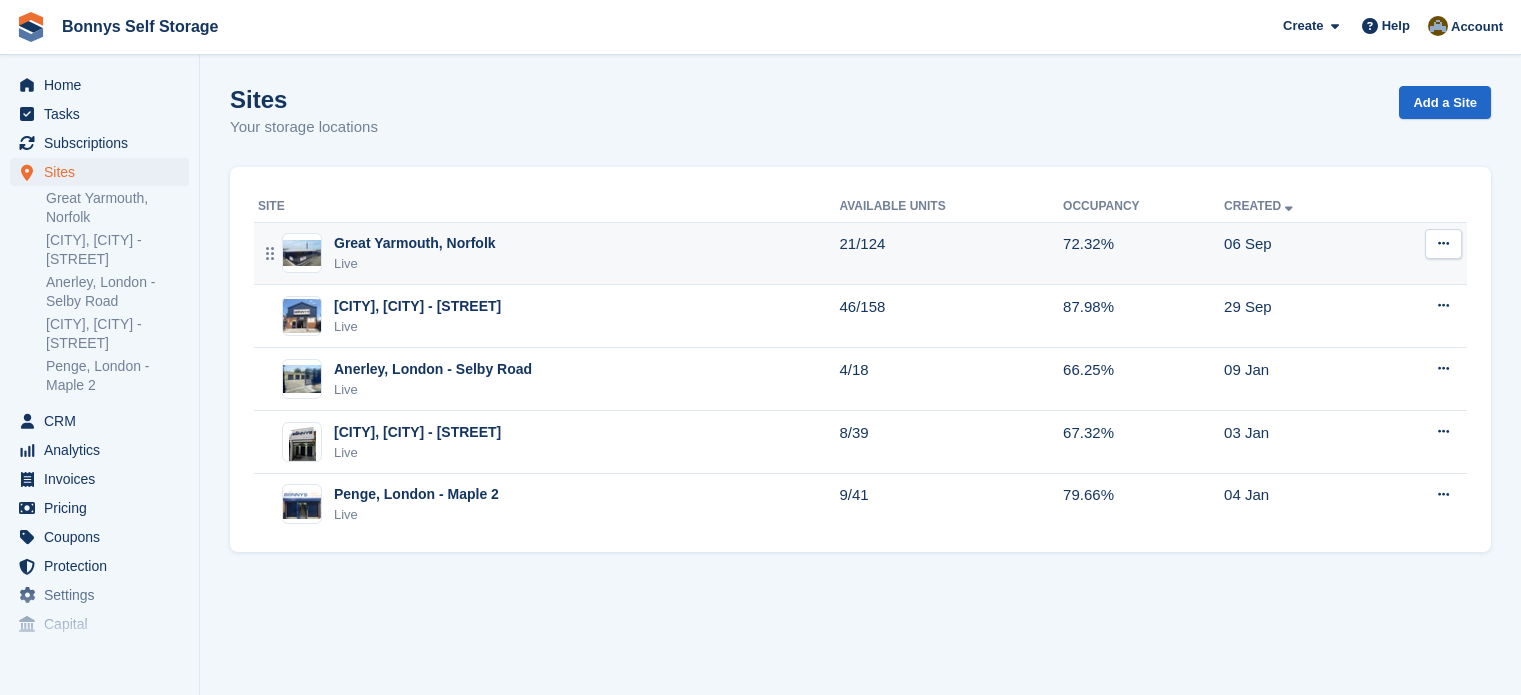scroll, scrollTop: 0, scrollLeft: 0, axis: both 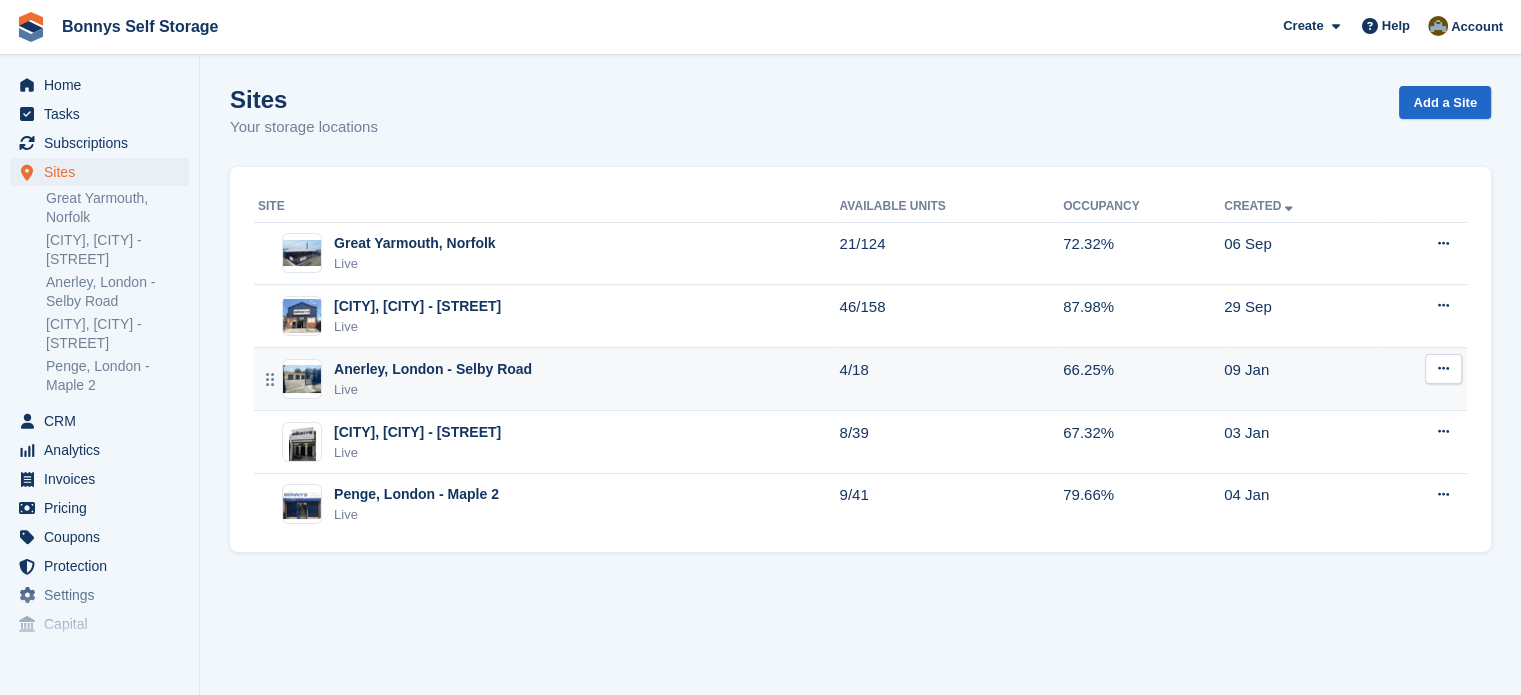 click on "[CITY], [CITY] - [STREET]
Live" at bounding box center (548, 379) 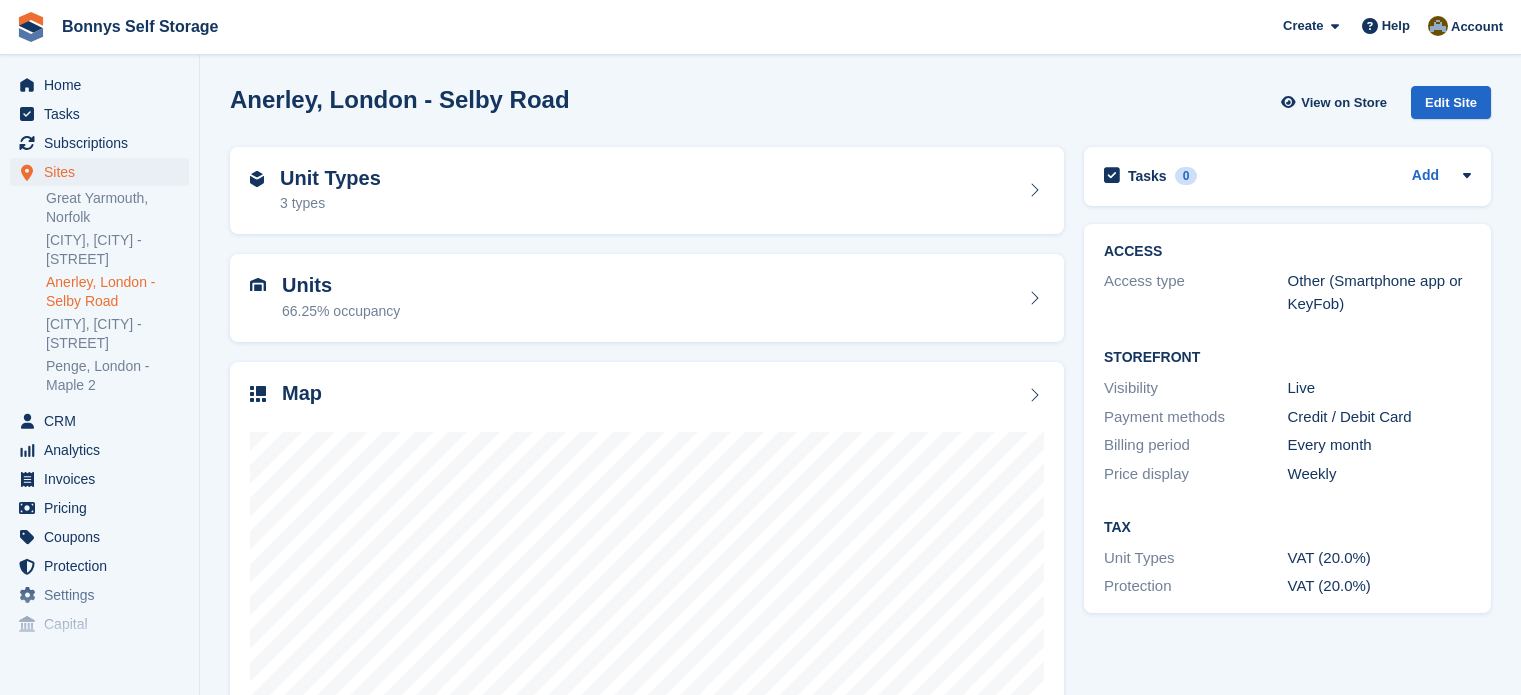 scroll, scrollTop: 0, scrollLeft: 0, axis: both 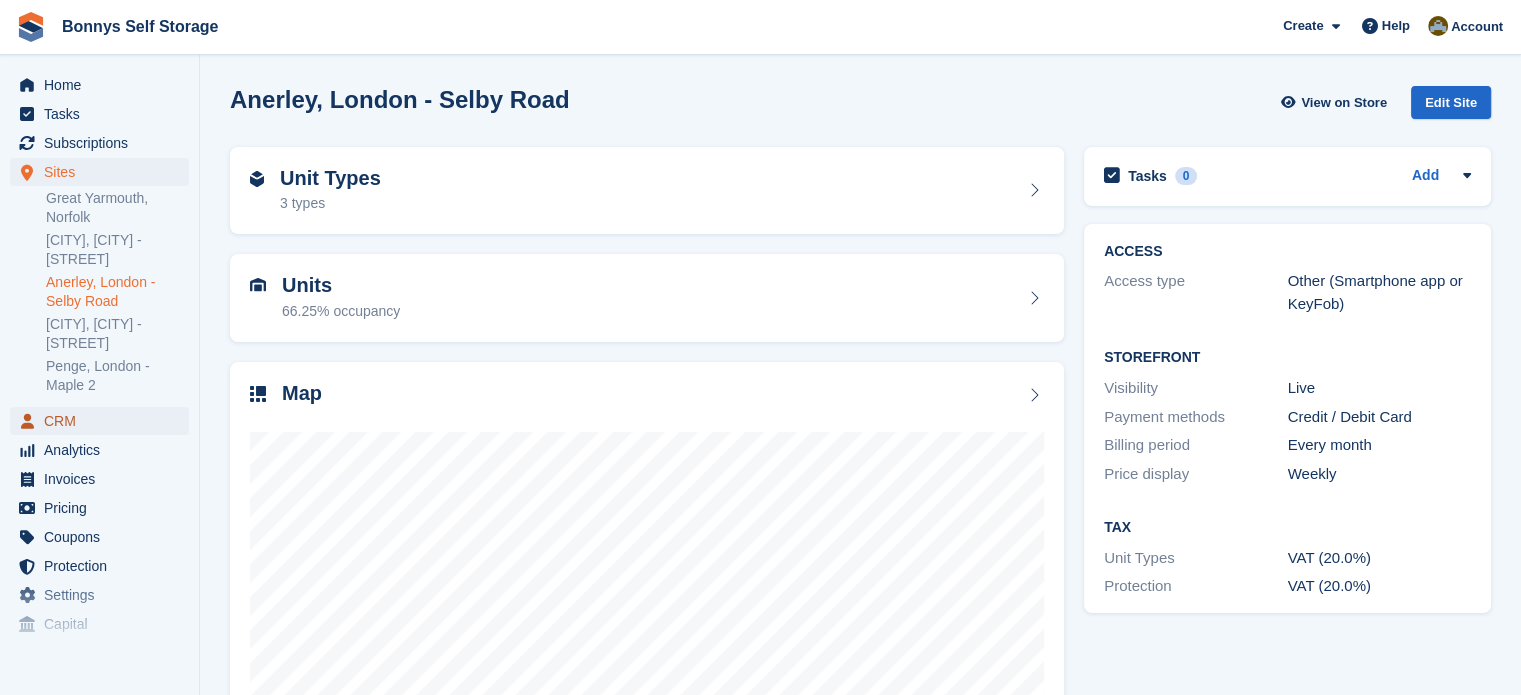 click on "CRM" at bounding box center (104, 421) 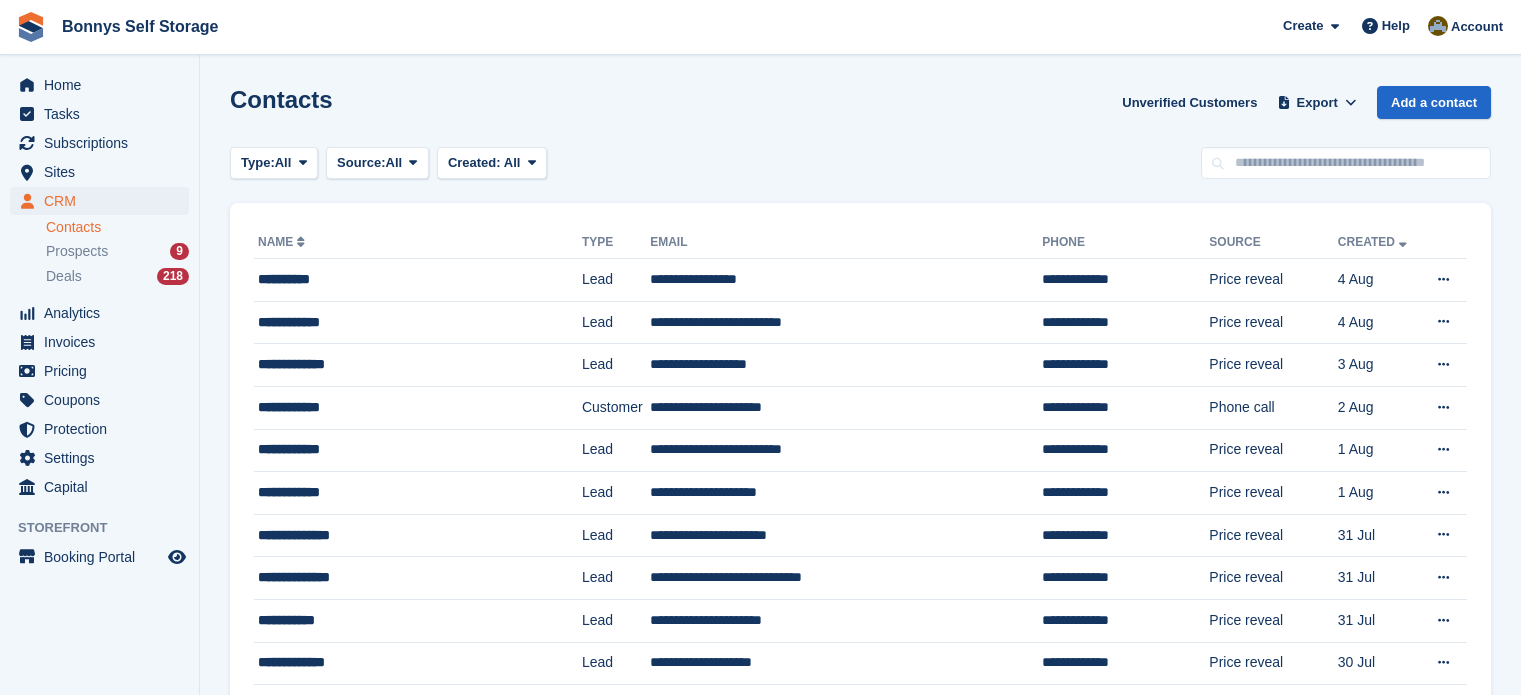 scroll, scrollTop: 0, scrollLeft: 0, axis: both 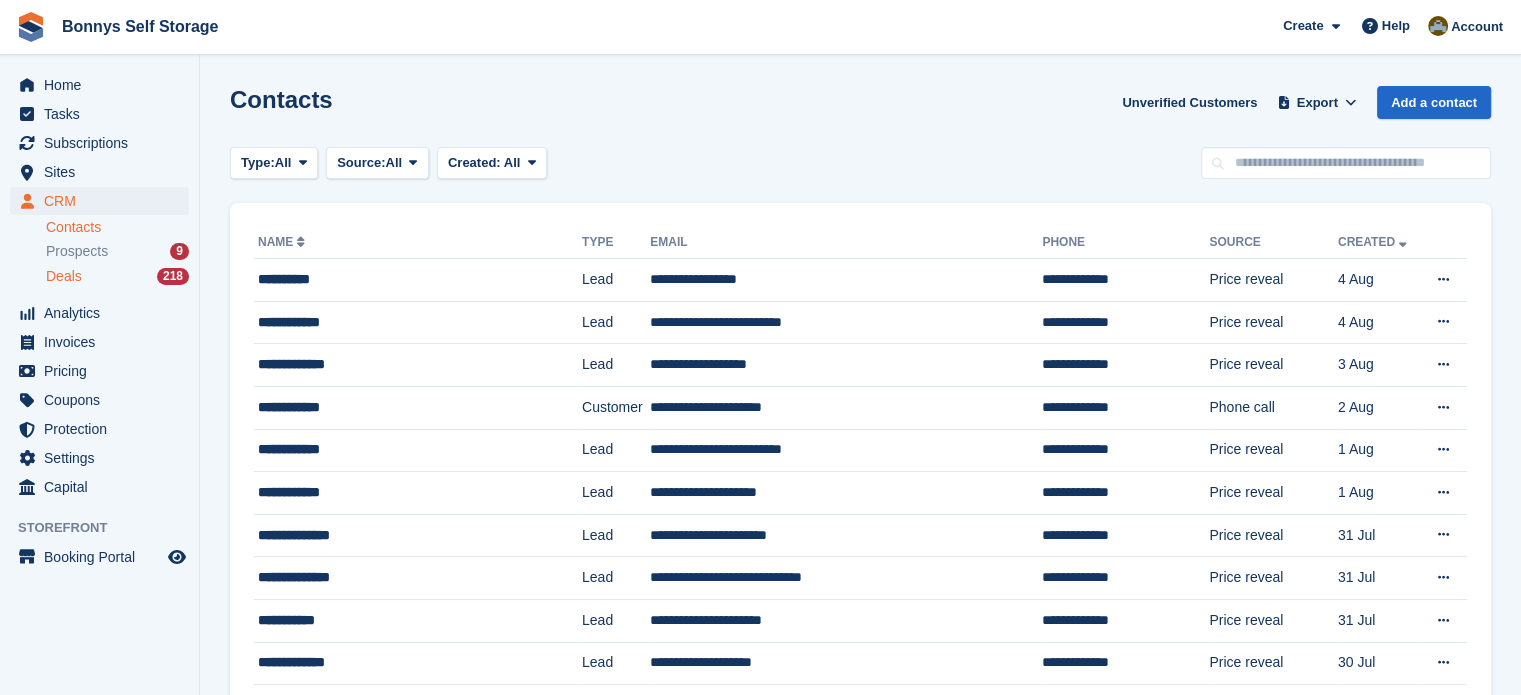 click on "Deals" at bounding box center [64, 276] 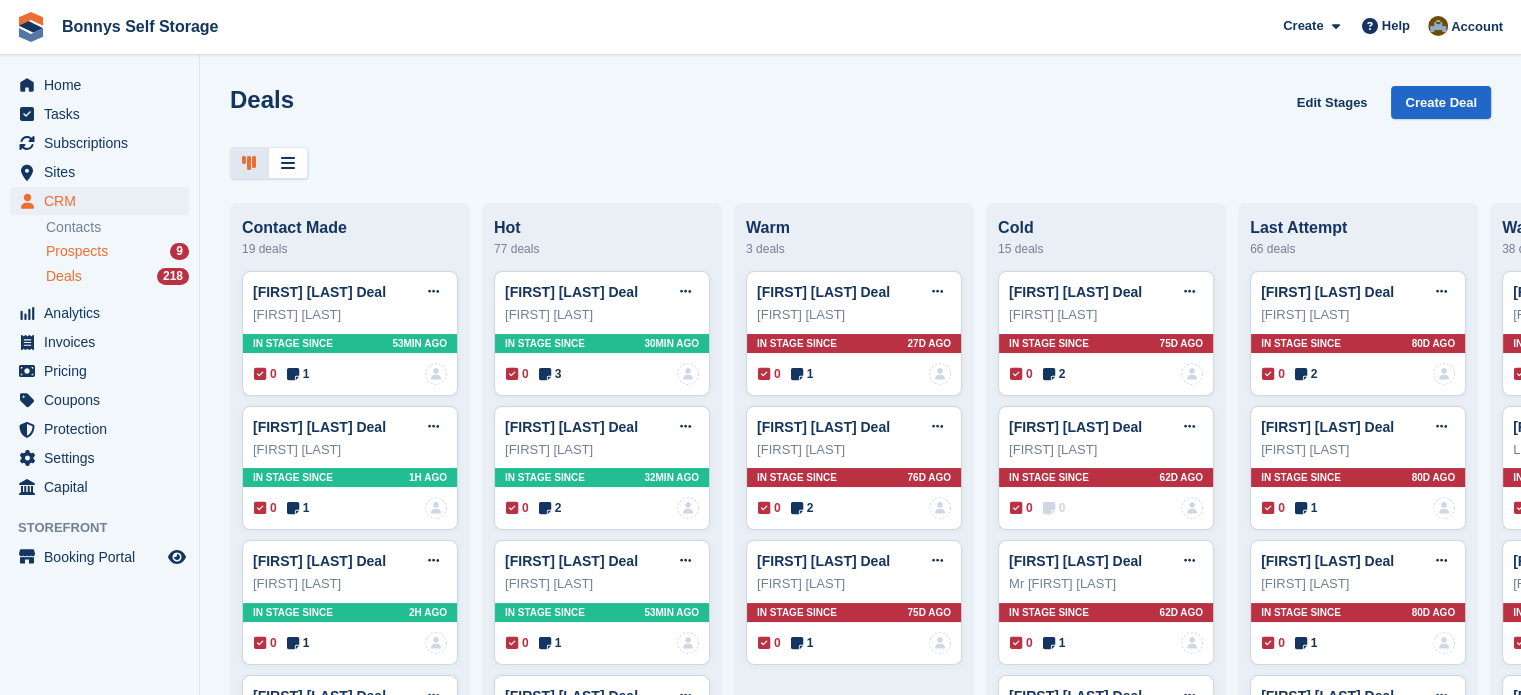click on "Prospects" at bounding box center (77, 251) 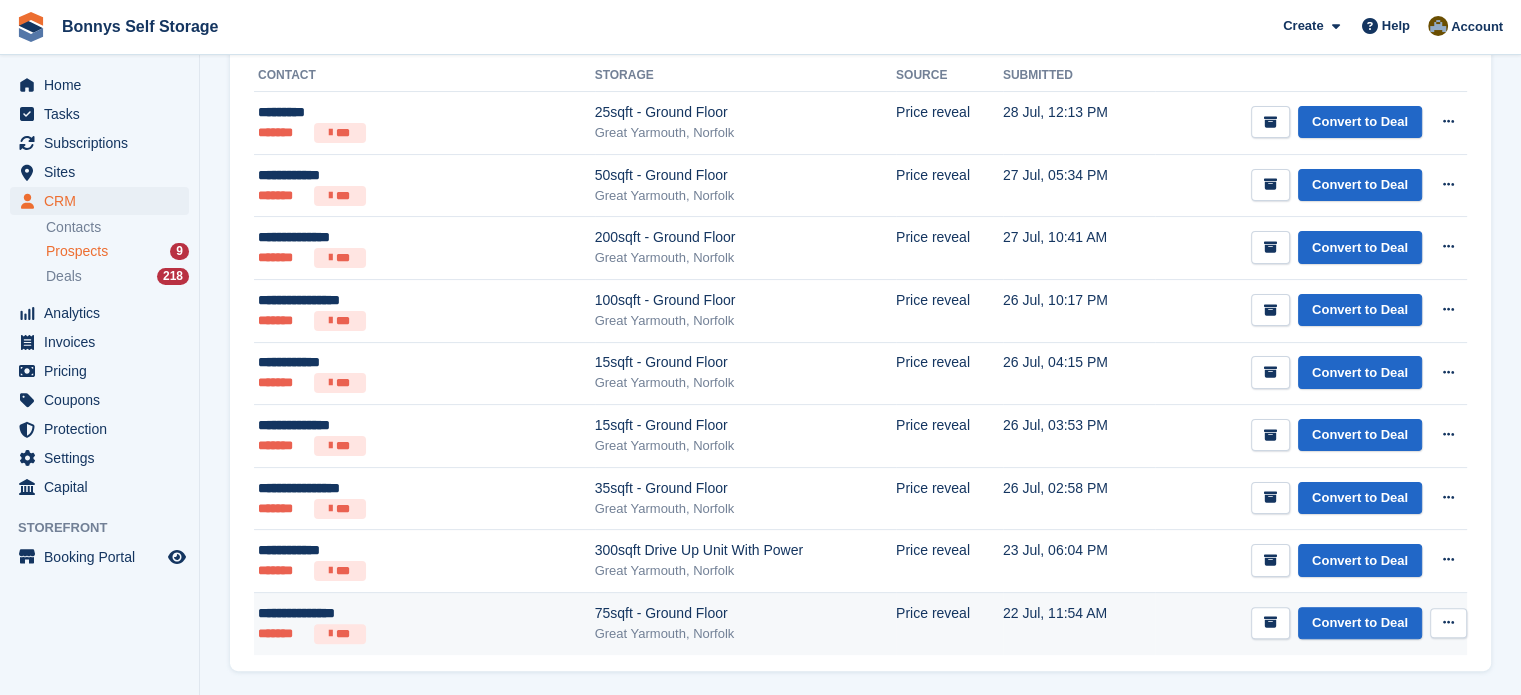 scroll, scrollTop: 400, scrollLeft: 0, axis: vertical 